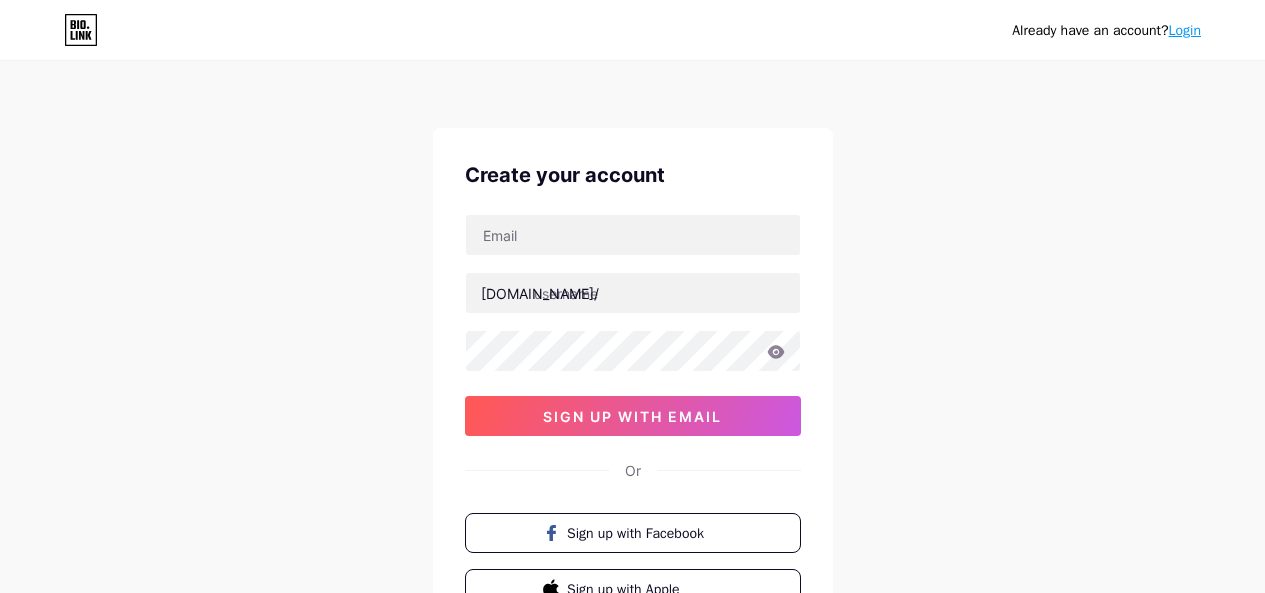 scroll, scrollTop: 0, scrollLeft: 0, axis: both 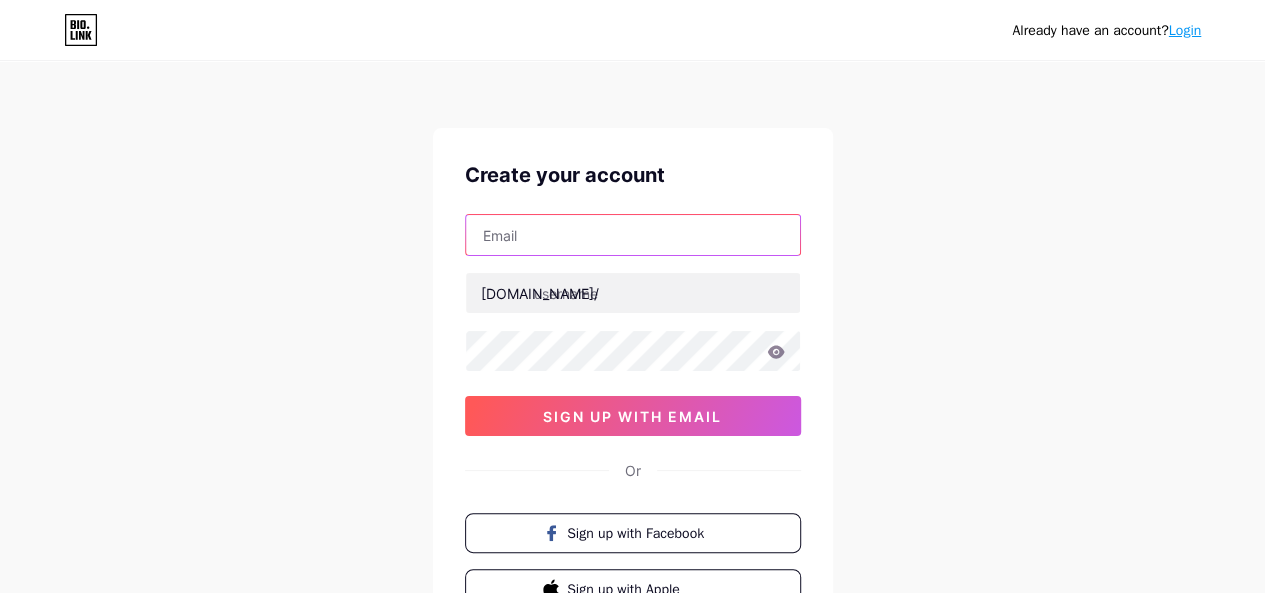 click at bounding box center [633, 235] 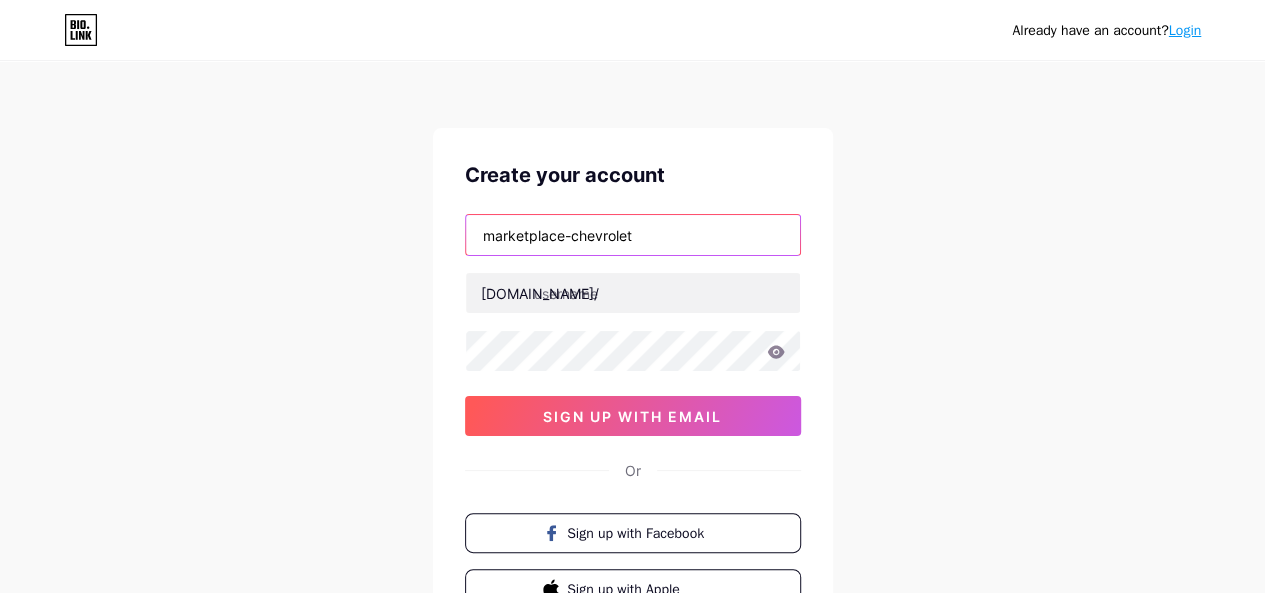 click on "marketplace-chevrolet" at bounding box center [633, 235] 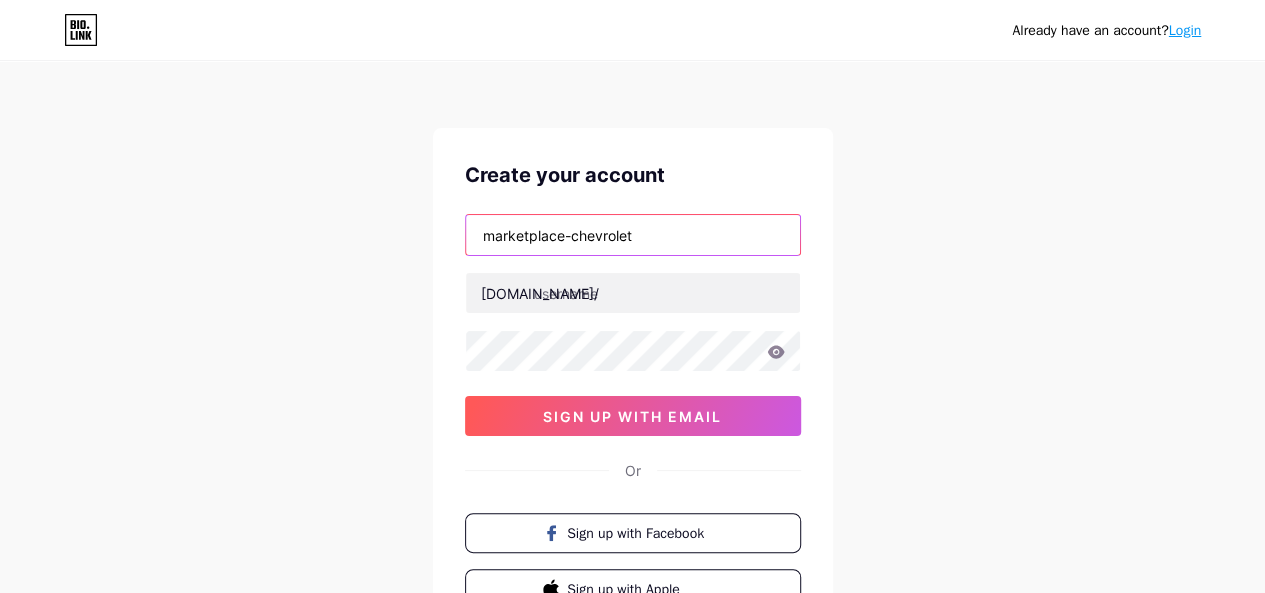 type on "marketplacechevrolet" 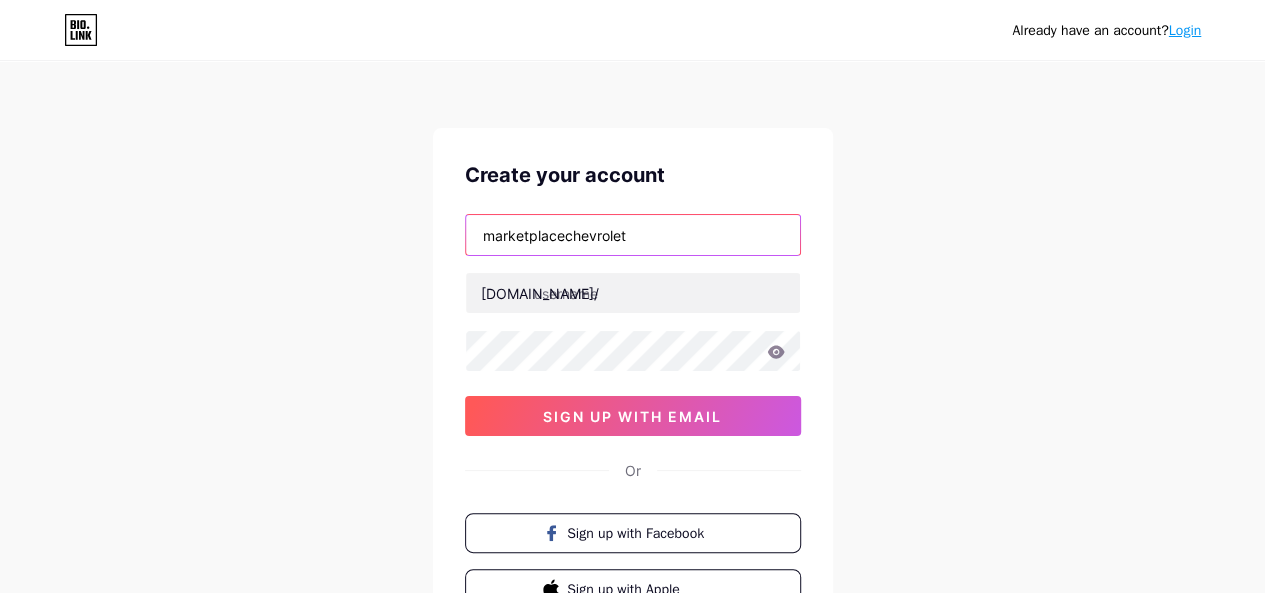 type 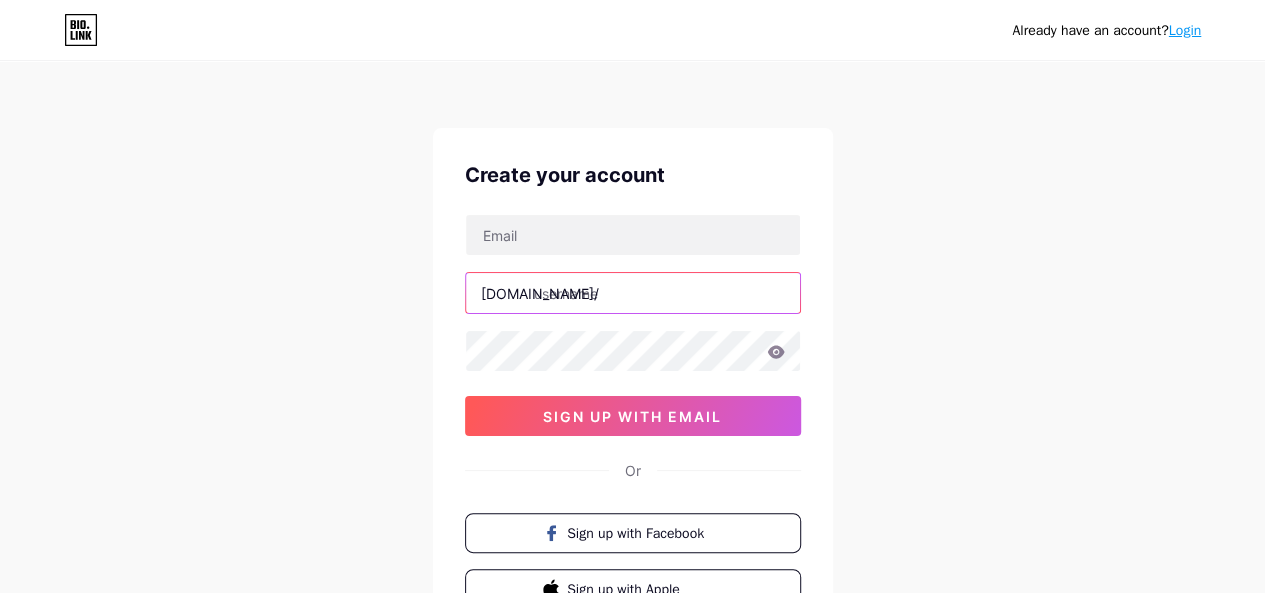 click at bounding box center [633, 293] 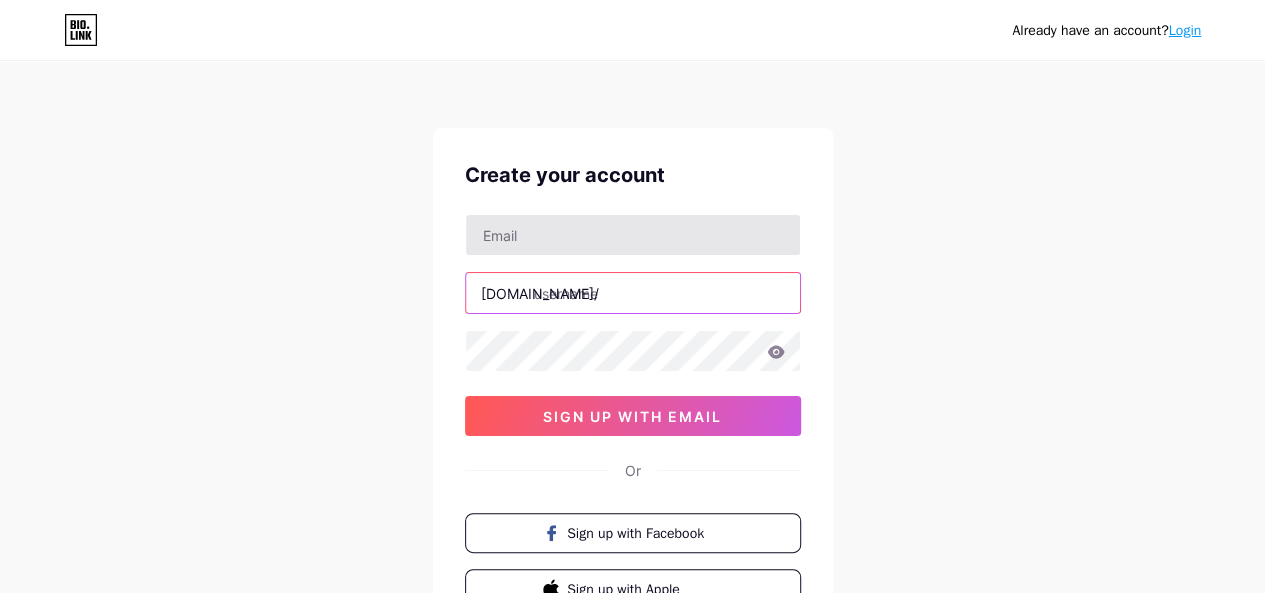 paste on "marketplacechevrolet" 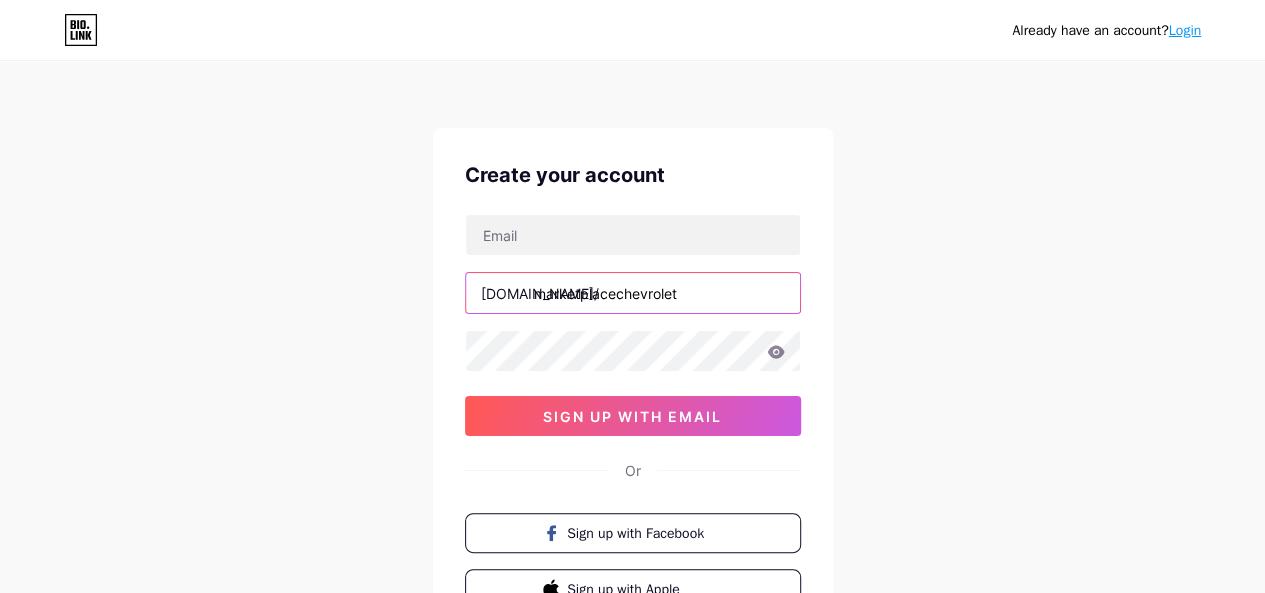 type on "marketplacechevrolet" 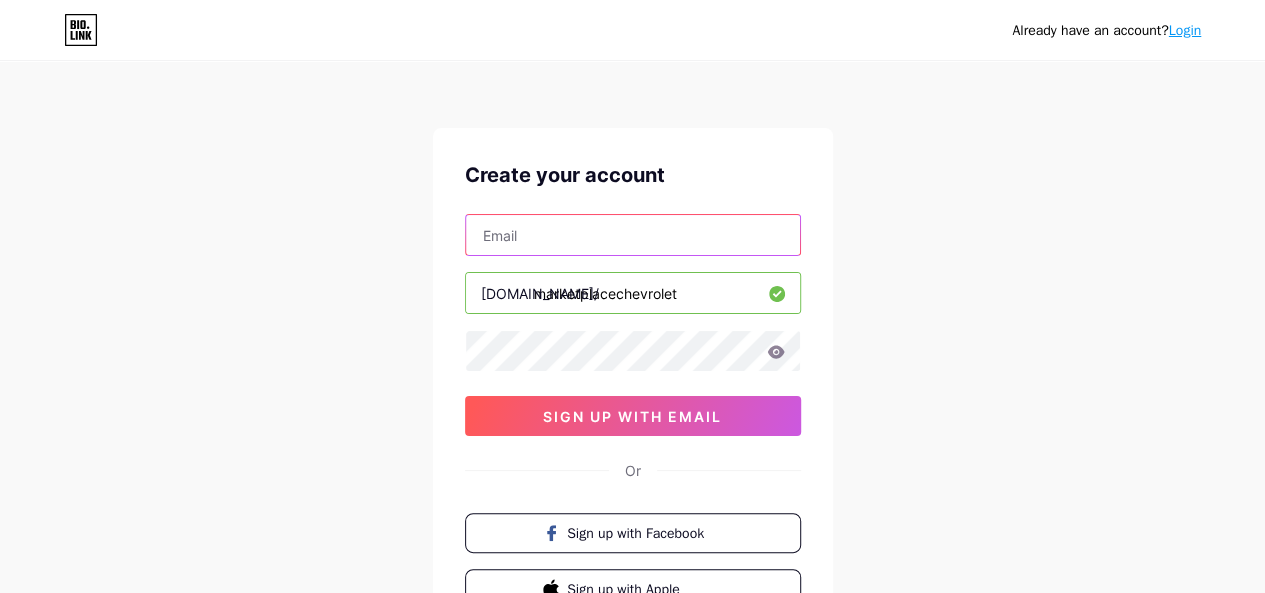 click at bounding box center [633, 235] 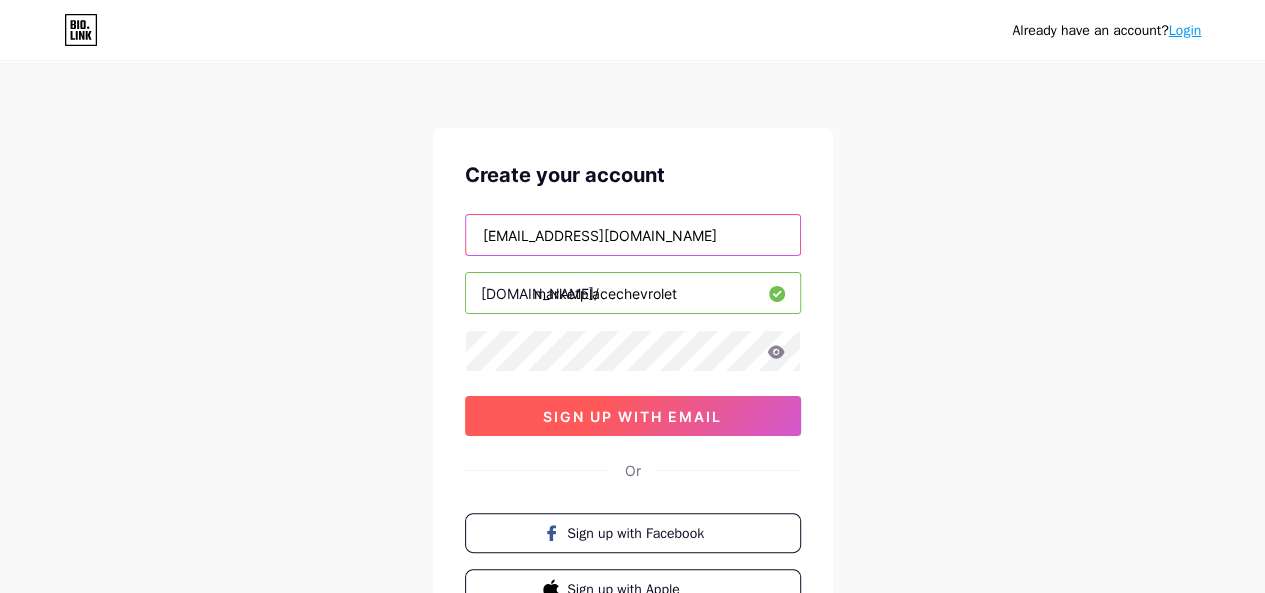 type on "[EMAIL_ADDRESS][DOMAIN_NAME]" 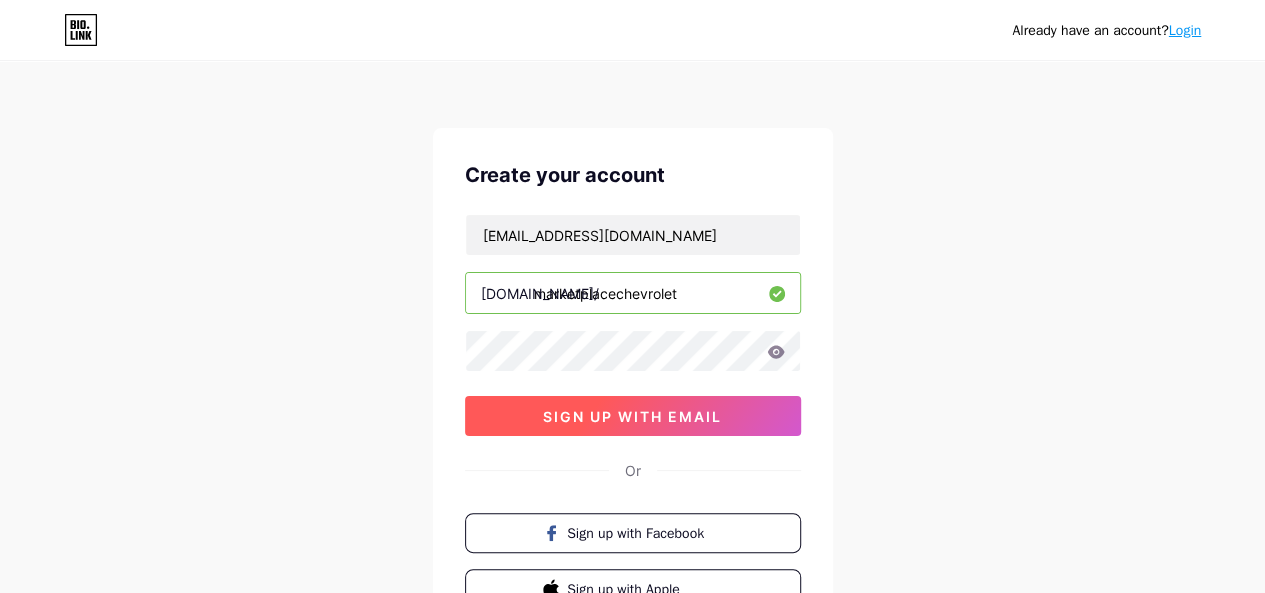 click on "sign up with email" at bounding box center [633, 416] 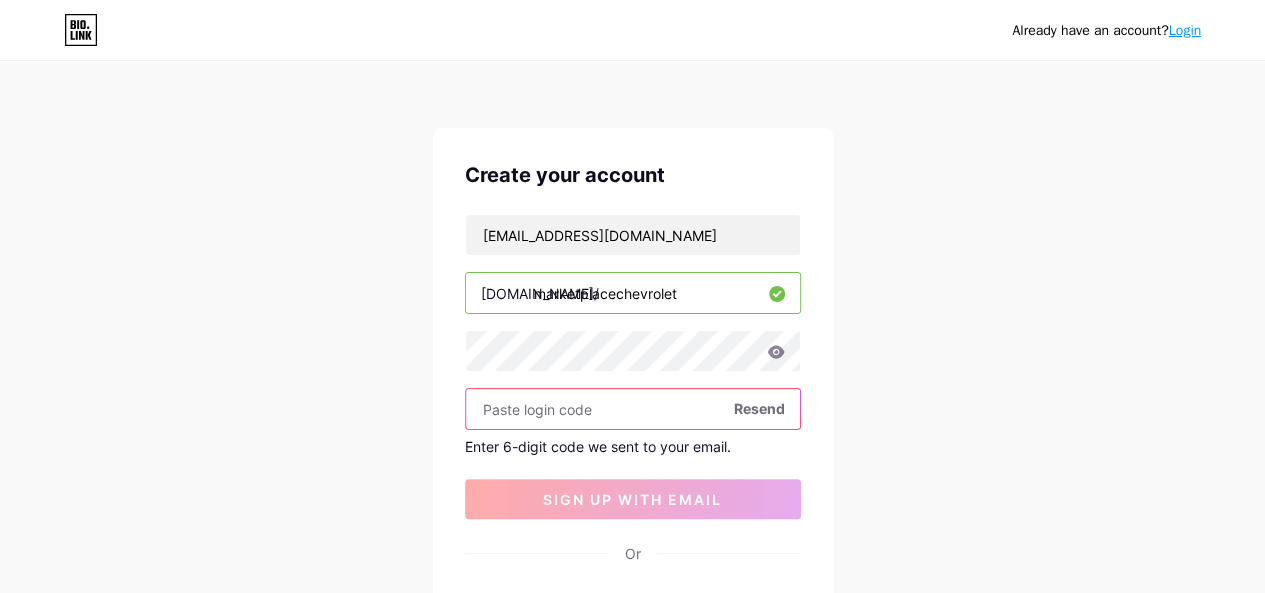 click at bounding box center (633, 409) 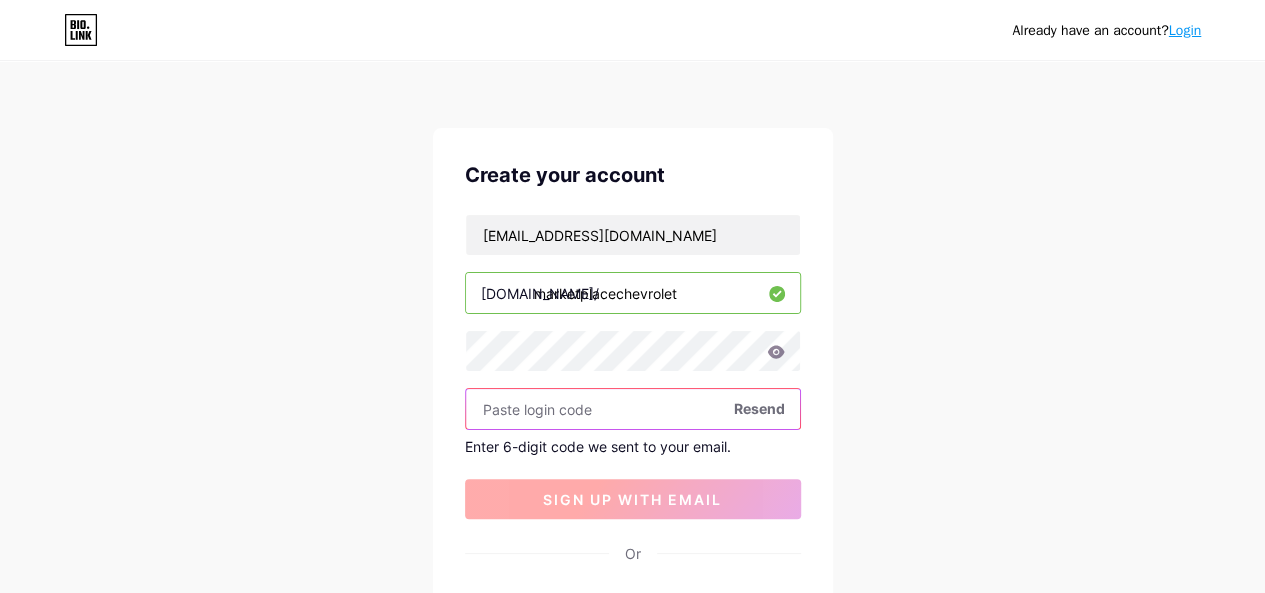 paste on "977964" 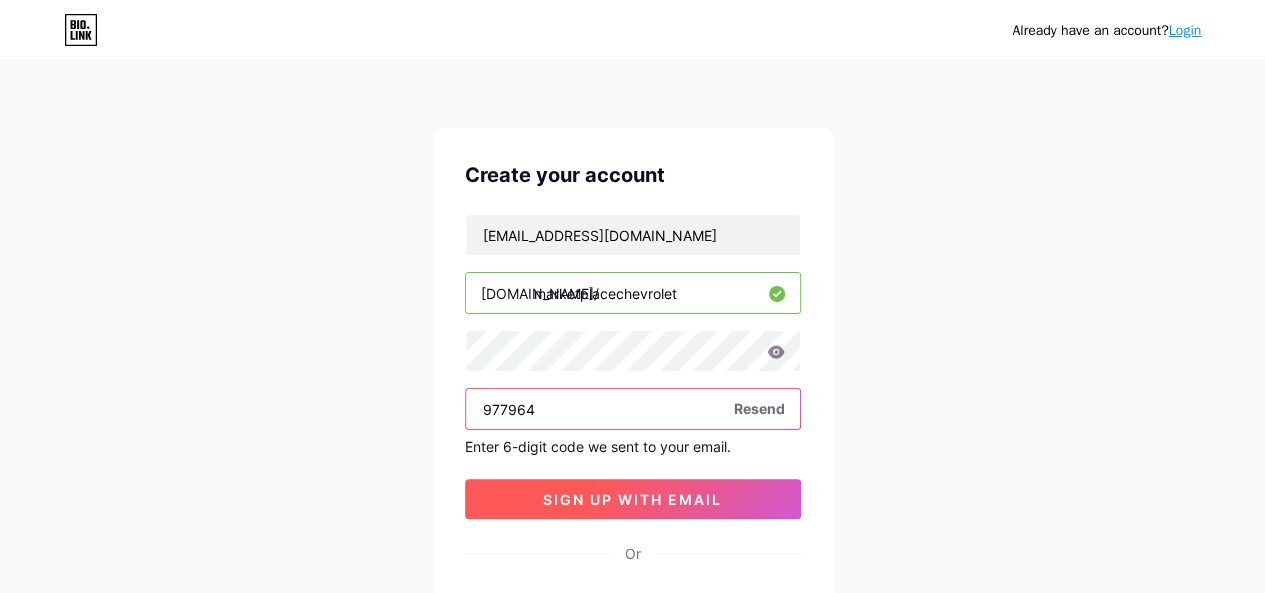 type on "977964" 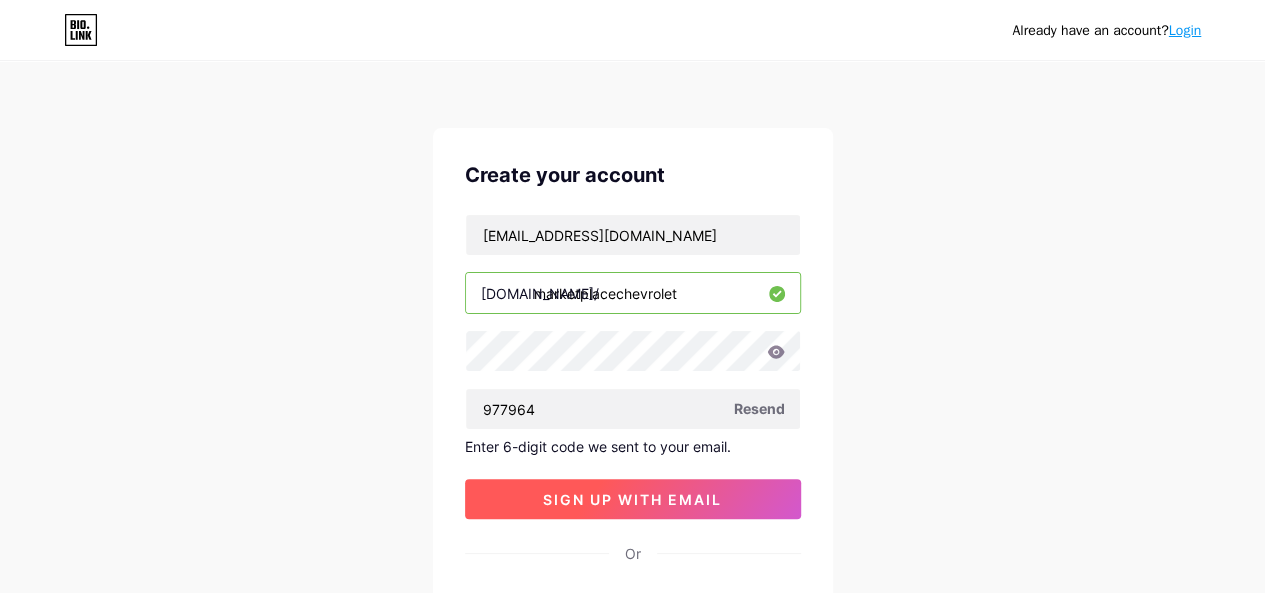 click on "sign up with email" at bounding box center (632, 499) 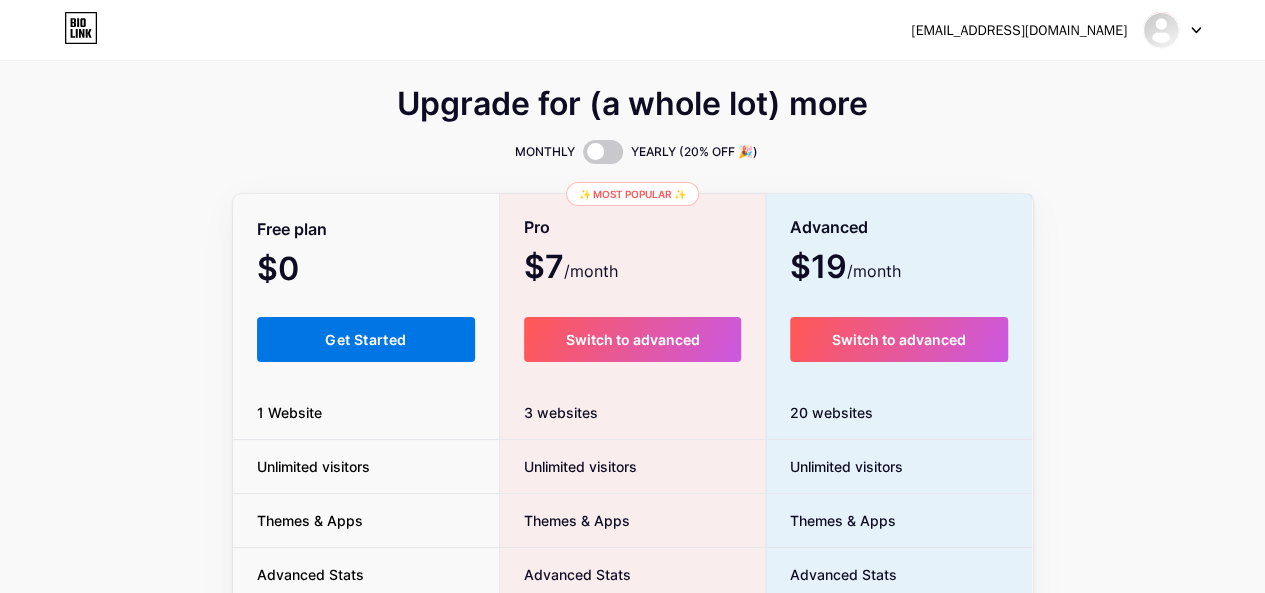 click on "Get Started" at bounding box center [365, 339] 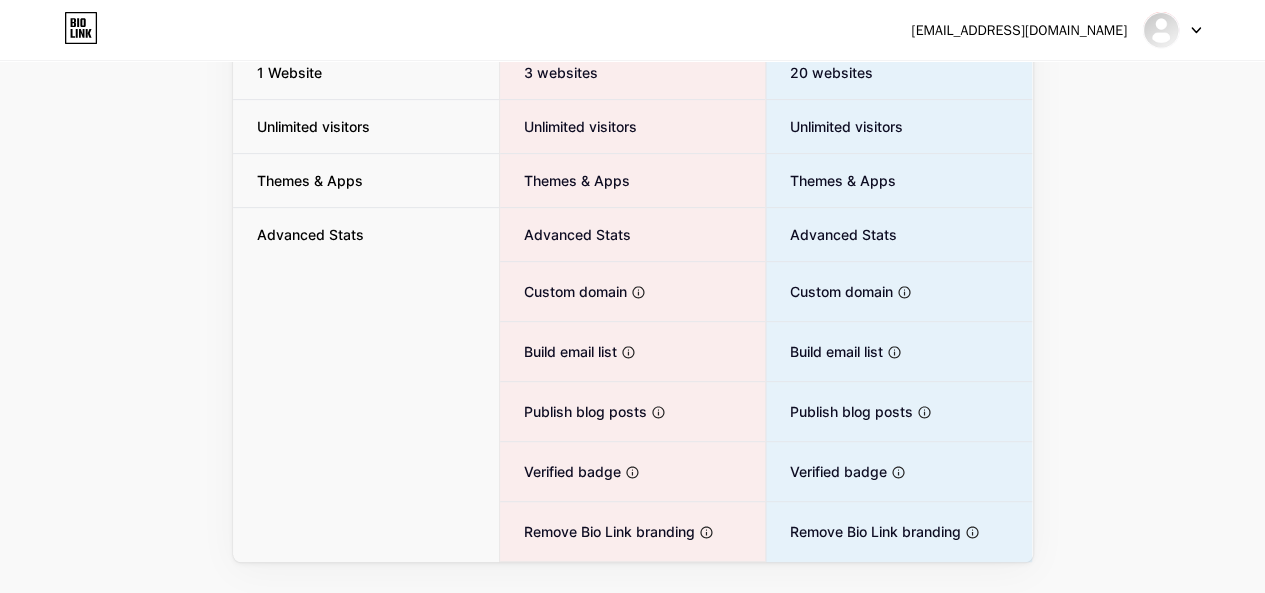 scroll, scrollTop: 385, scrollLeft: 0, axis: vertical 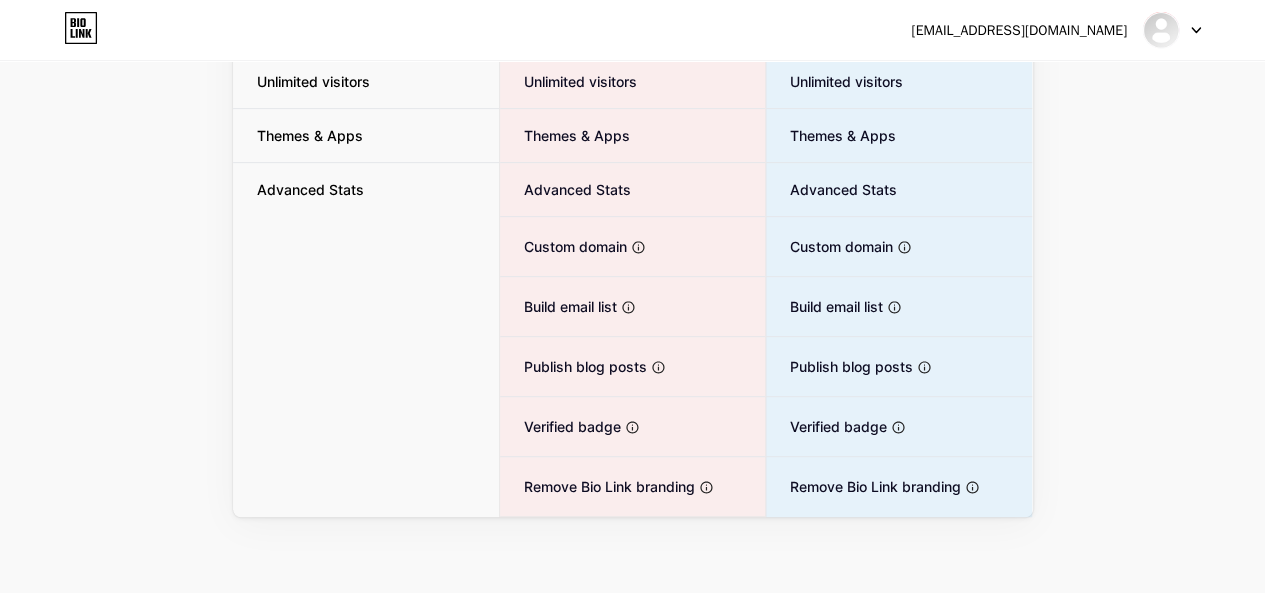 click on "Upgrade for (a whole lot) more
MONTHLY
YEARLY (20% OFF 🎉)
Free plan   $0   /month   Get Started     1 Website Unlimited visitors Themes & Apps Advanced Stats   ✨ Most popular ✨   Pro   $7   /month     Switch to advanced      3 websites
Unlimited visitors     Themes & Apps     Advanced Stats     Custom domain        Host it on your own personal domain    Build email list        Collect emails of your visitors and send them email updates    Publish blog posts        Start a blog in seconds, powered by a powerful editor    Verified badge        Add authenticity by showing a blue checkmark    Remove Bio Link branding        Remove all credits and make it fully white-label      Advanced   $19   /month     Switch to advanced      20 websites
Unlimited visitors     Themes & Apps     Advanced Stats     Custom domain        Host it on your own personal domain    Build email list         Publish blog posts         Verified badge" at bounding box center [632, 112] 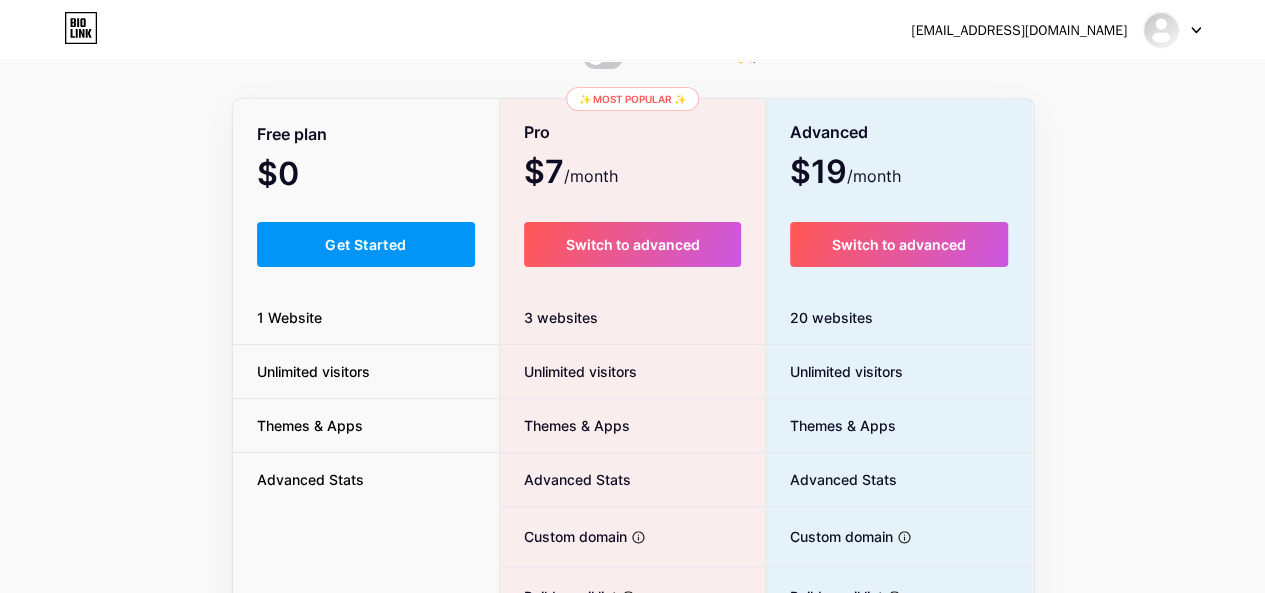 scroll, scrollTop: 89, scrollLeft: 0, axis: vertical 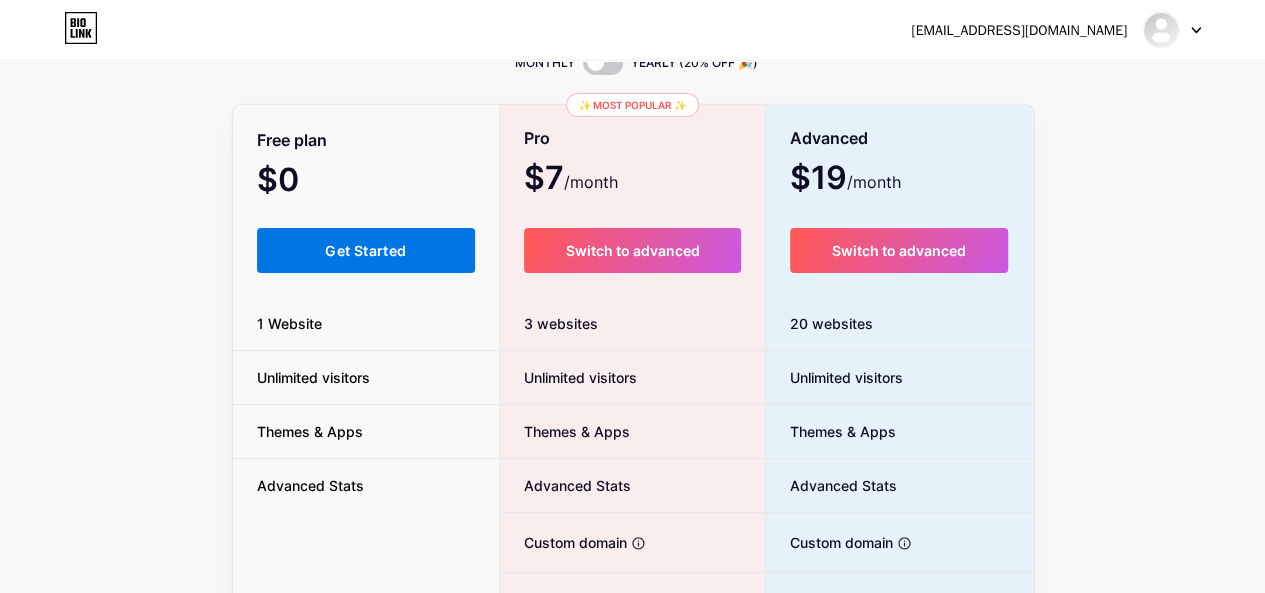 click on "Get Started" at bounding box center (365, 250) 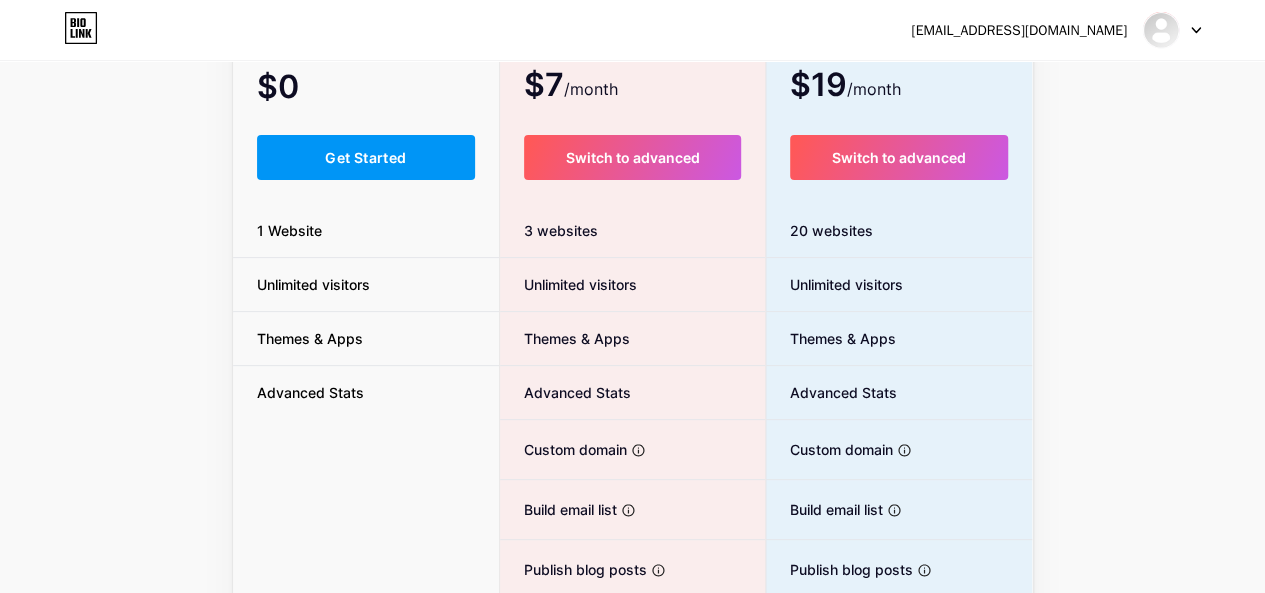 scroll, scrollTop: 200, scrollLeft: 0, axis: vertical 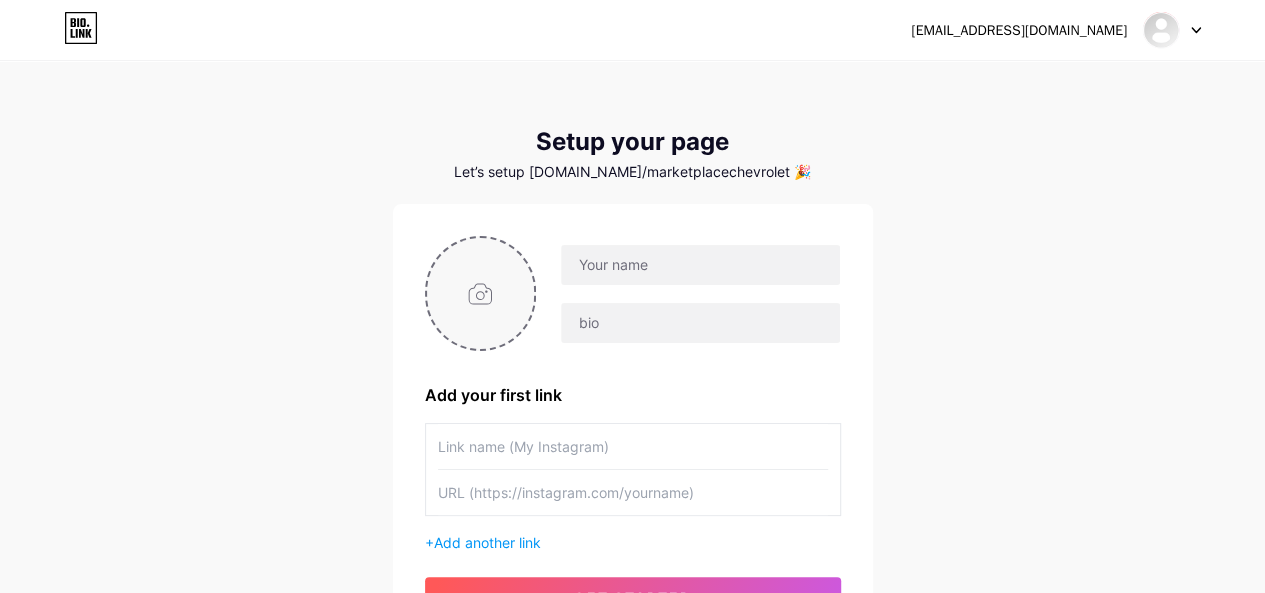 click at bounding box center [481, 293] 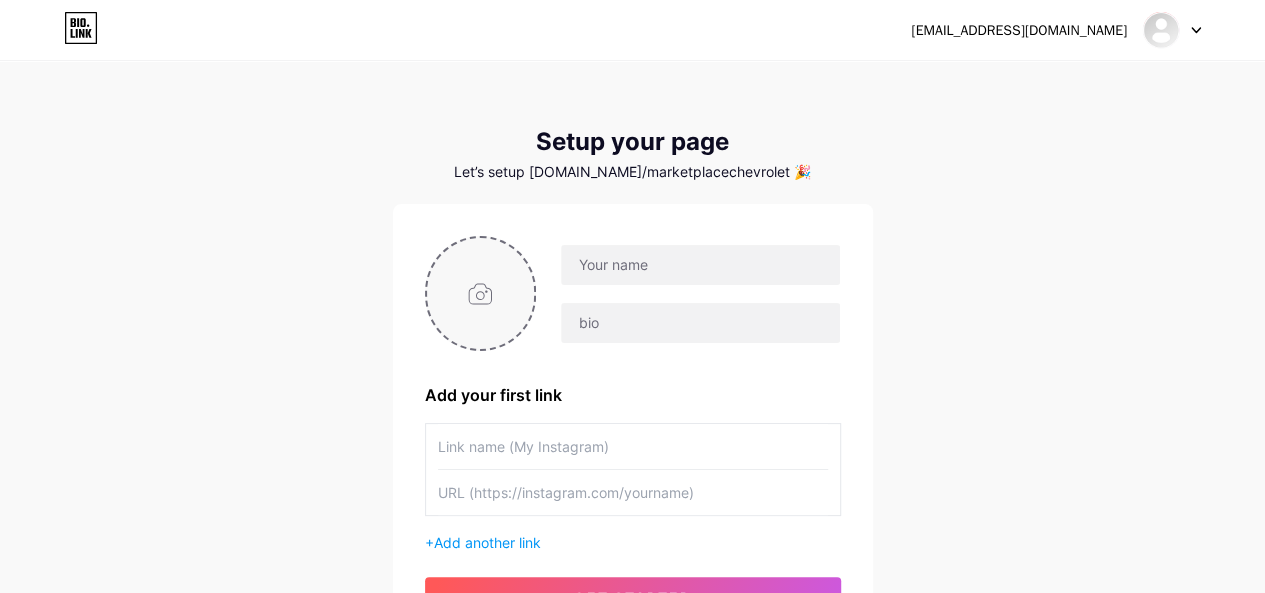 type on "C:\fakepath\Untitled design (3).png" 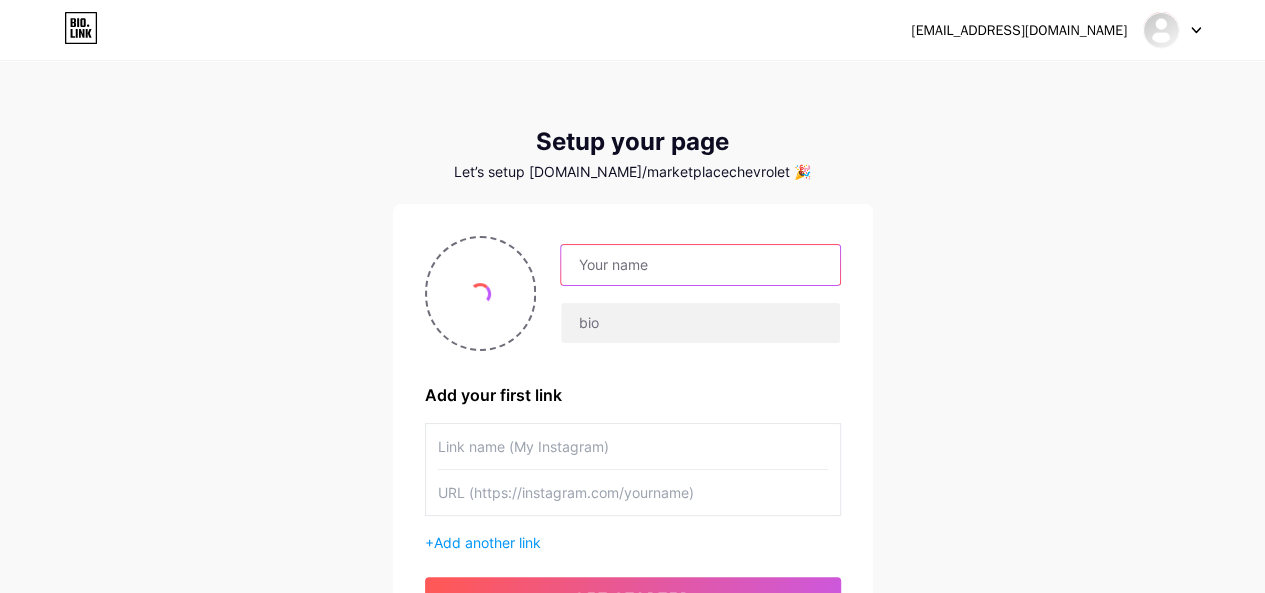 click at bounding box center [700, 265] 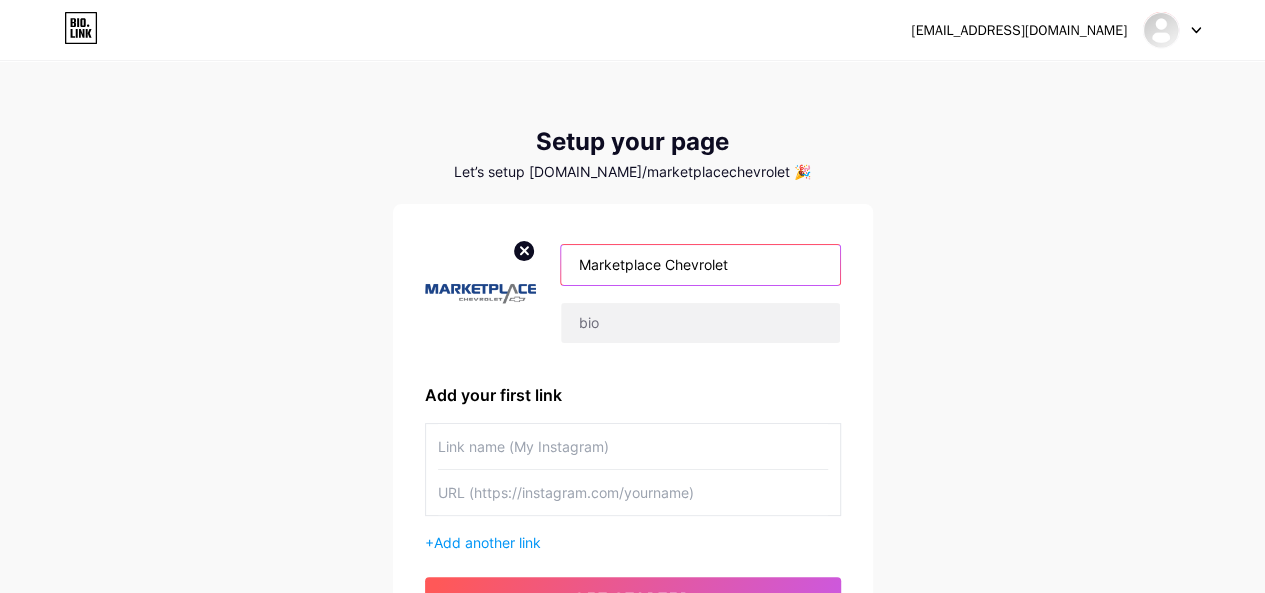 type on "Marketplace Chevrolet" 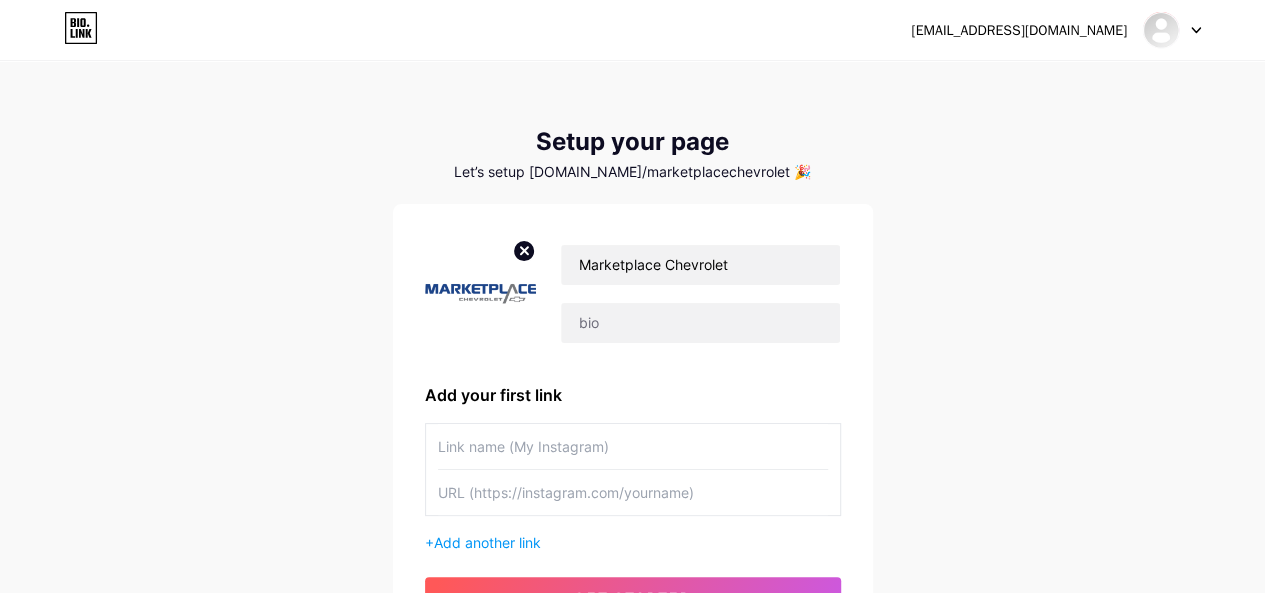 click on "[EMAIL_ADDRESS][DOMAIN_NAME]           Dashboard     Logout   Setup your page   Let’s setup [DOMAIN_NAME]/marketplacechevrolet 🎉               Marketplace Chevrolet         Add your first link
+  Add another link     get started" at bounding box center [632, 356] 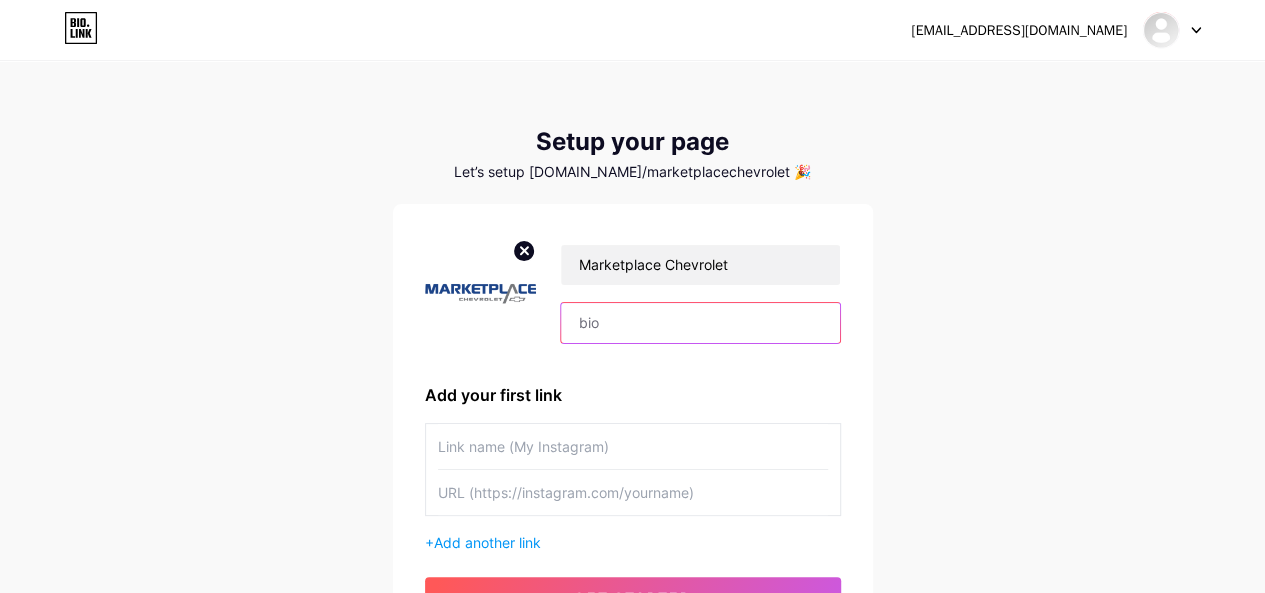 click at bounding box center (700, 323) 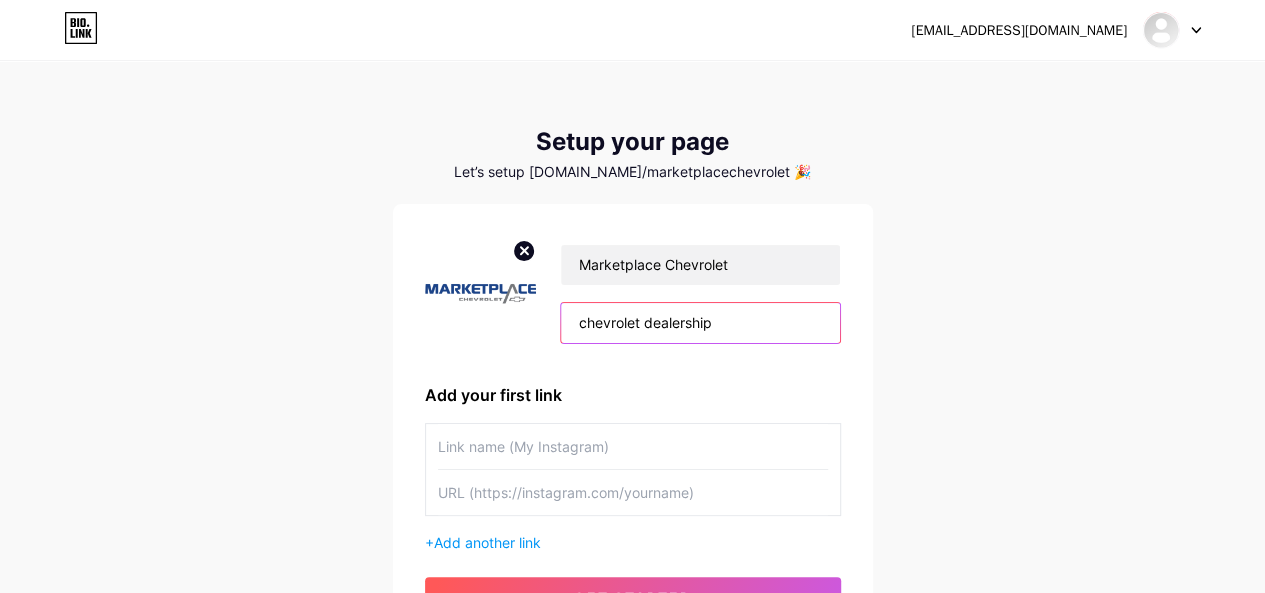 click on "chevrolet dealership" at bounding box center [700, 323] 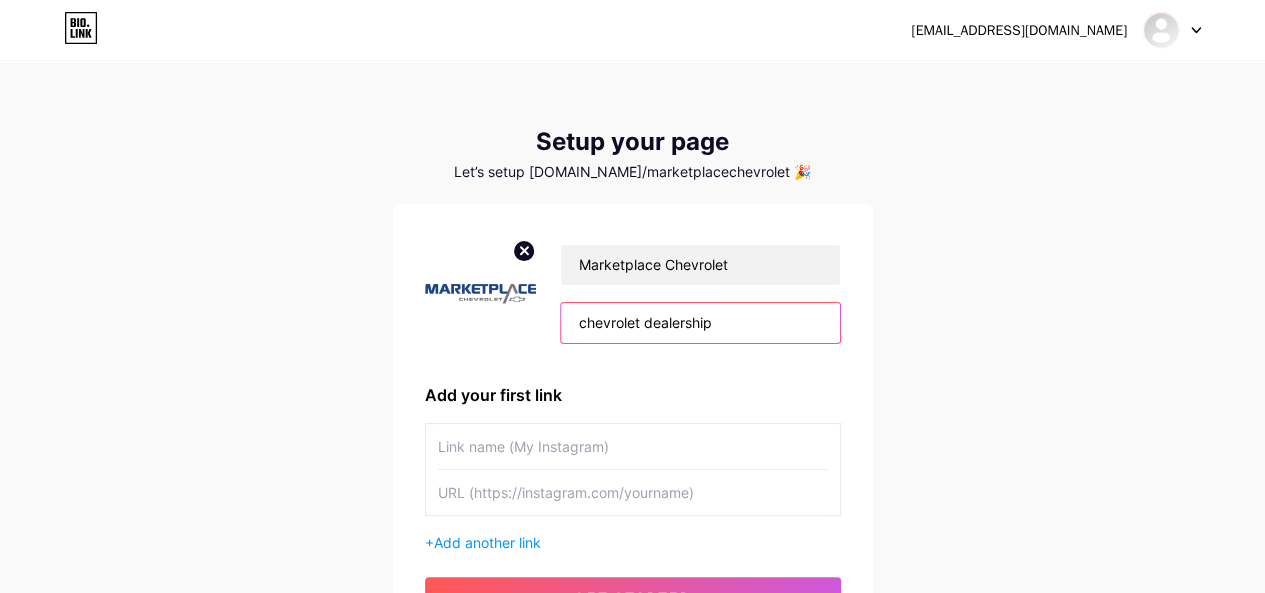 click on "chevrolet dealership" at bounding box center (700, 323) 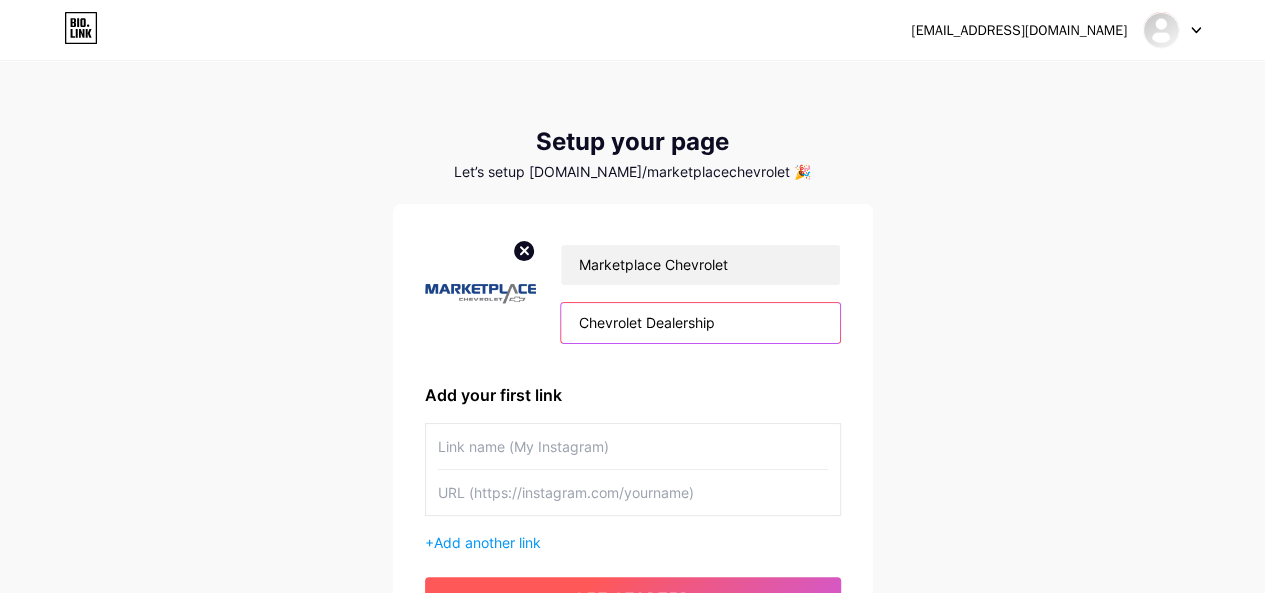 type on "Chevrolet Dealership" 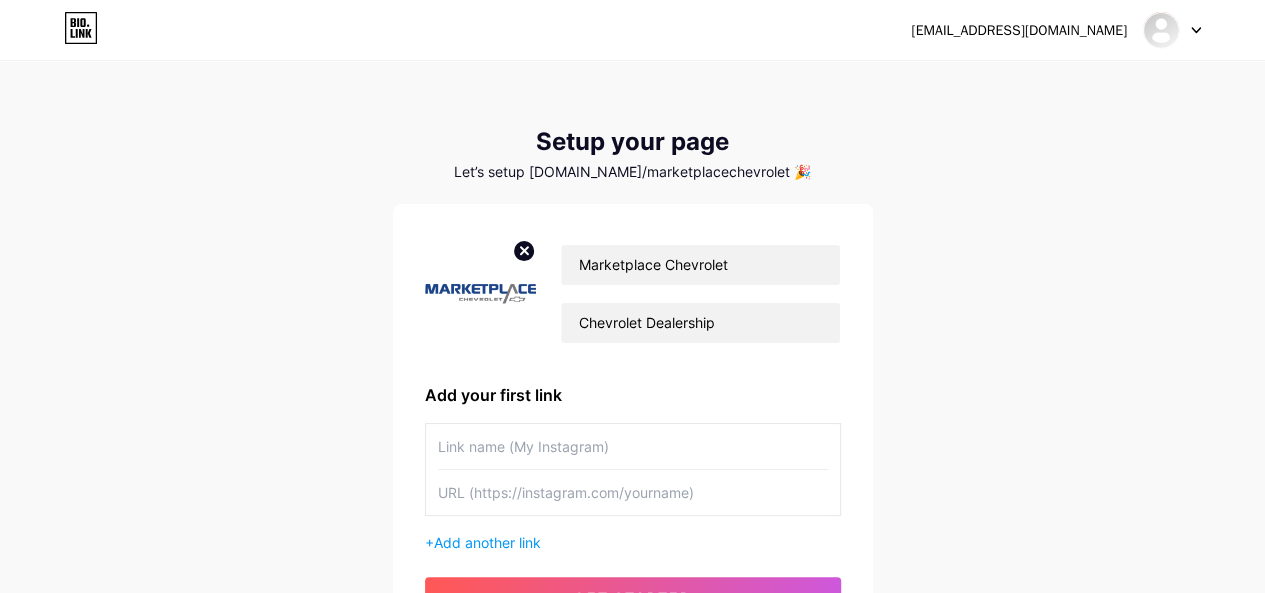 click at bounding box center (633, 492) 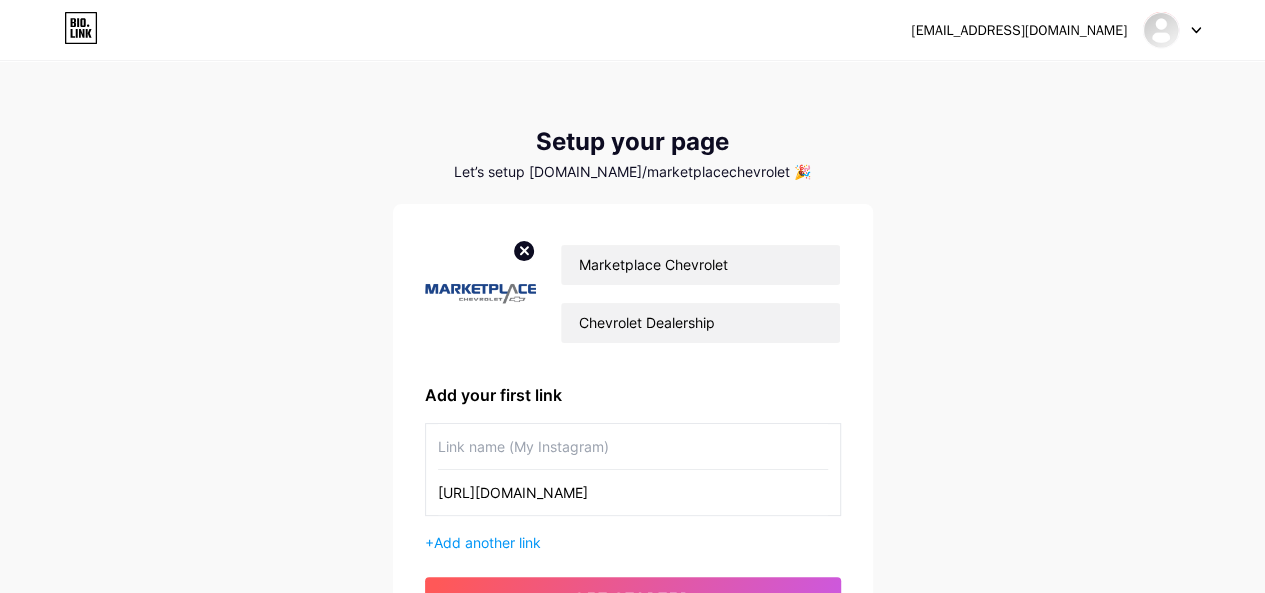 type on "[URL][DOMAIN_NAME]" 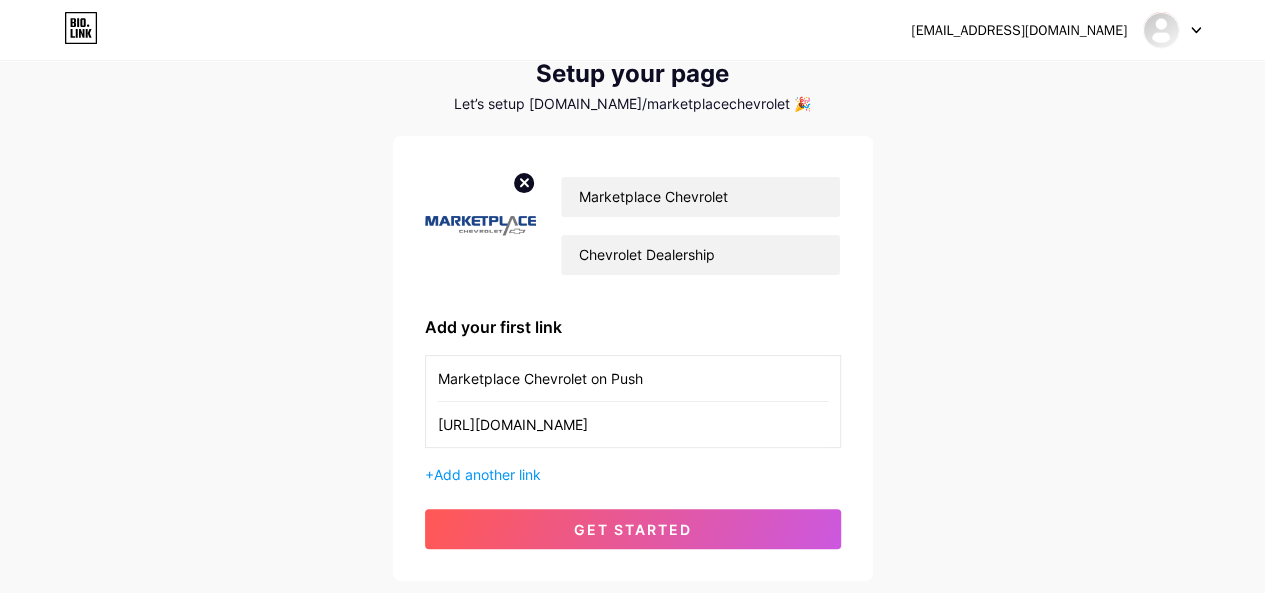 scroll, scrollTop: 198, scrollLeft: 0, axis: vertical 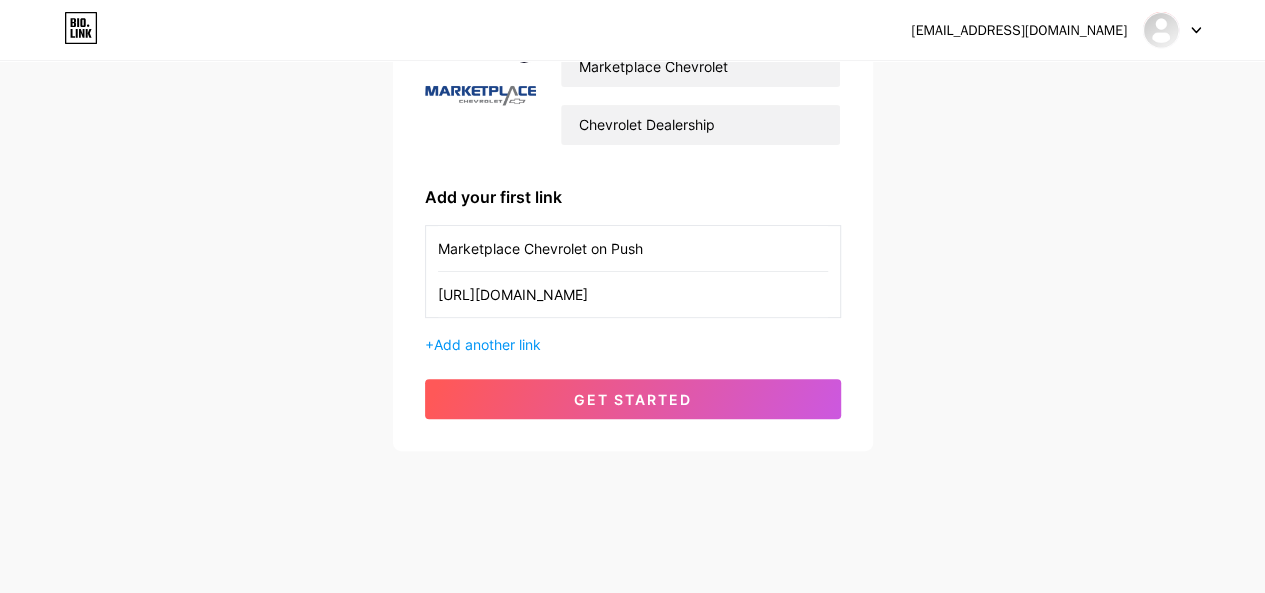 type on "Marketplace Chevrolet on Push" 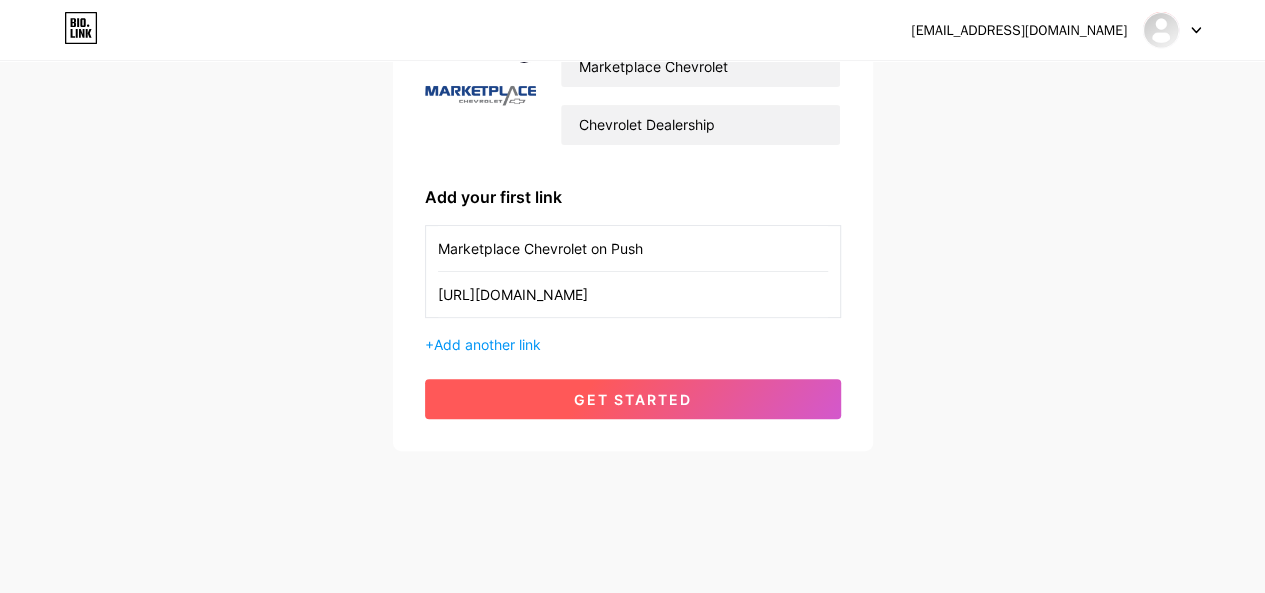 click on "get started" at bounding box center [633, 399] 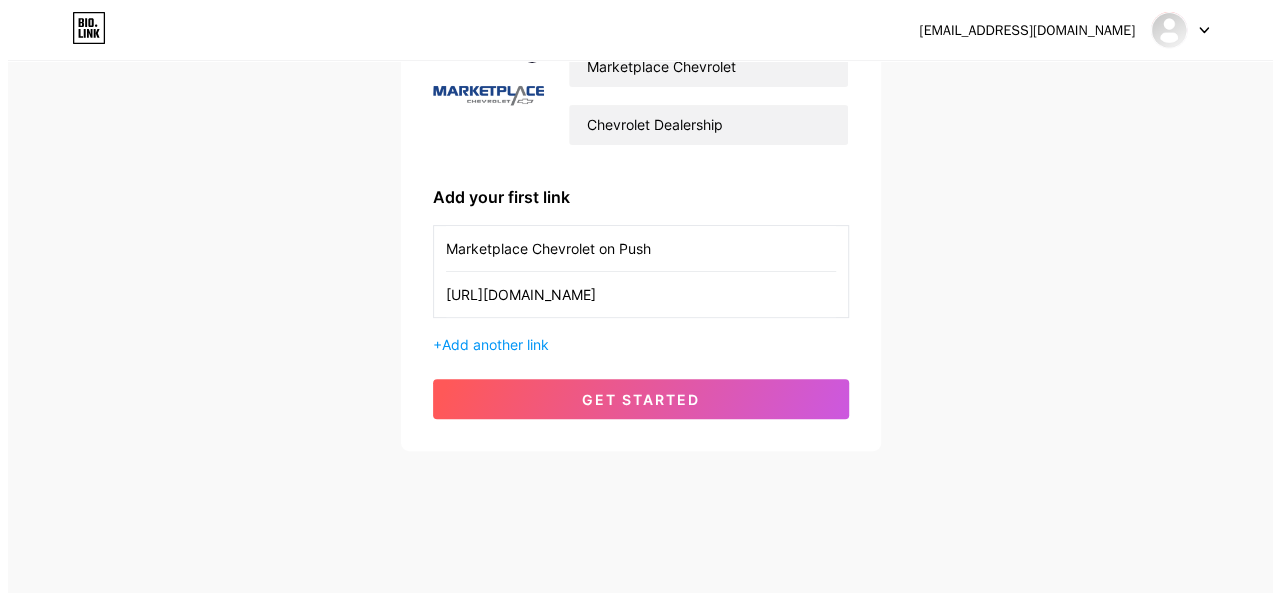 scroll, scrollTop: 0, scrollLeft: 0, axis: both 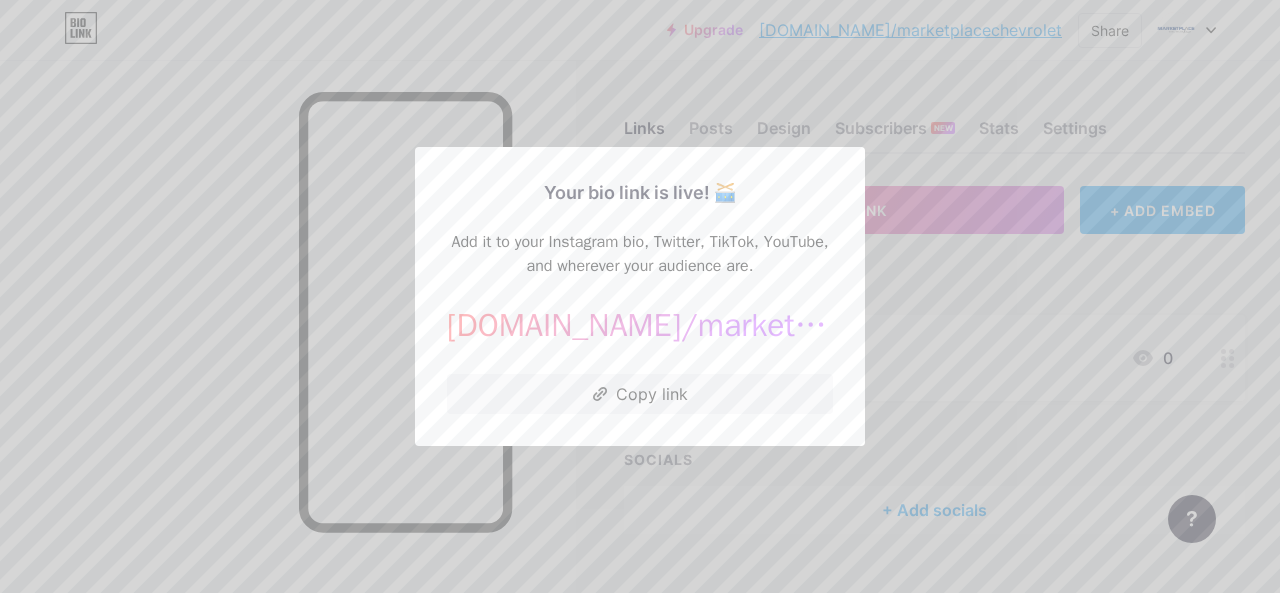click at bounding box center (640, 296) 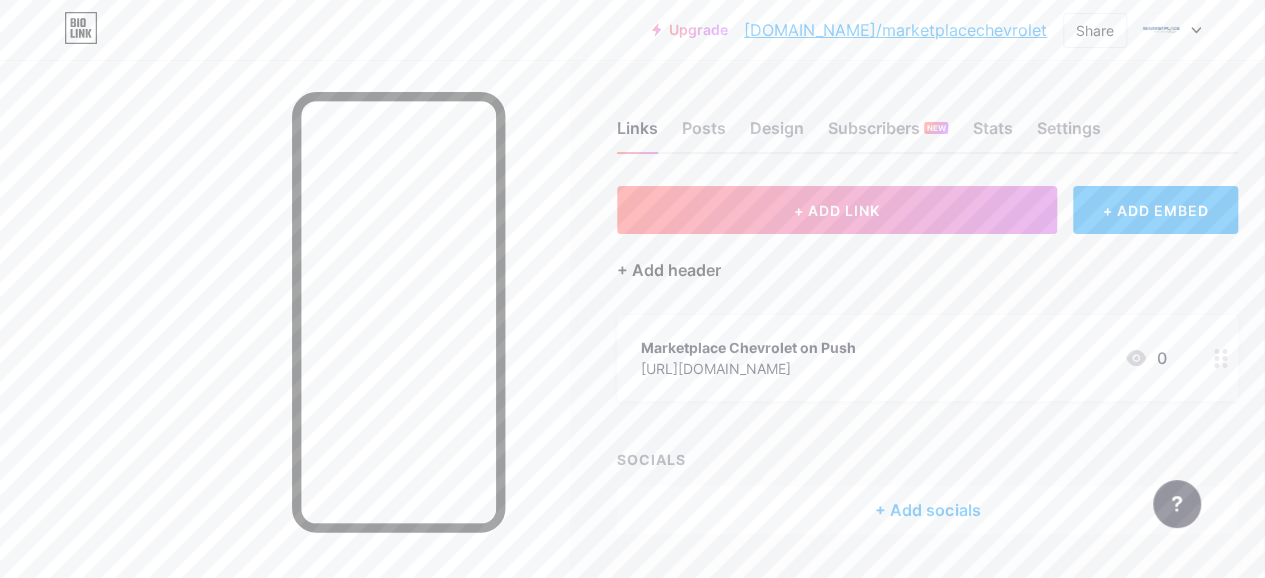 click on "+ Add header" at bounding box center (669, 270) 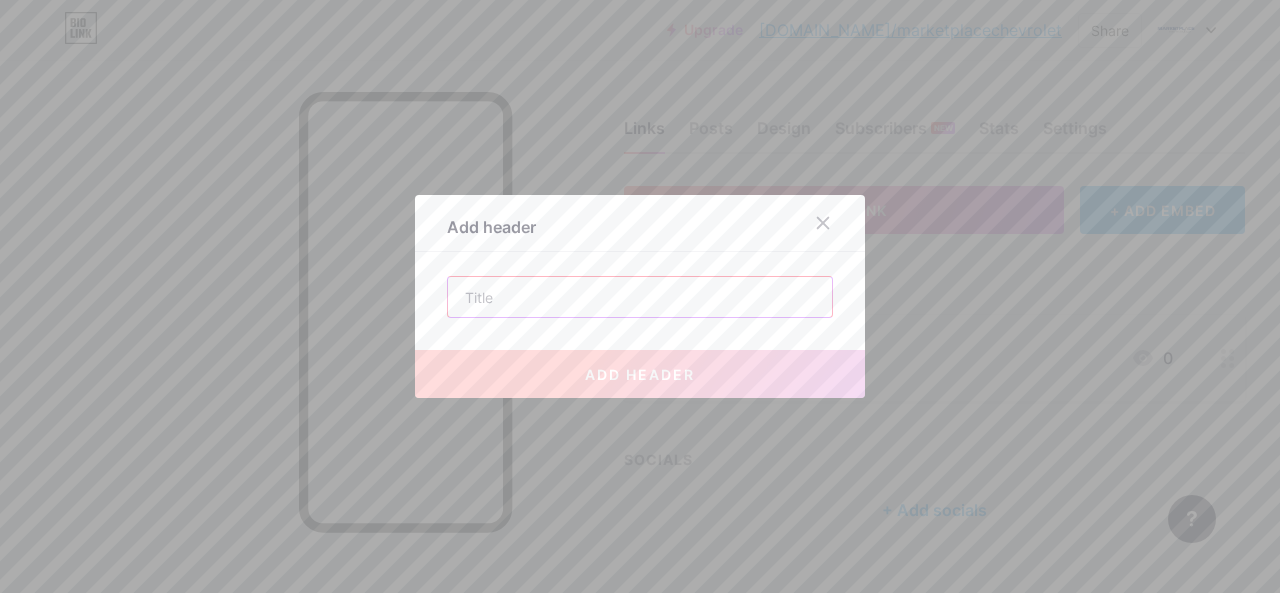 click at bounding box center (640, 297) 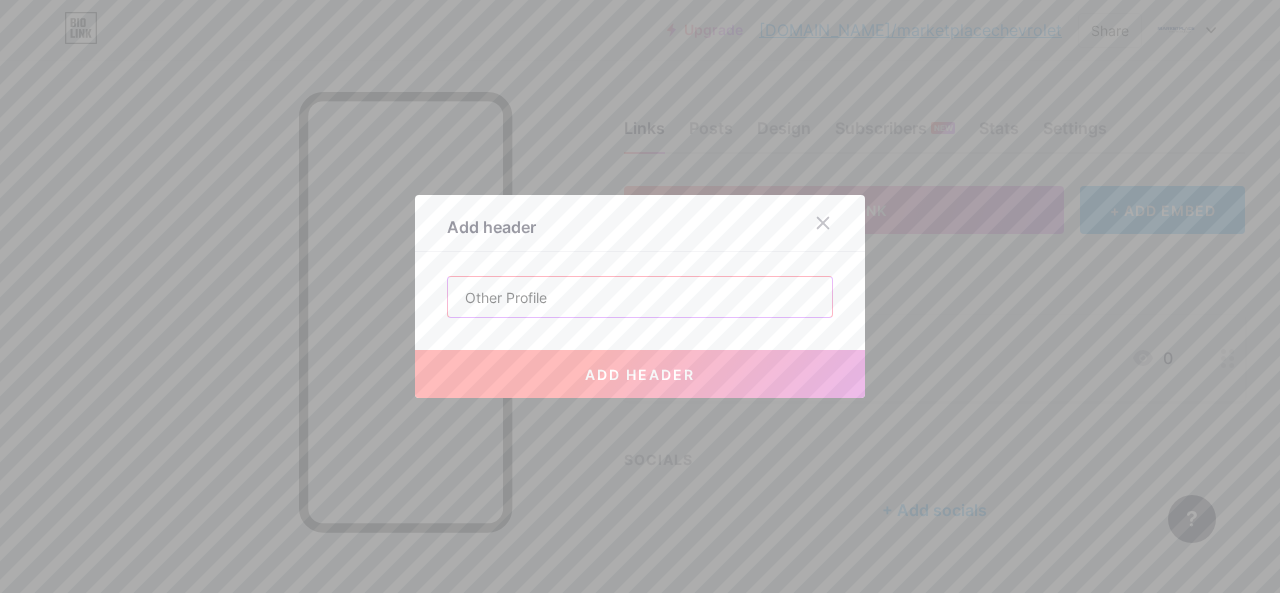 type on "Other Profile" 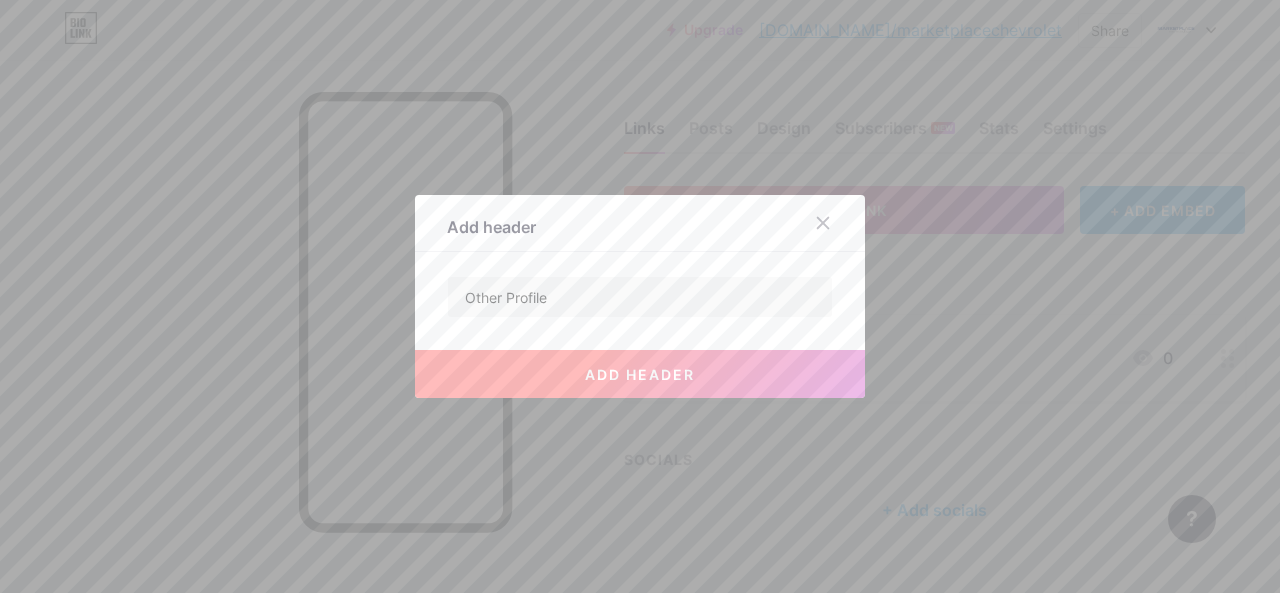 click on "add header" at bounding box center [640, 374] 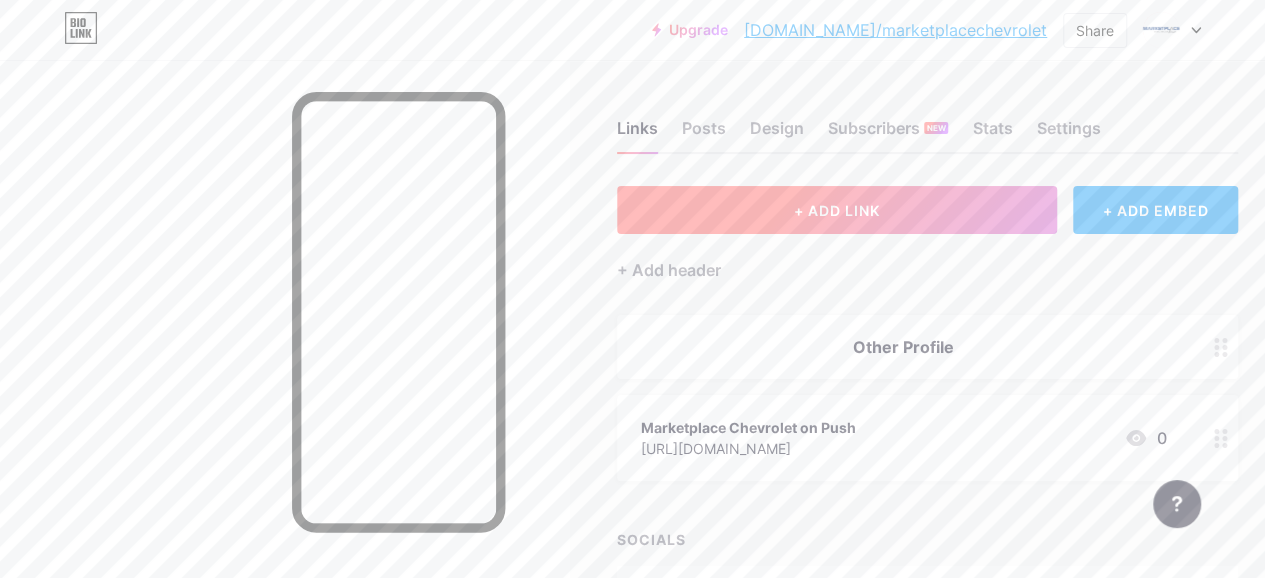click on "+ ADD LINK" at bounding box center [837, 210] 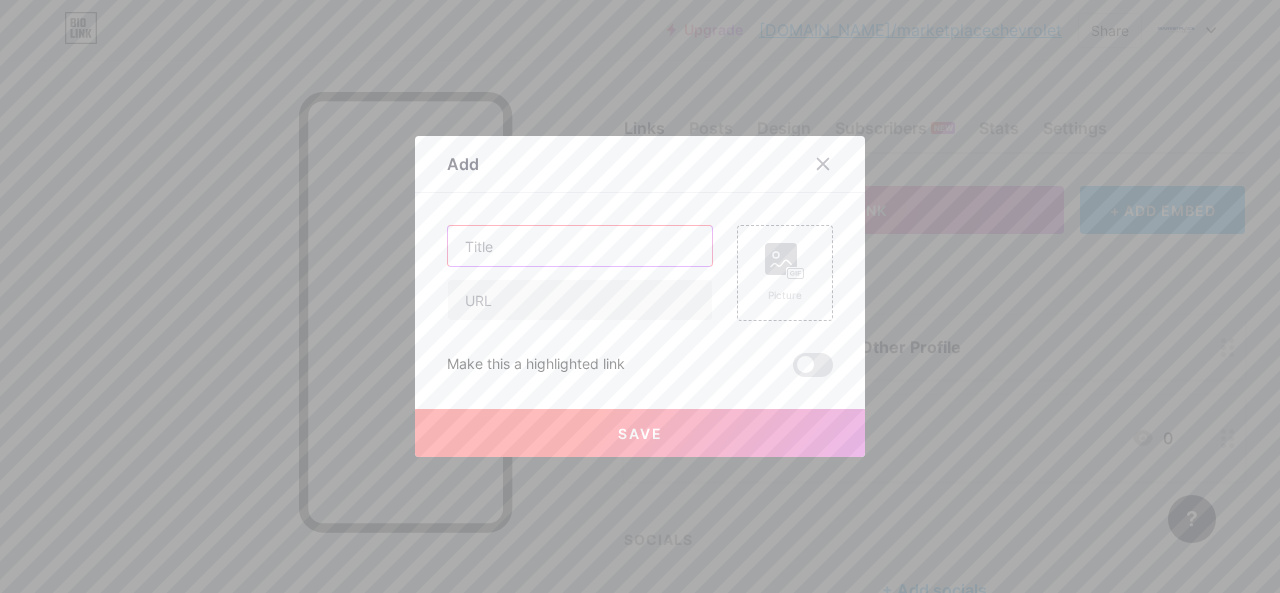 click at bounding box center (580, 246) 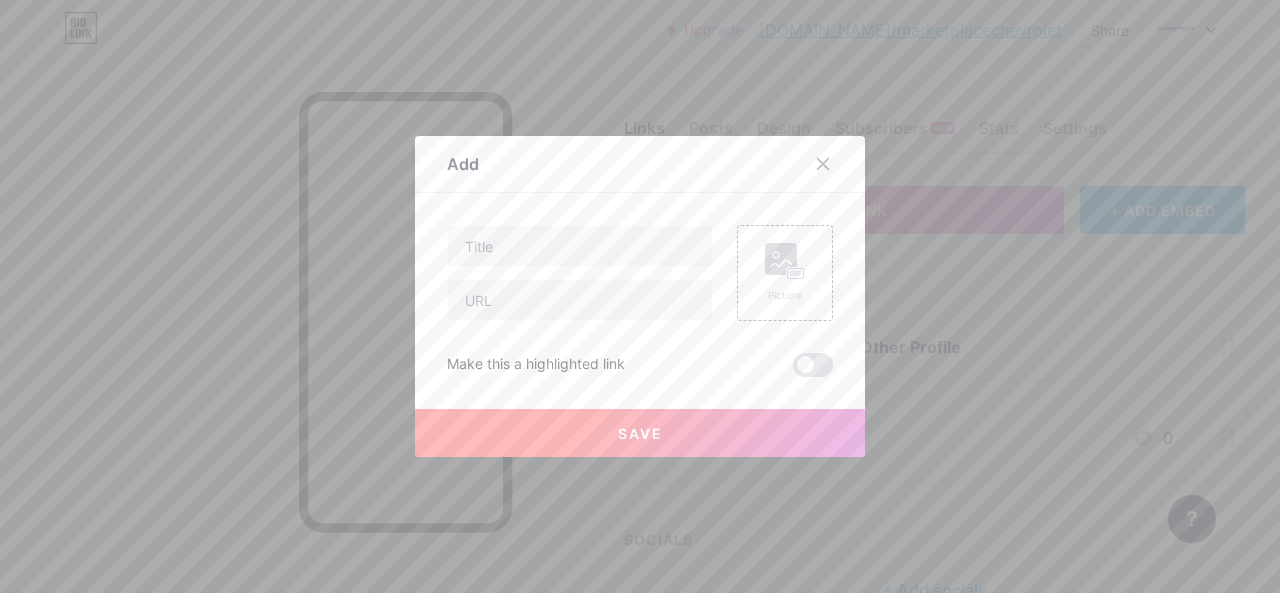 click on "Picture
Make this a highlighted link
Save" at bounding box center [640, 301] 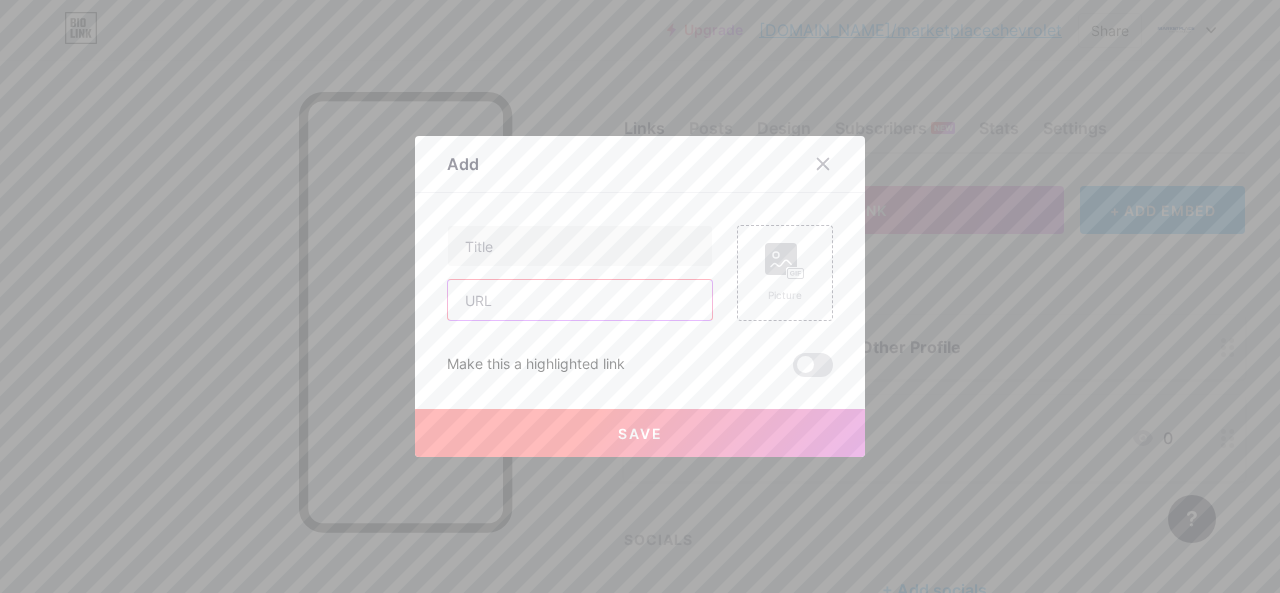click at bounding box center [580, 300] 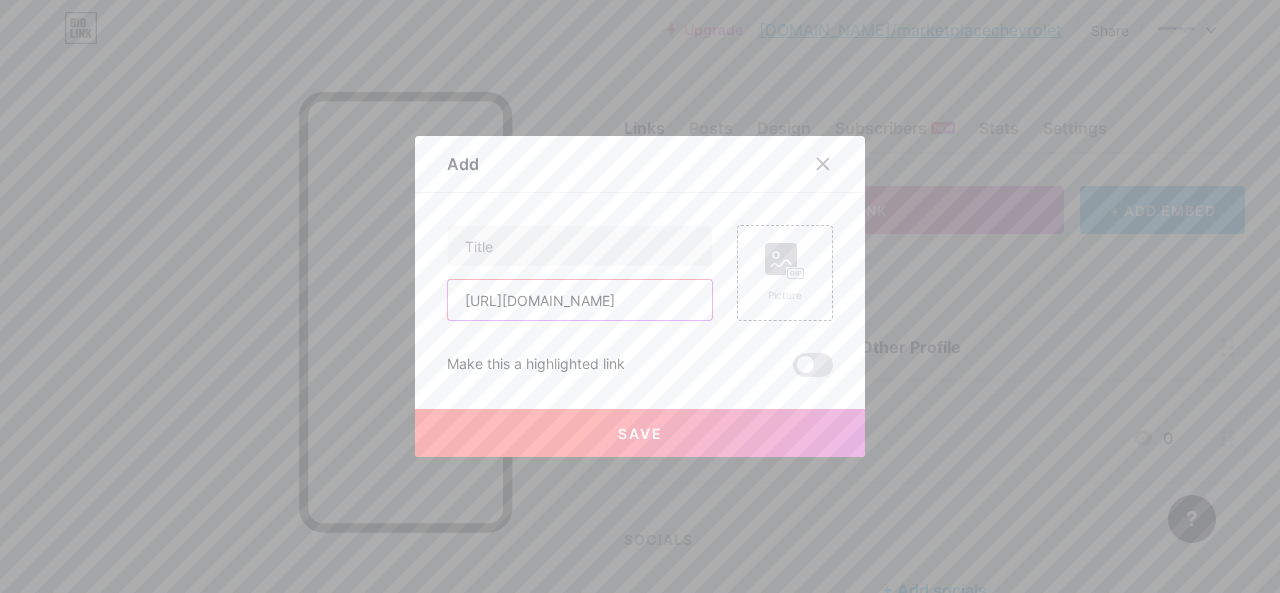 scroll, scrollTop: 0, scrollLeft: 829, axis: horizontal 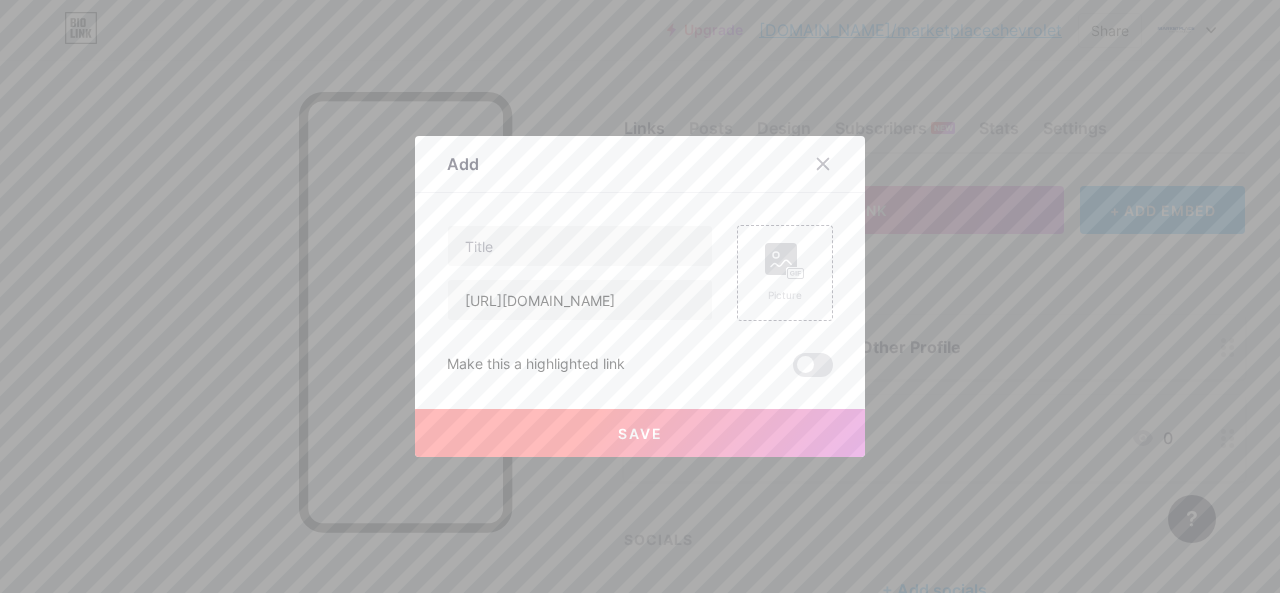click on "Content
YouTube
Play YouTube video without leaving your page.
ADD
Vimeo
Play Vimeo video without leaving your page.
ADD
Tiktok
Grow your TikTok following
ADD
Tweet
Embed a tweet.
ADD
Reddit
Showcase your Reddit profile
ADD
Spotify
Embed Spotify to play the preview of a track.
ADD
Twitch
Play Twitch video without leaving your page.
ADD
SoundCloud
ADD" at bounding box center (640, 285) 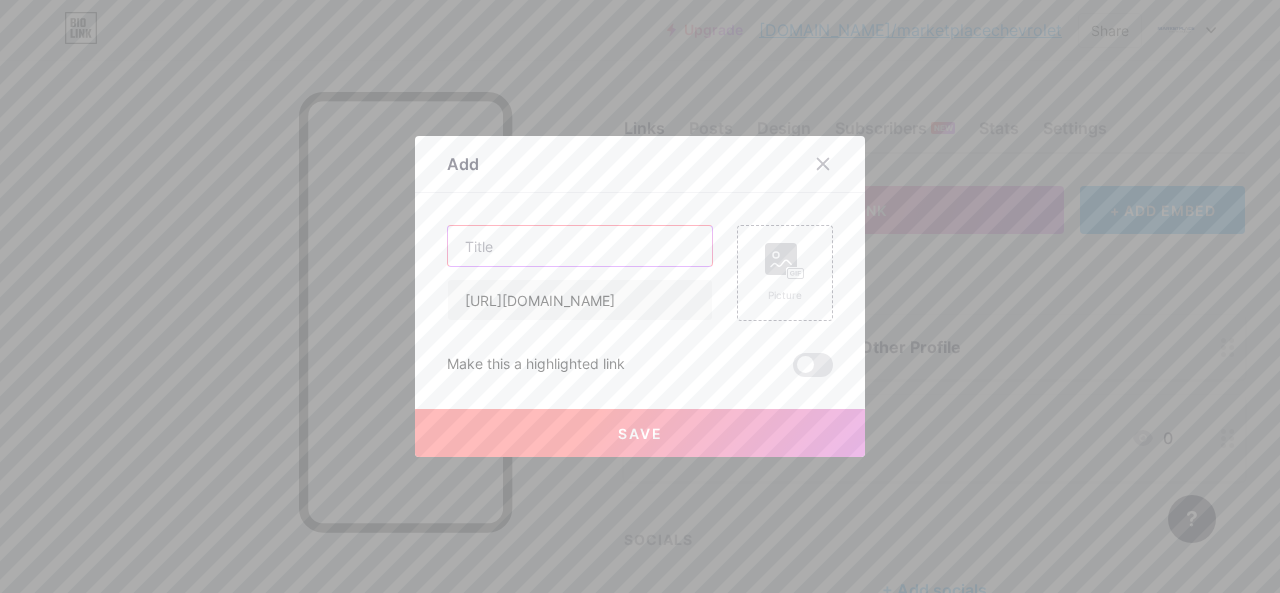 click at bounding box center [580, 246] 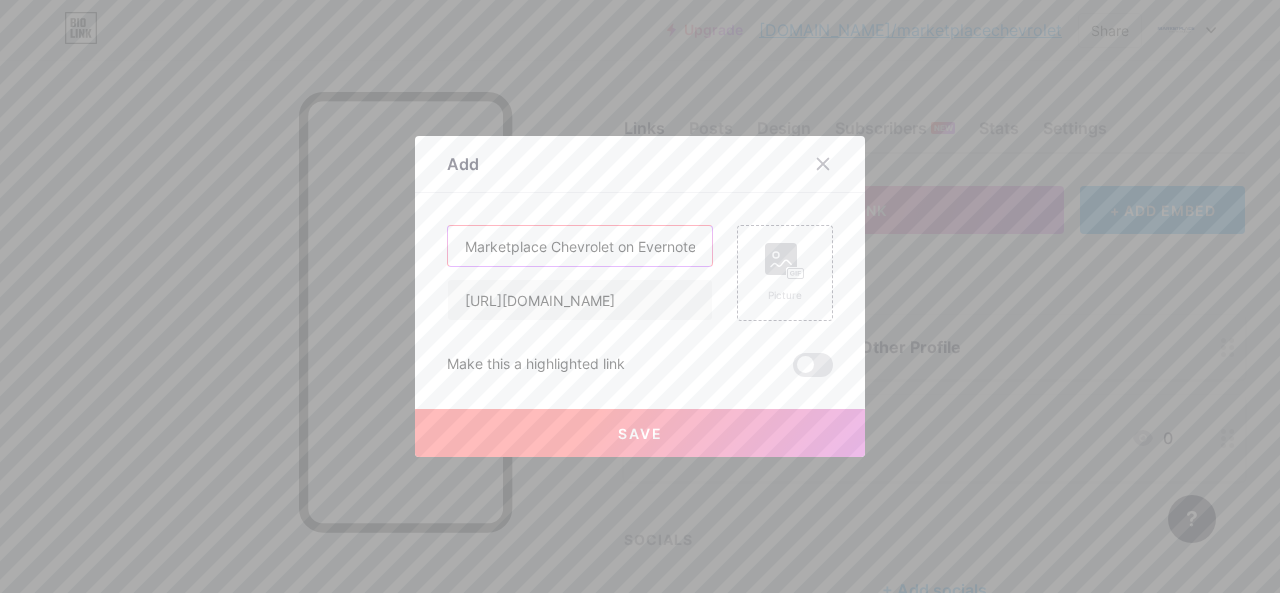 scroll, scrollTop: 0, scrollLeft: 2, axis: horizontal 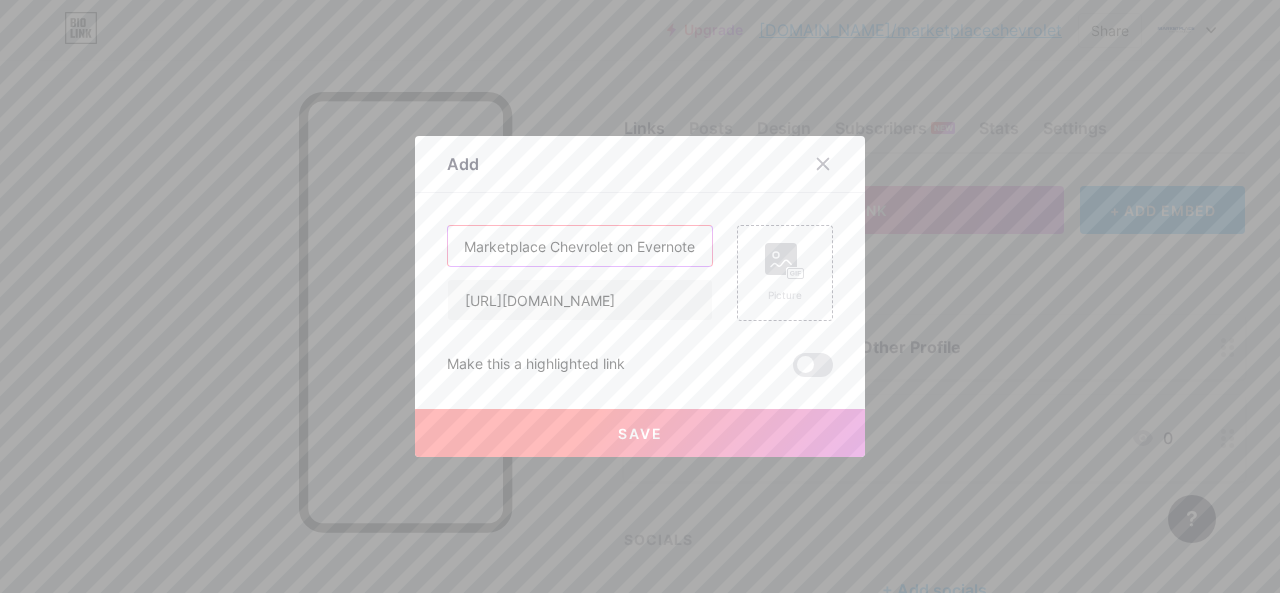 type on "Marketplace Chevrolet on Evernote" 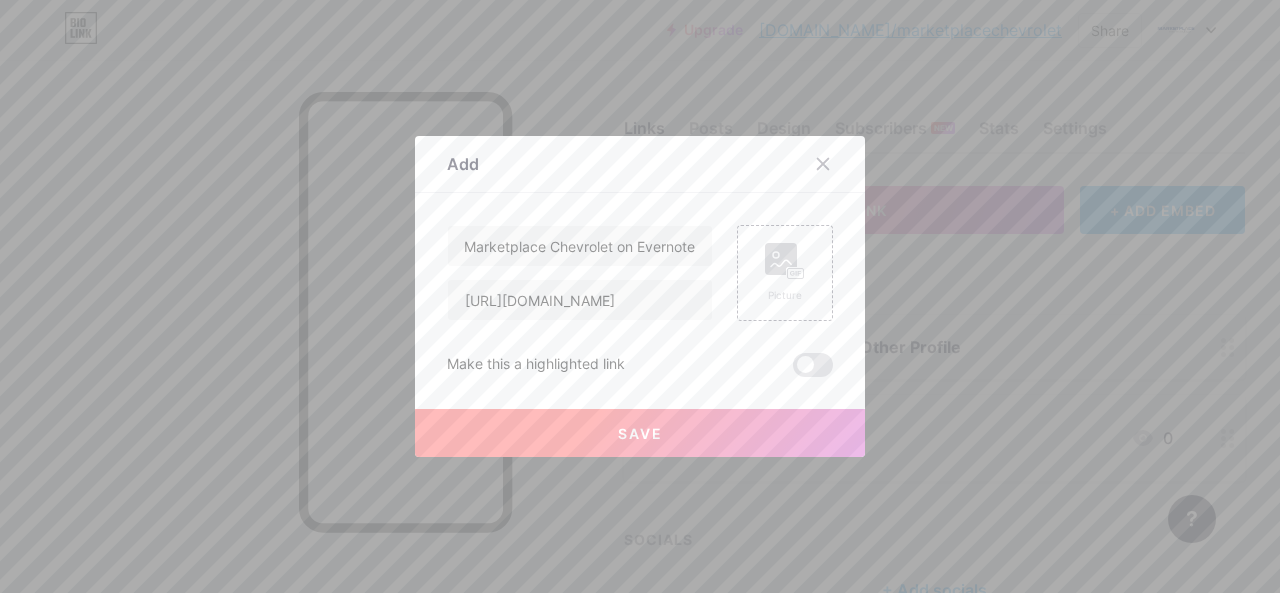 click on "Save" at bounding box center [640, 433] 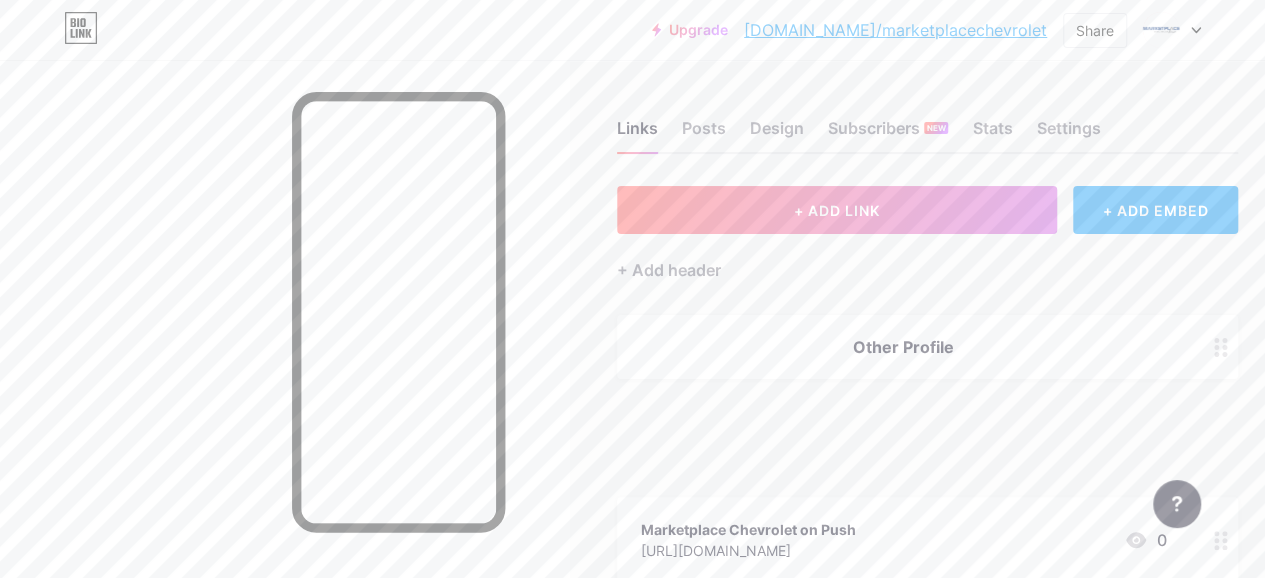 type 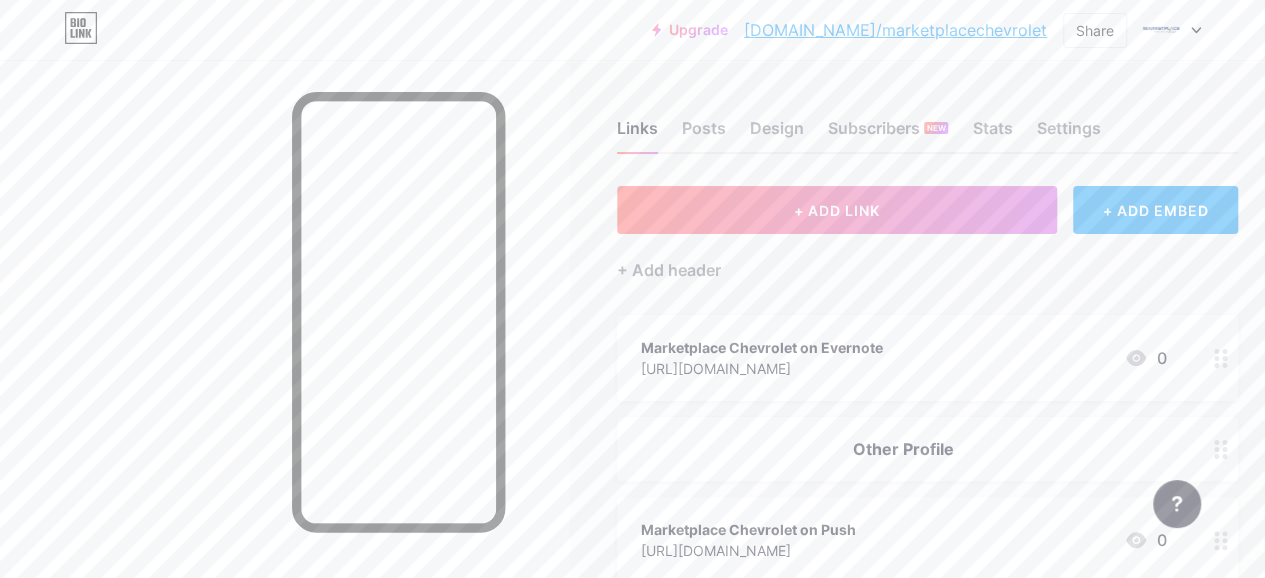 click on "+ Add header" at bounding box center (927, 258) 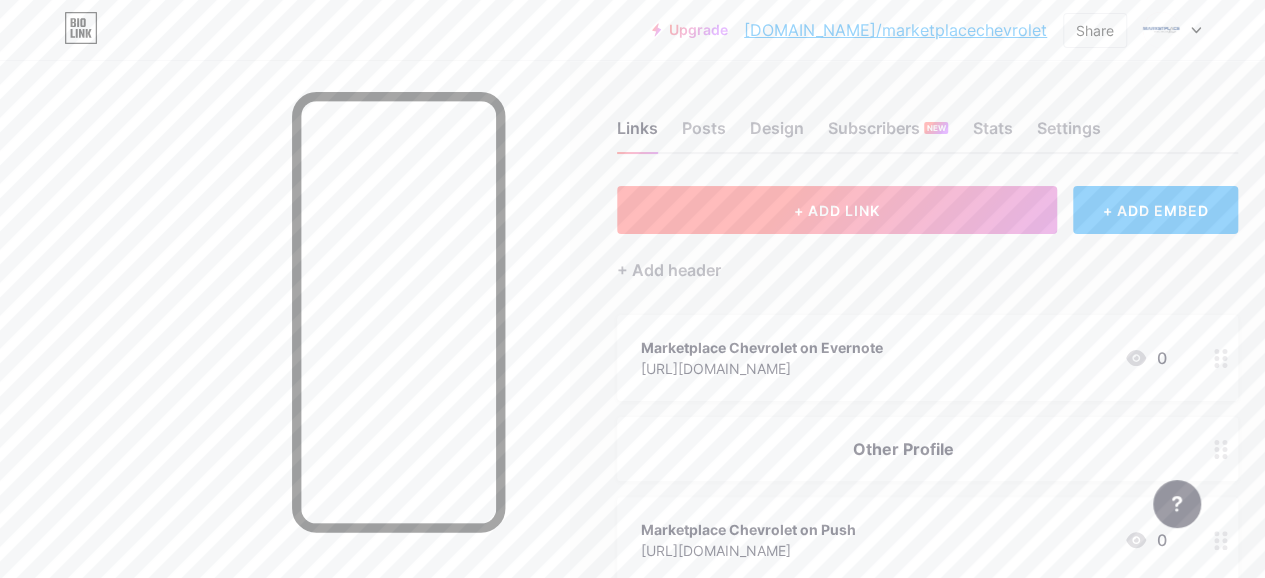 click on "+ ADD LINK" at bounding box center (837, 210) 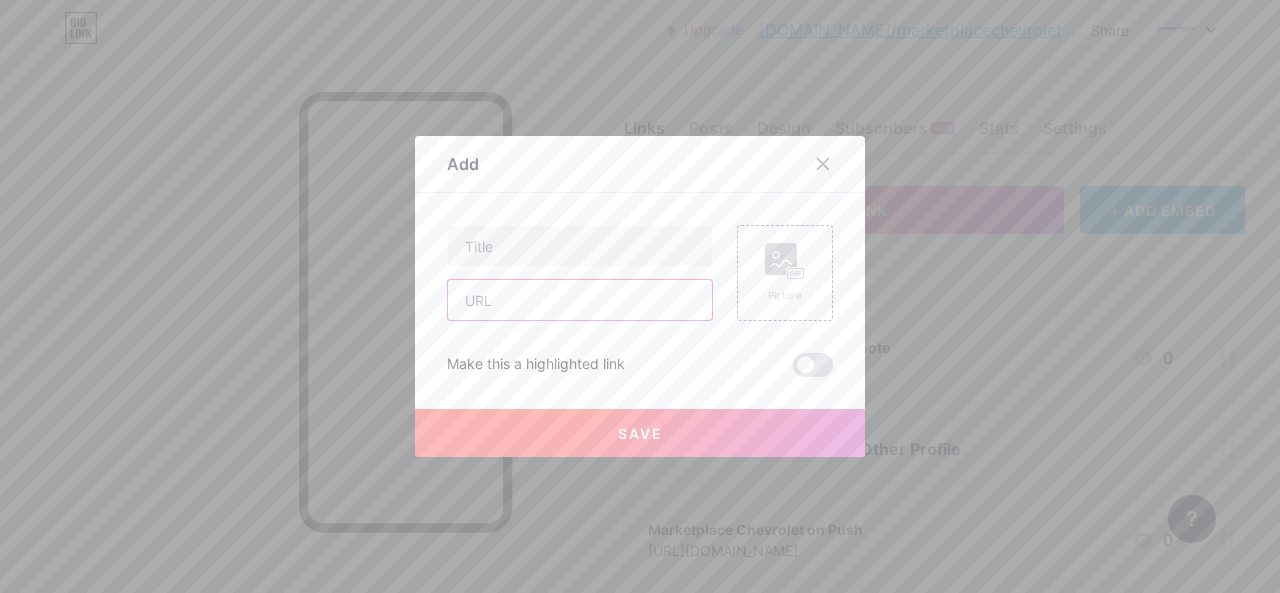 click at bounding box center [580, 300] 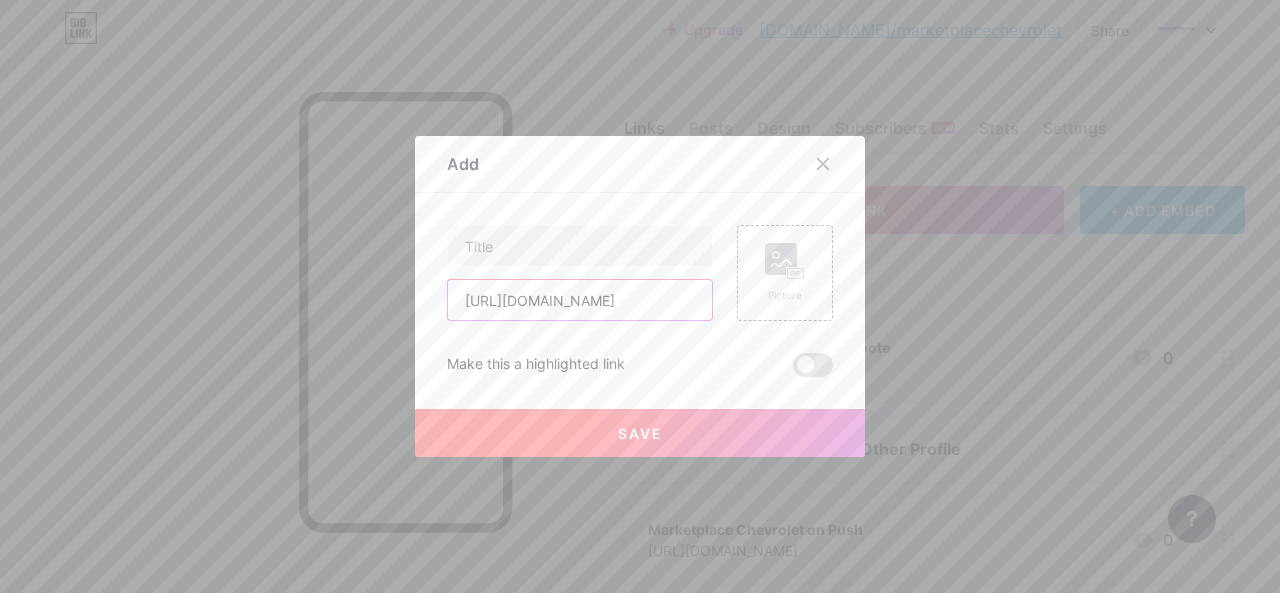 scroll, scrollTop: 0, scrollLeft: 51, axis: horizontal 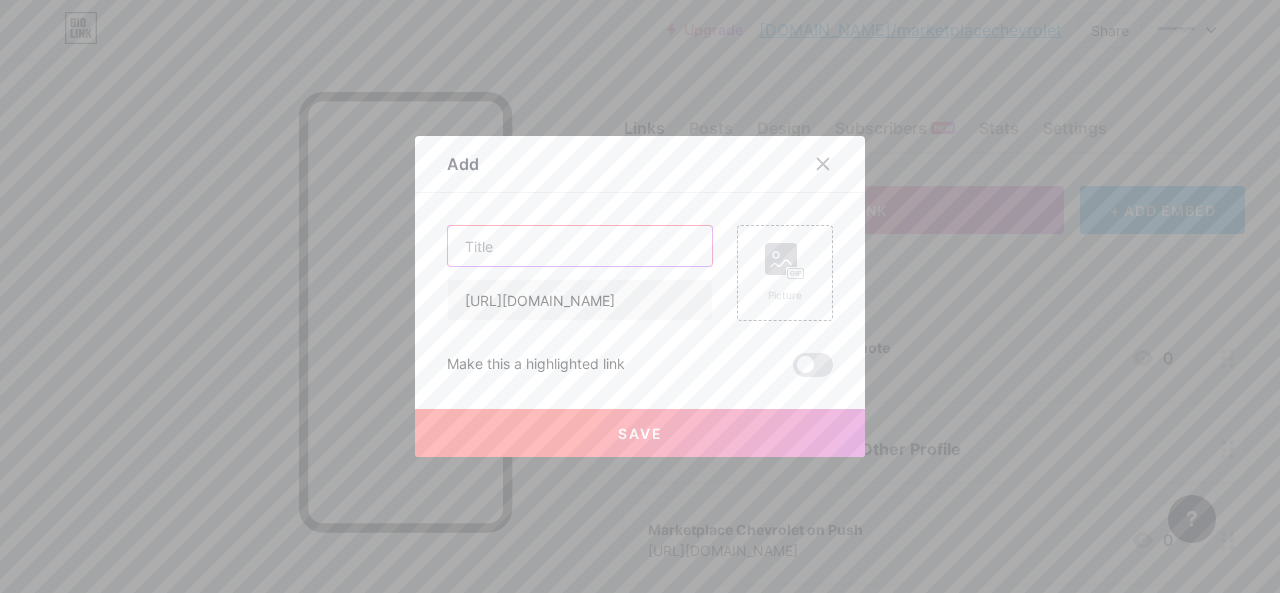 click at bounding box center (580, 246) 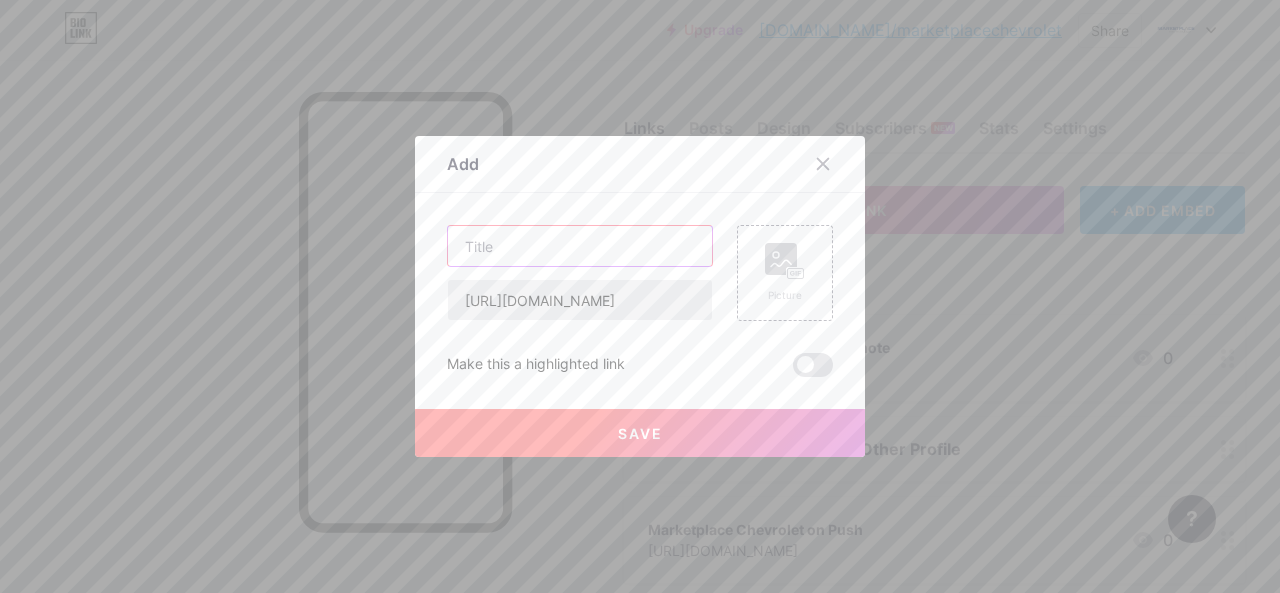 paste on "Marketplace Chevrolet on A Note Pad" 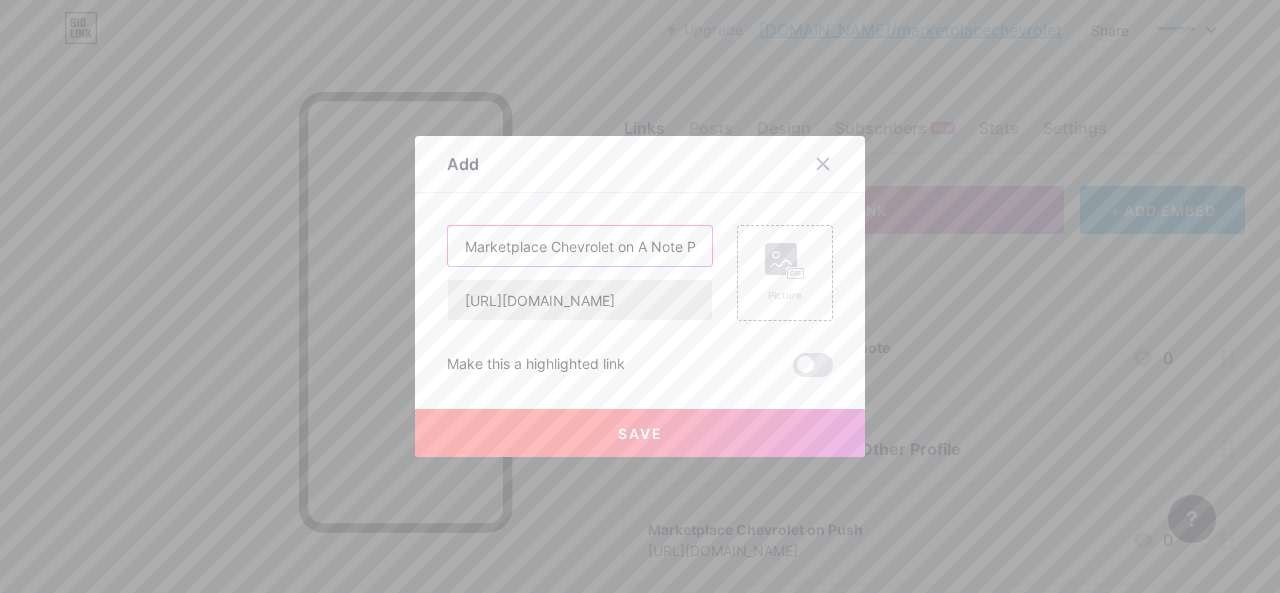 scroll, scrollTop: 0, scrollLeft: 18, axis: horizontal 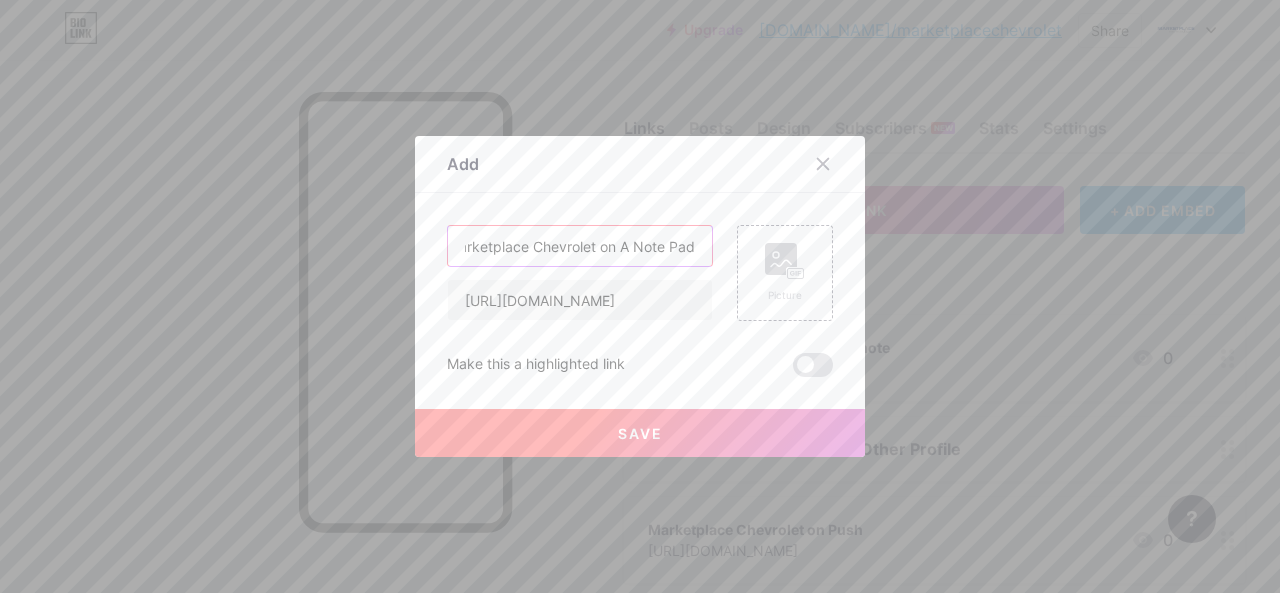 type on "Marketplace Chevrolet on A Note Pad" 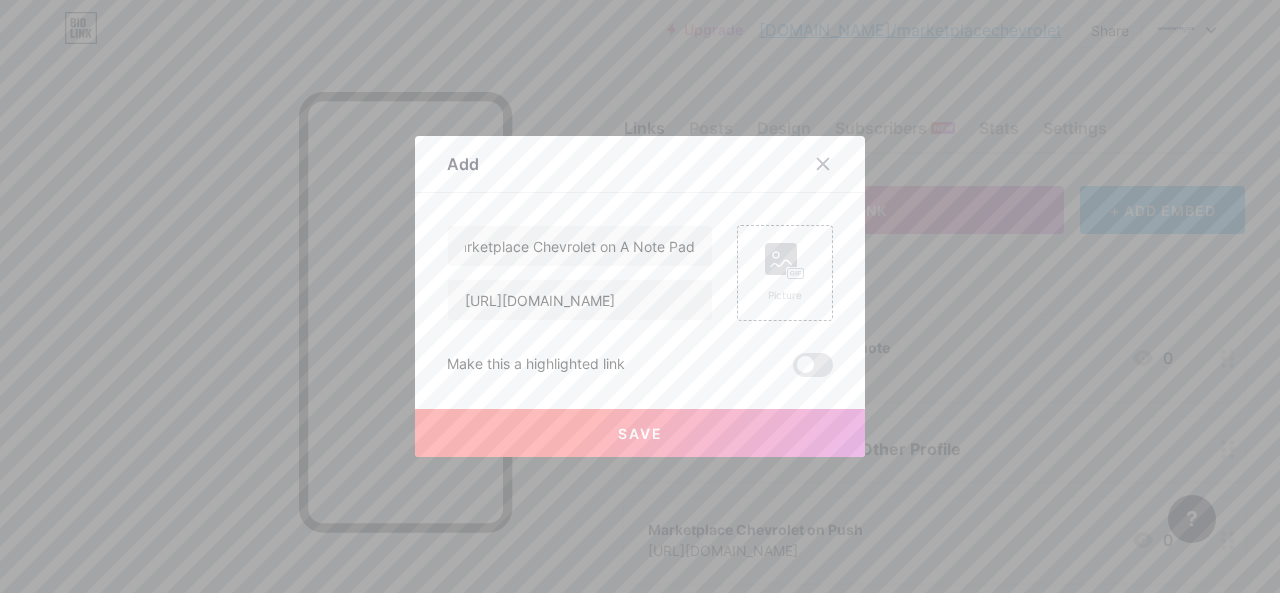 click on "Save" at bounding box center (640, 433) 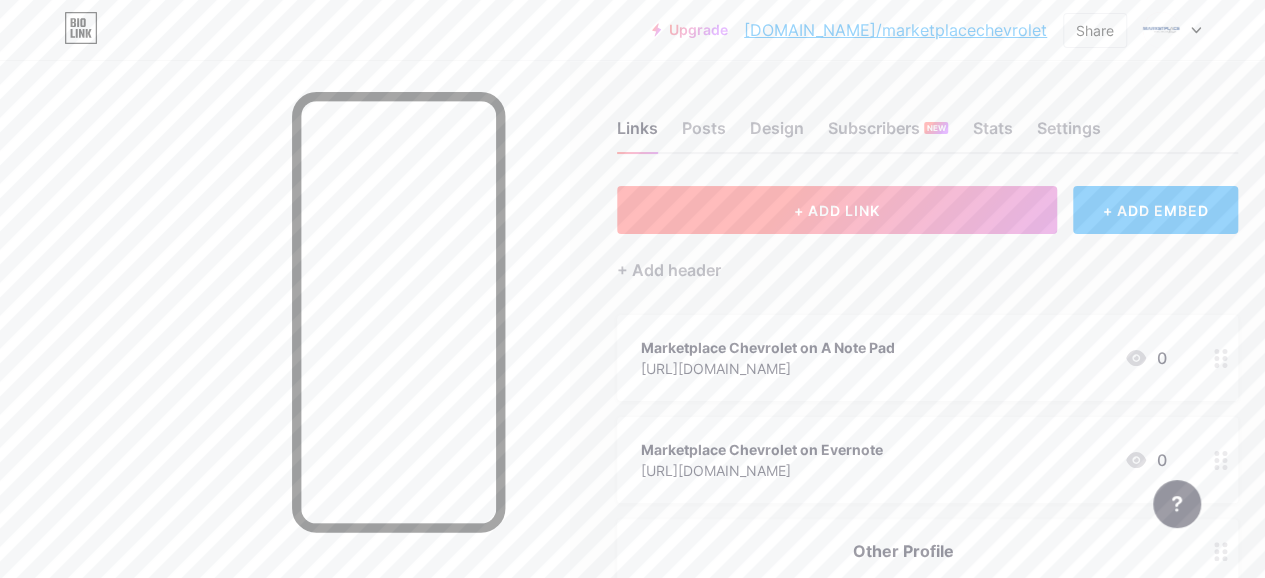 click on "+ ADD LINK" at bounding box center [837, 210] 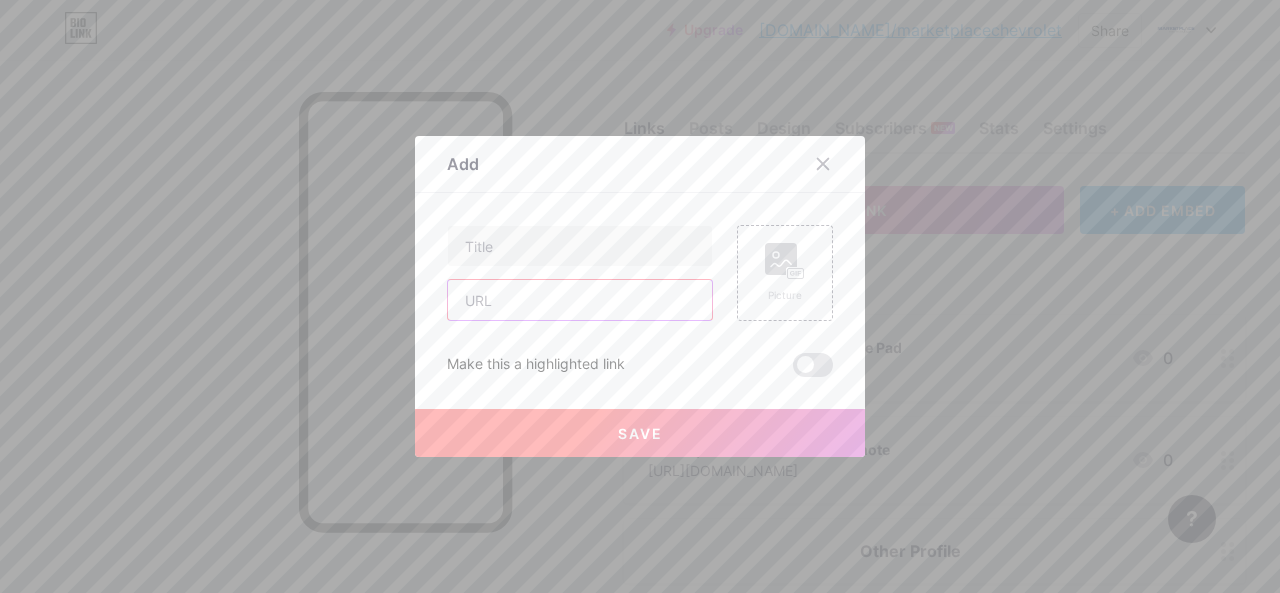 click at bounding box center [580, 300] 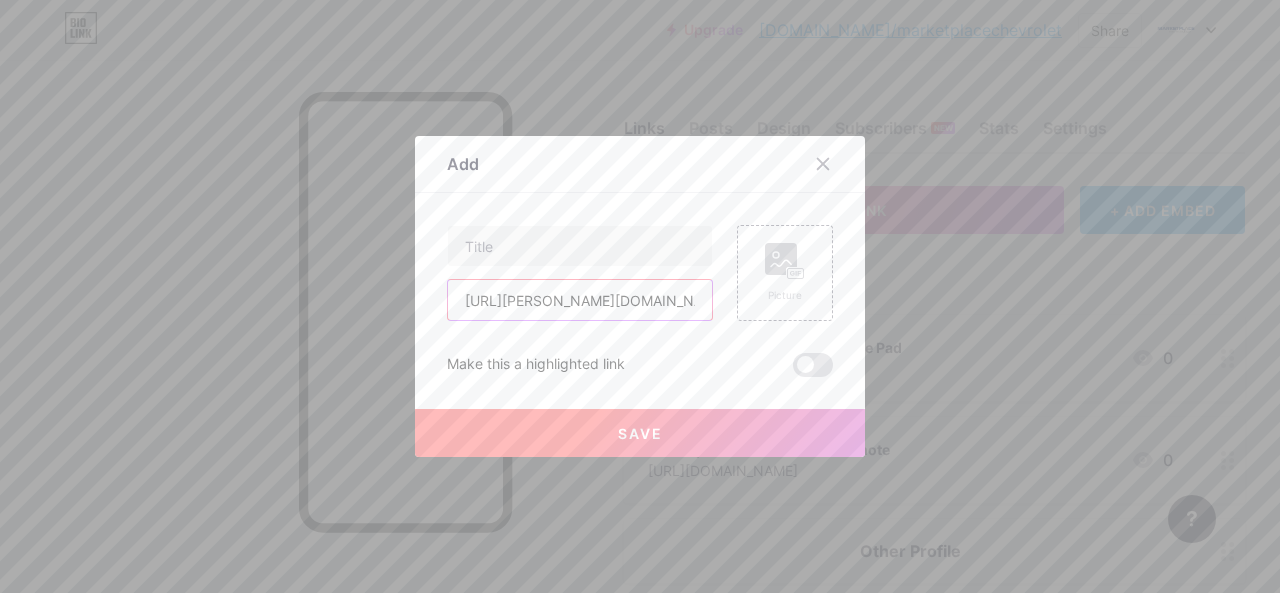 type on "[URL][PERSON_NAME][DOMAIN_NAME]" 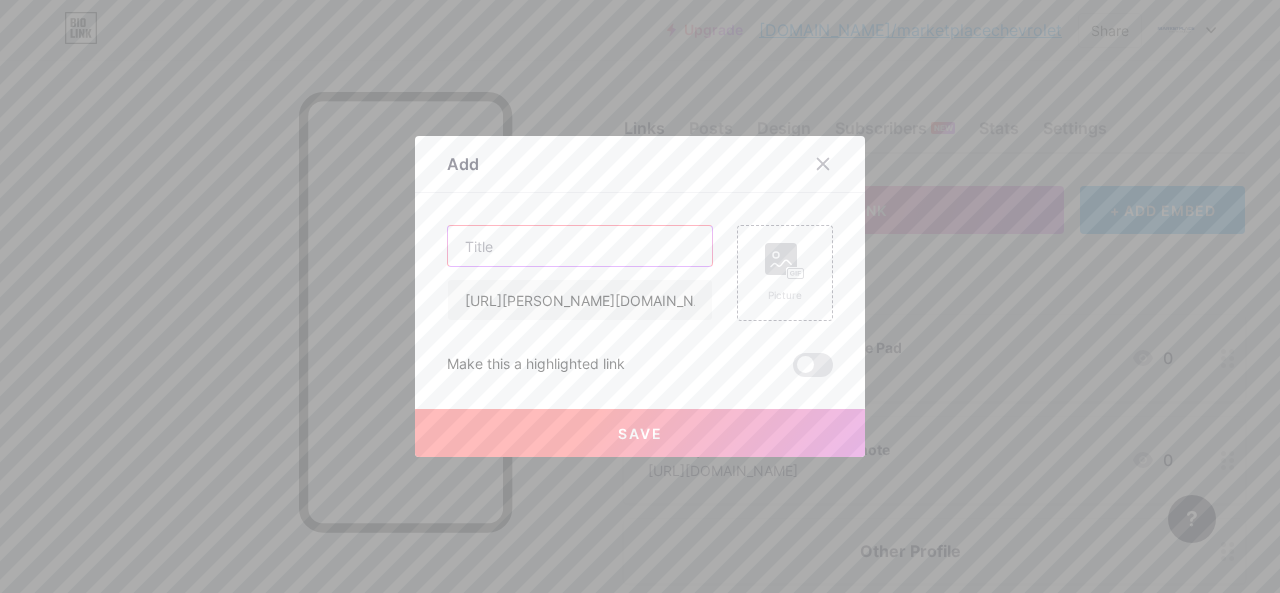click at bounding box center [580, 246] 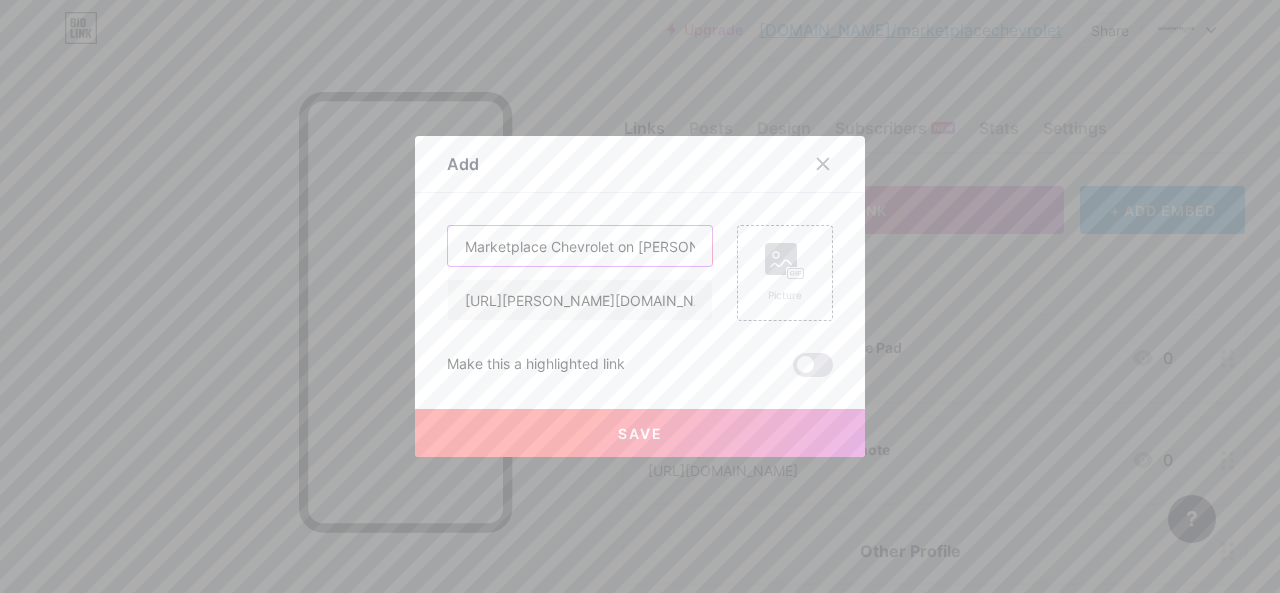 type on "Marketplace Chevrolet on [PERSON_NAME]" 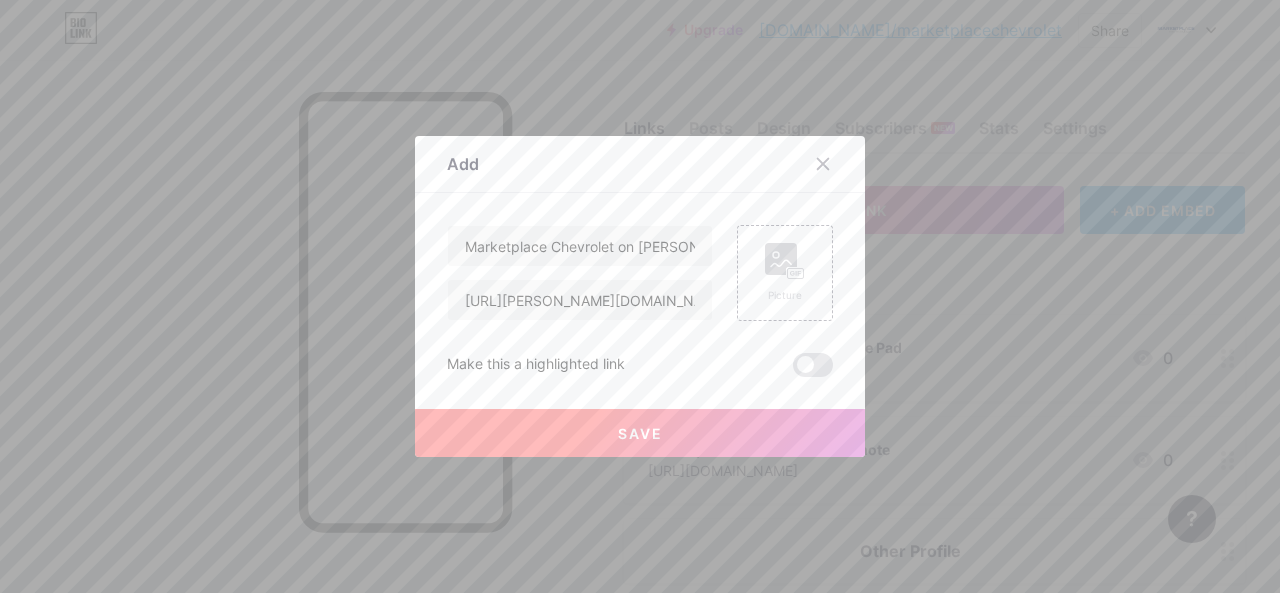 click on "Save" at bounding box center [640, 433] 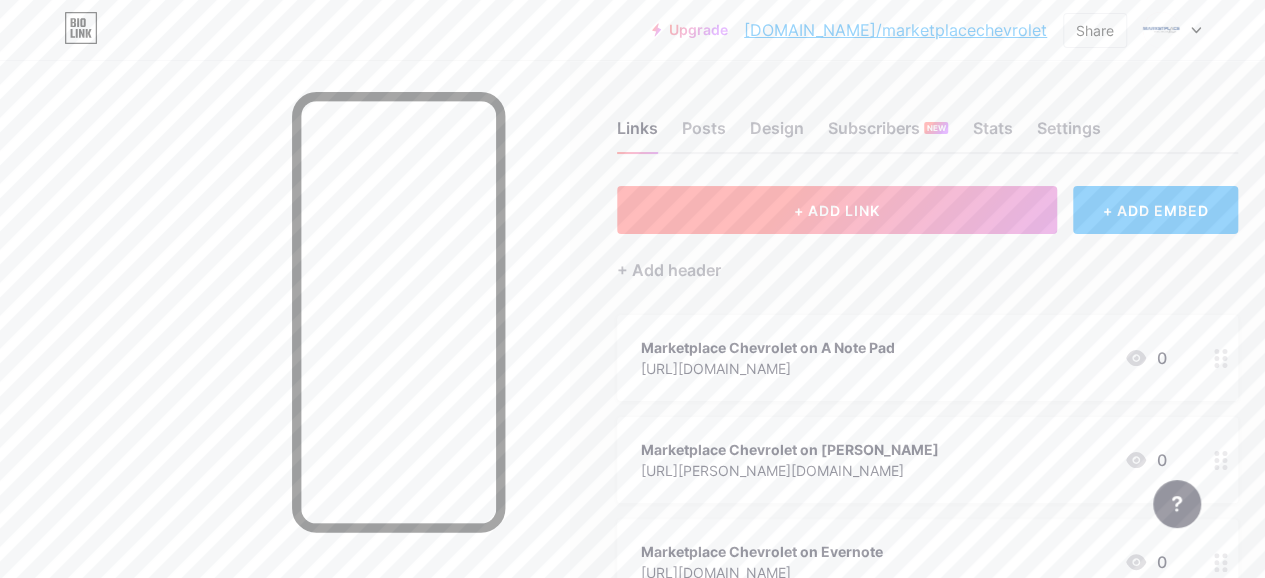click on "+ ADD LINK" at bounding box center [837, 210] 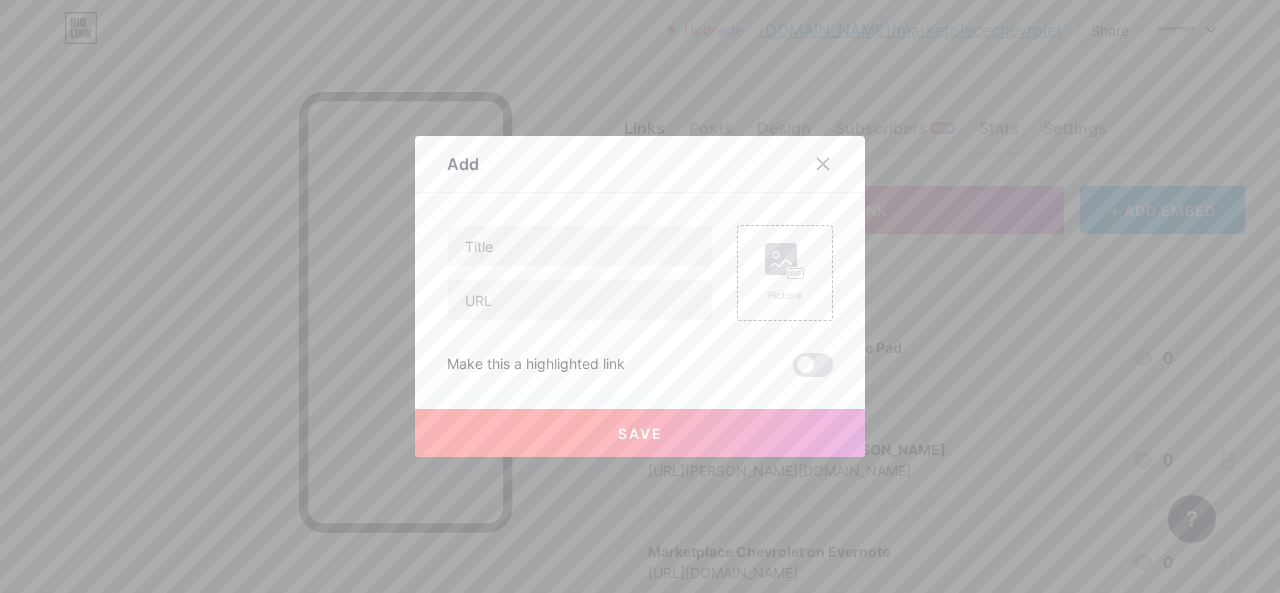 click on "Picture
Make this a highlighted link
Save" at bounding box center (640, 301) 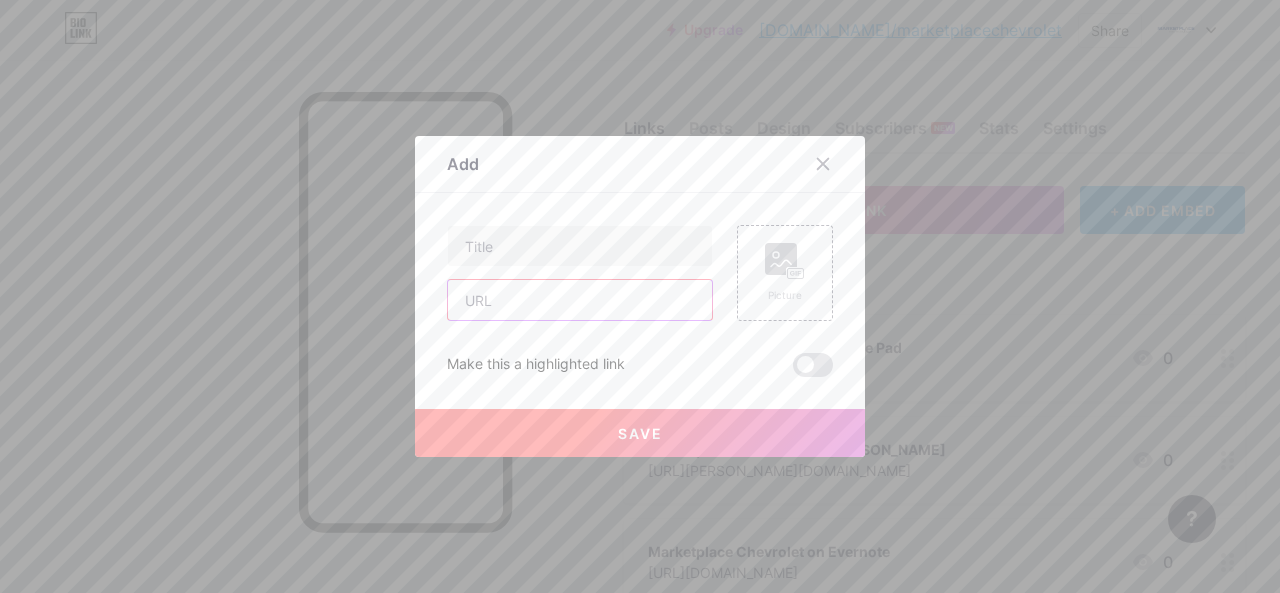 click at bounding box center [580, 300] 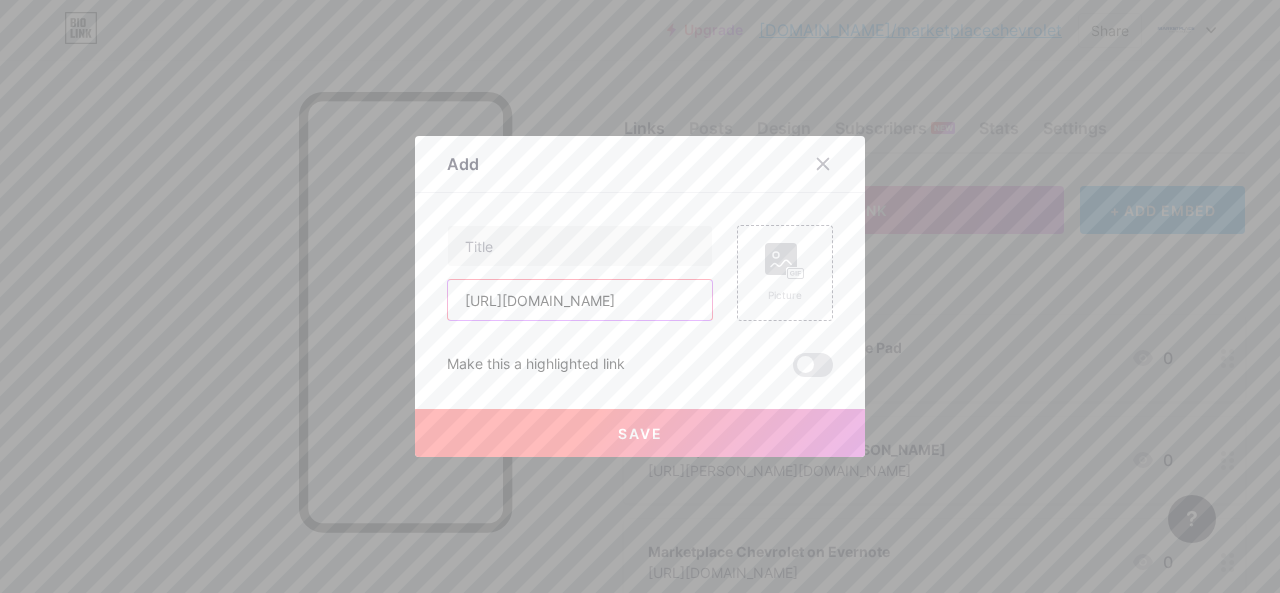scroll, scrollTop: 0, scrollLeft: 74, axis: horizontal 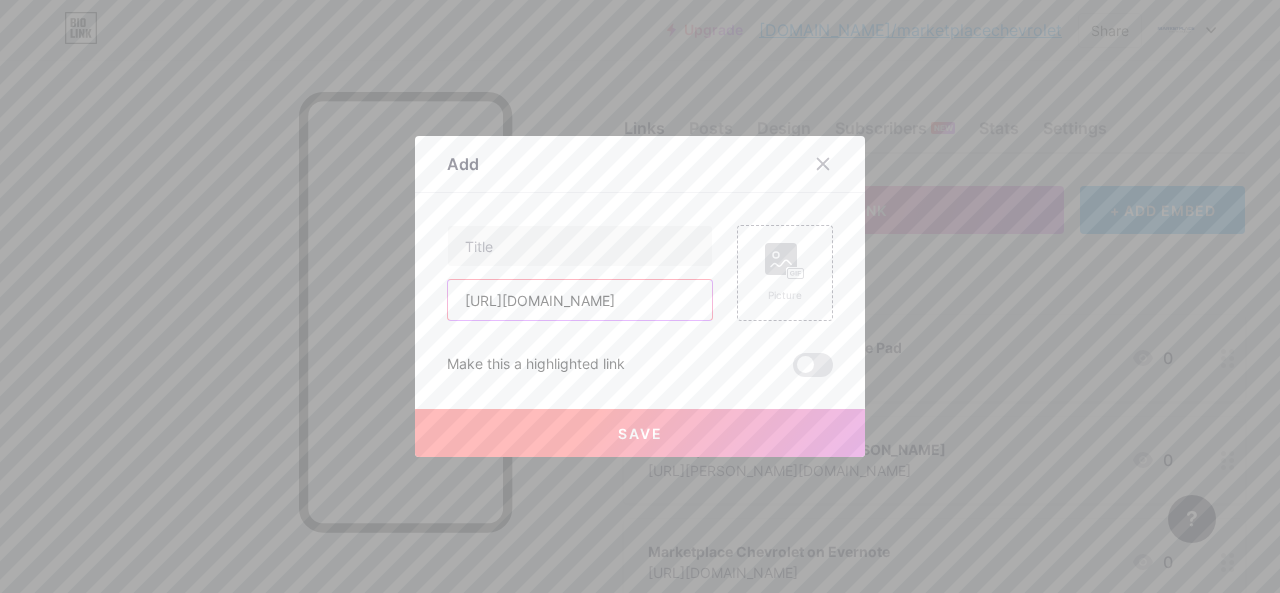 type on "[URL][DOMAIN_NAME]" 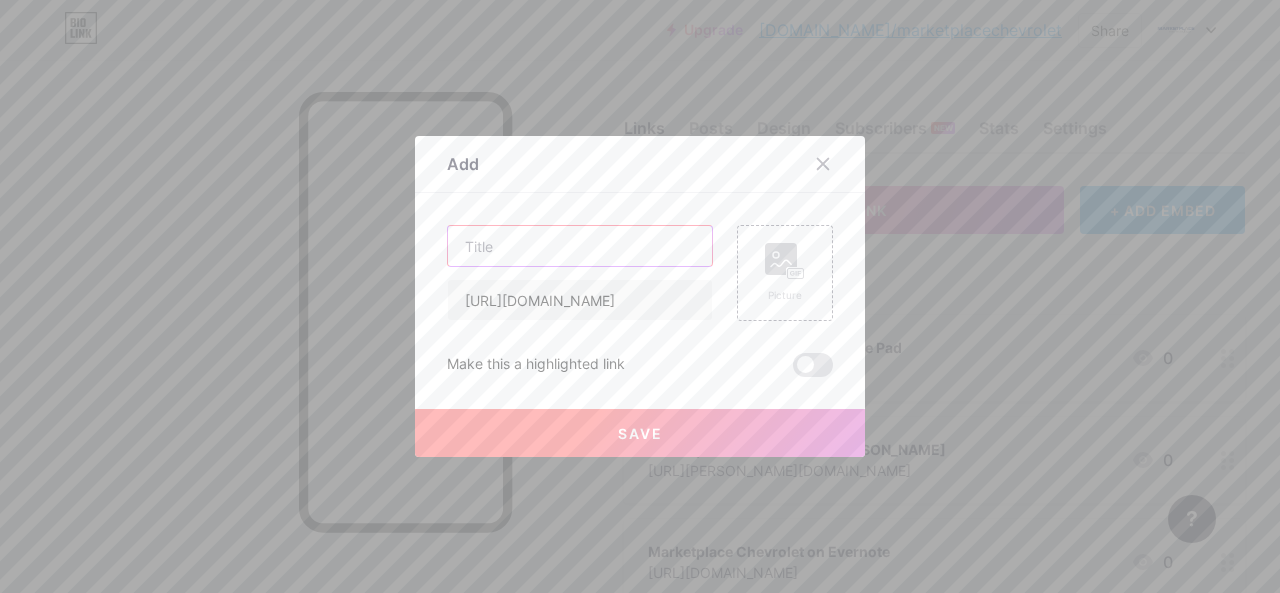 click at bounding box center (580, 246) 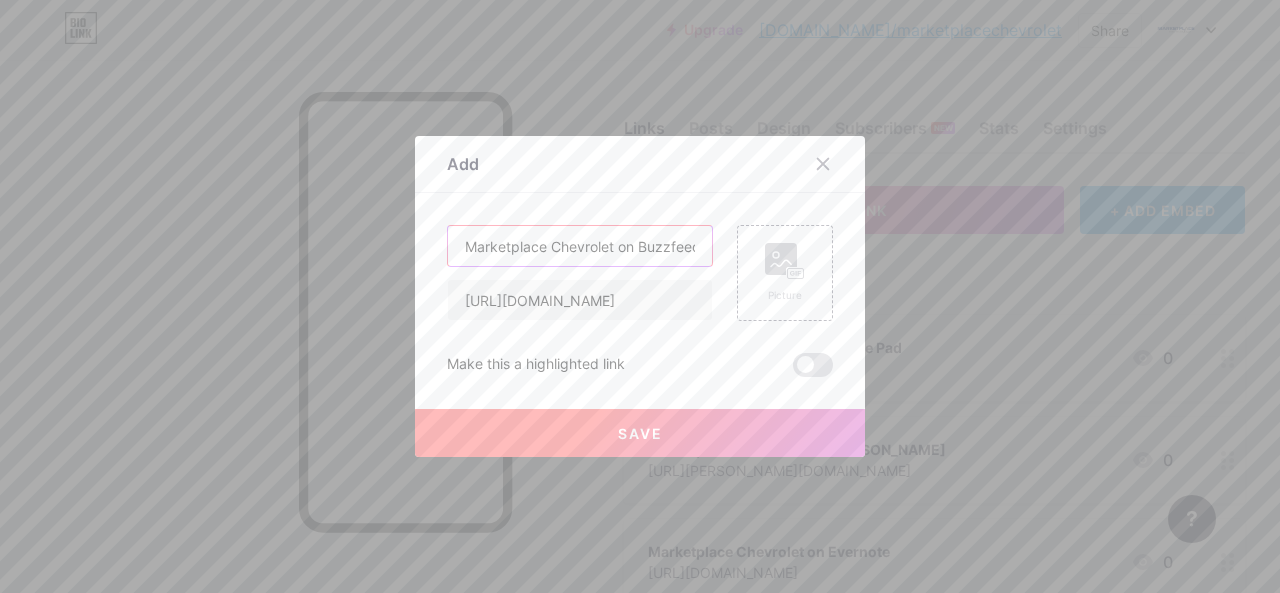 scroll, scrollTop: 0, scrollLeft: 5, axis: horizontal 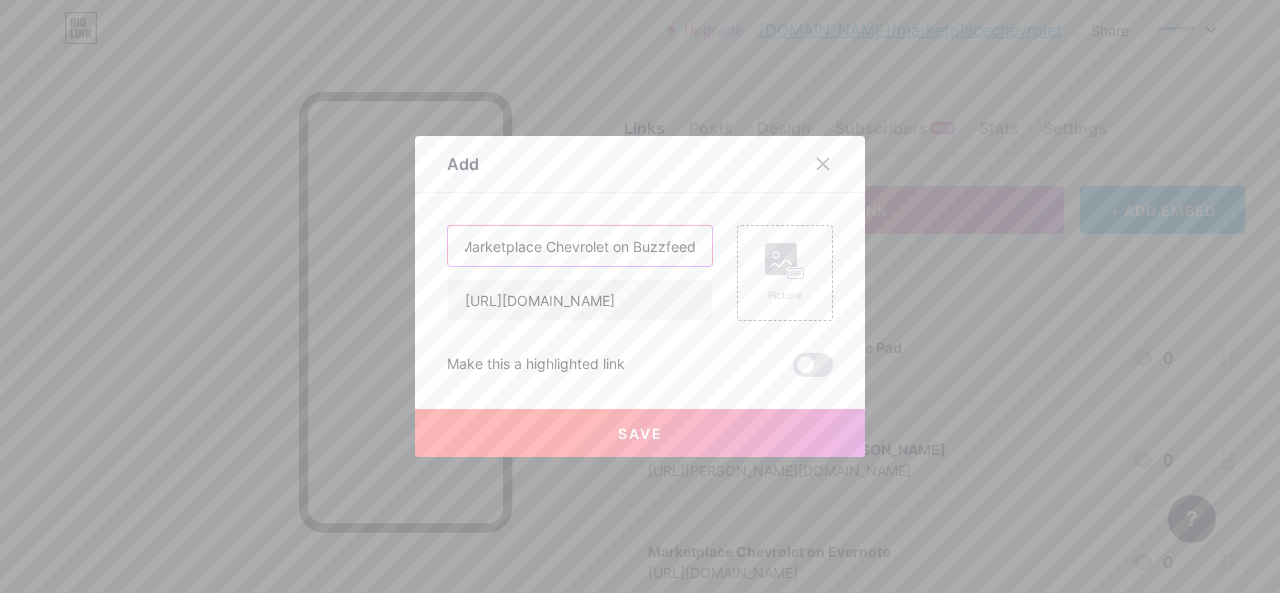 type on "Marketplace Chevrolet on Buzzfeed" 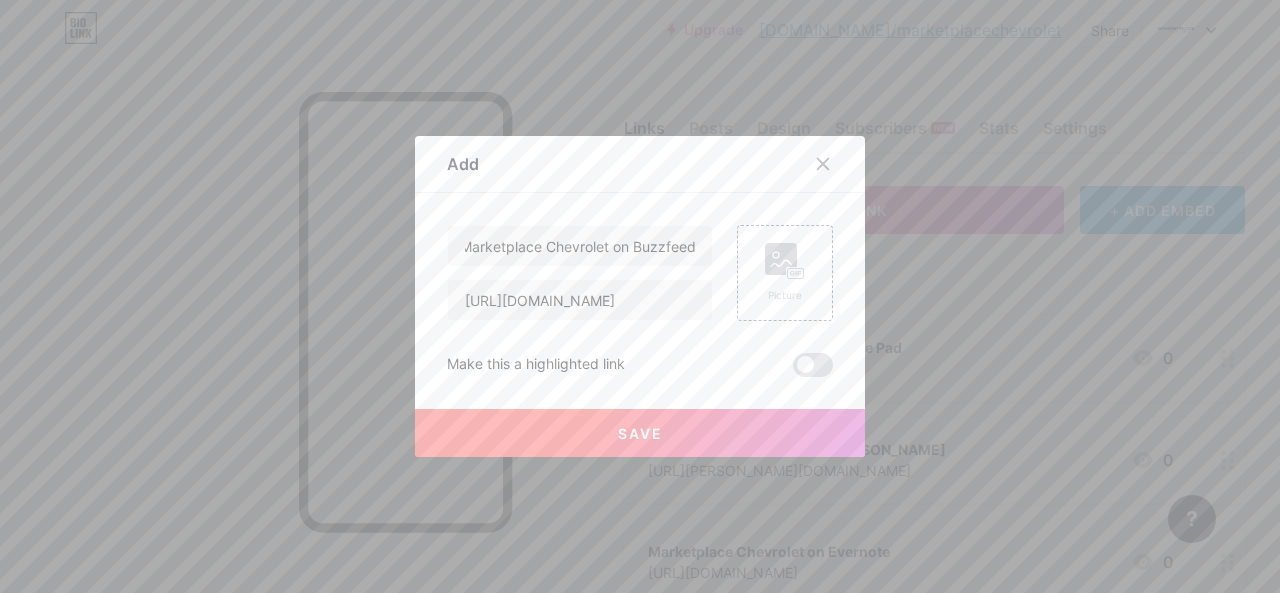 click on "Save" at bounding box center [640, 433] 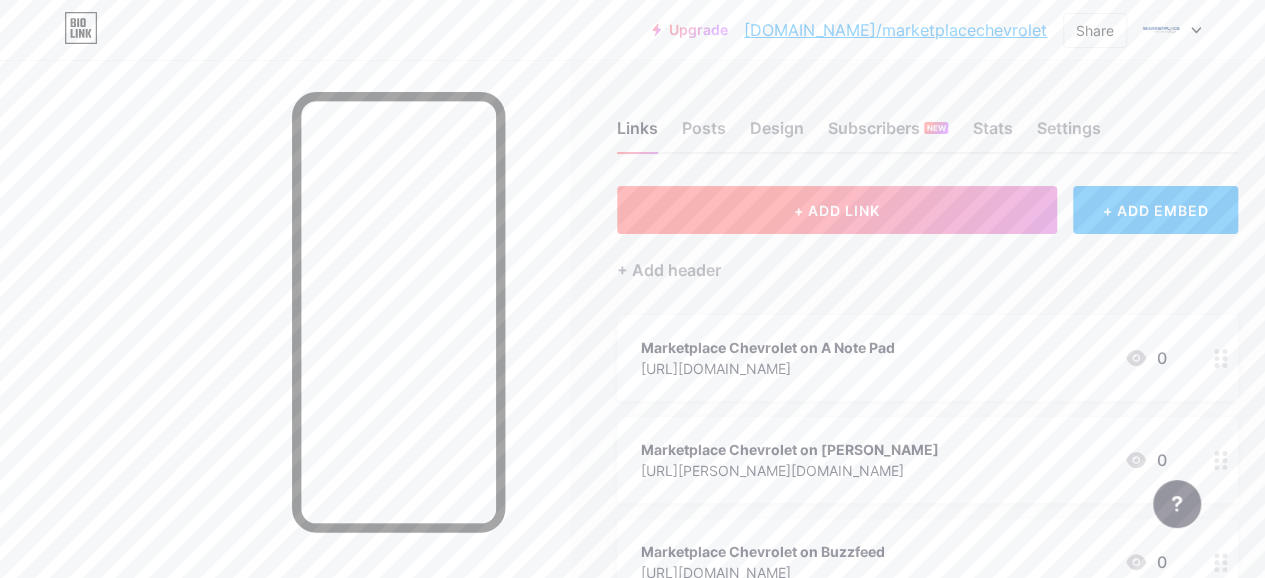 click on "+ ADD LINK" at bounding box center (837, 210) 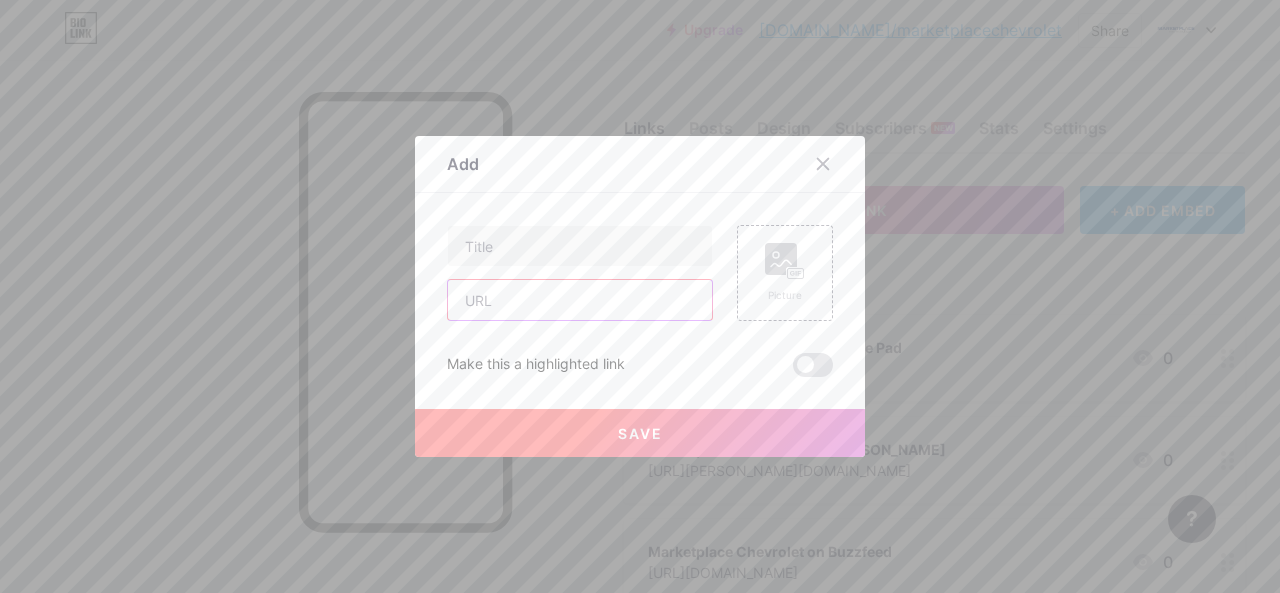 click at bounding box center [580, 300] 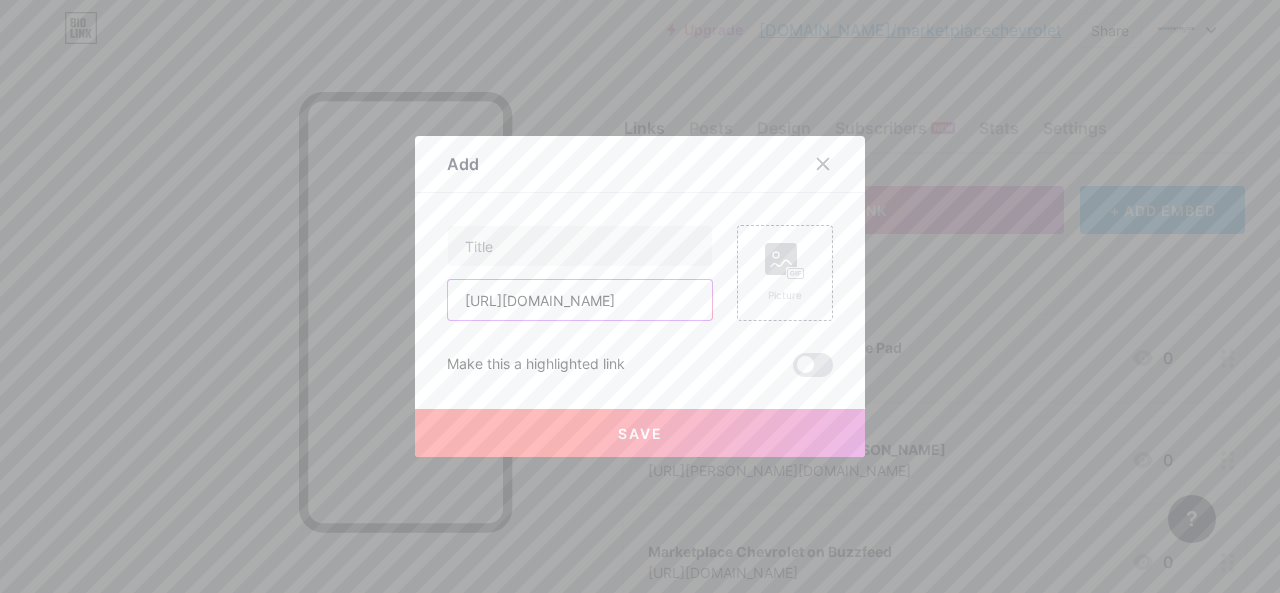 scroll, scrollTop: 0, scrollLeft: 125, axis: horizontal 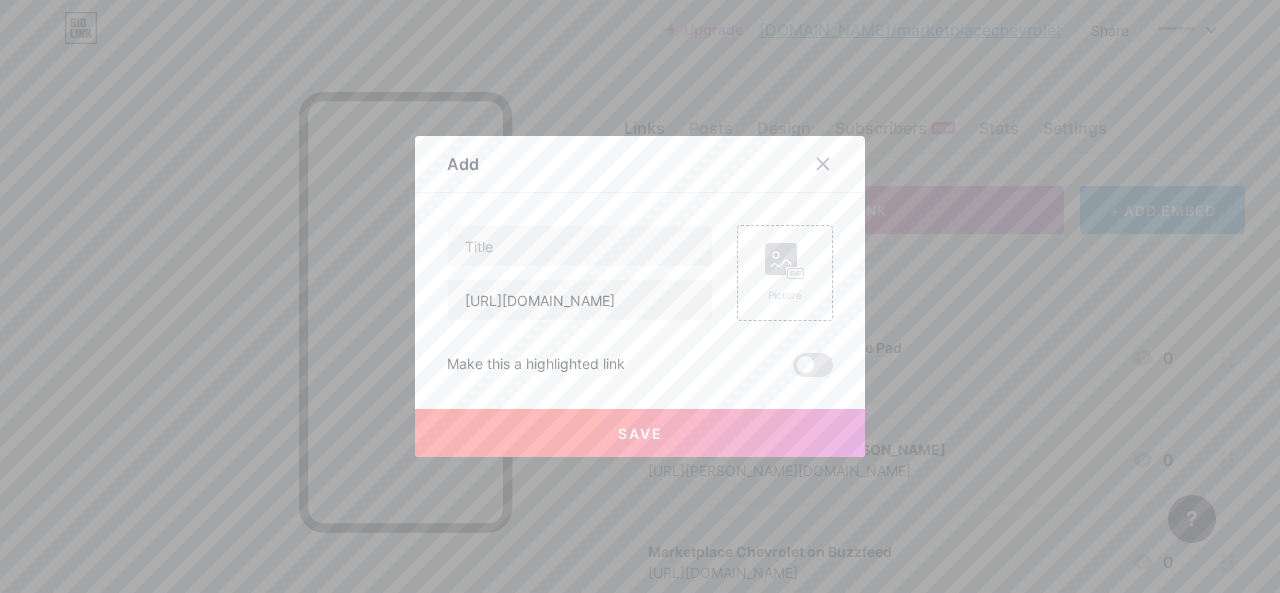 click on "[URL][DOMAIN_NAME]" at bounding box center [580, 273] 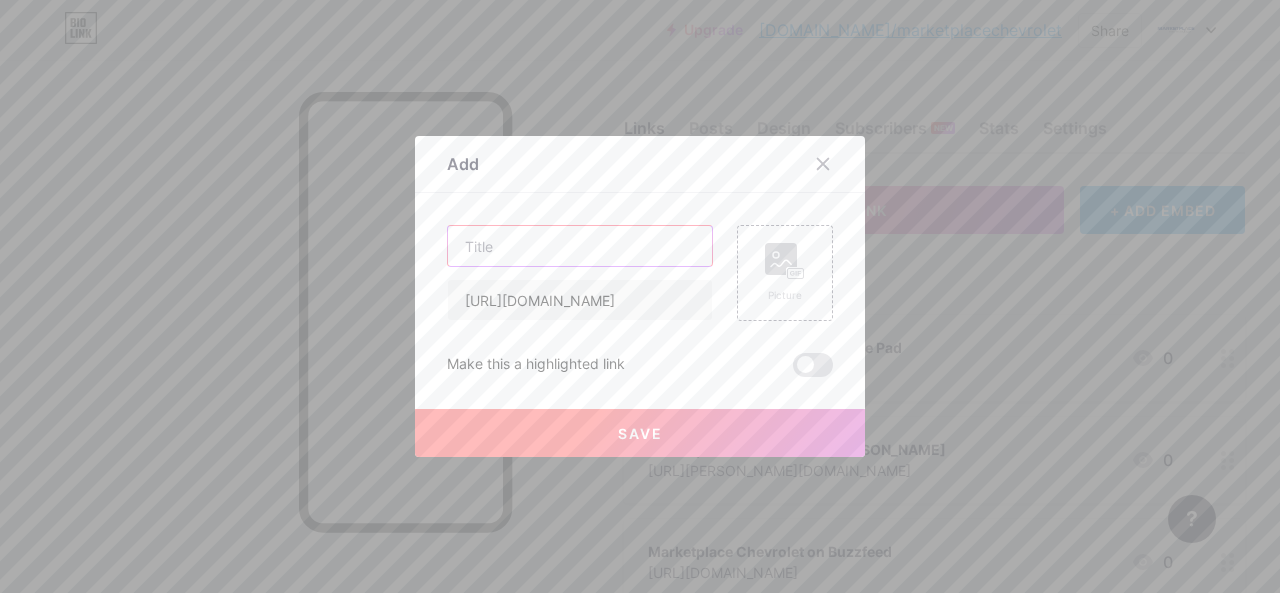 click at bounding box center (580, 246) 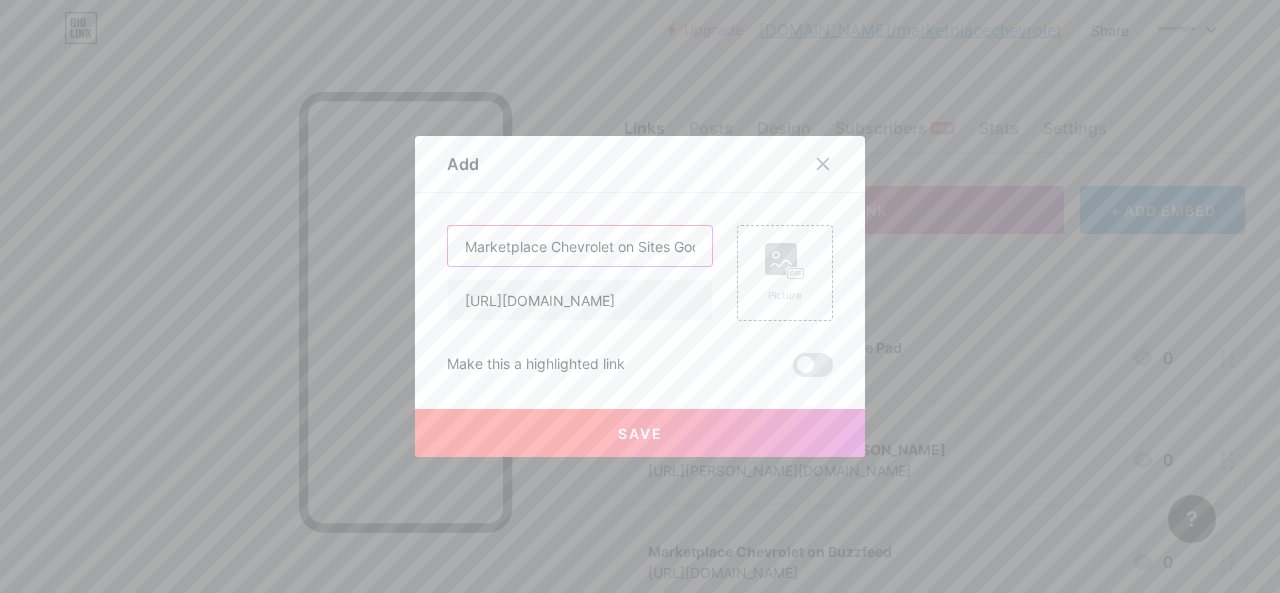 scroll, scrollTop: 0, scrollLeft: 26, axis: horizontal 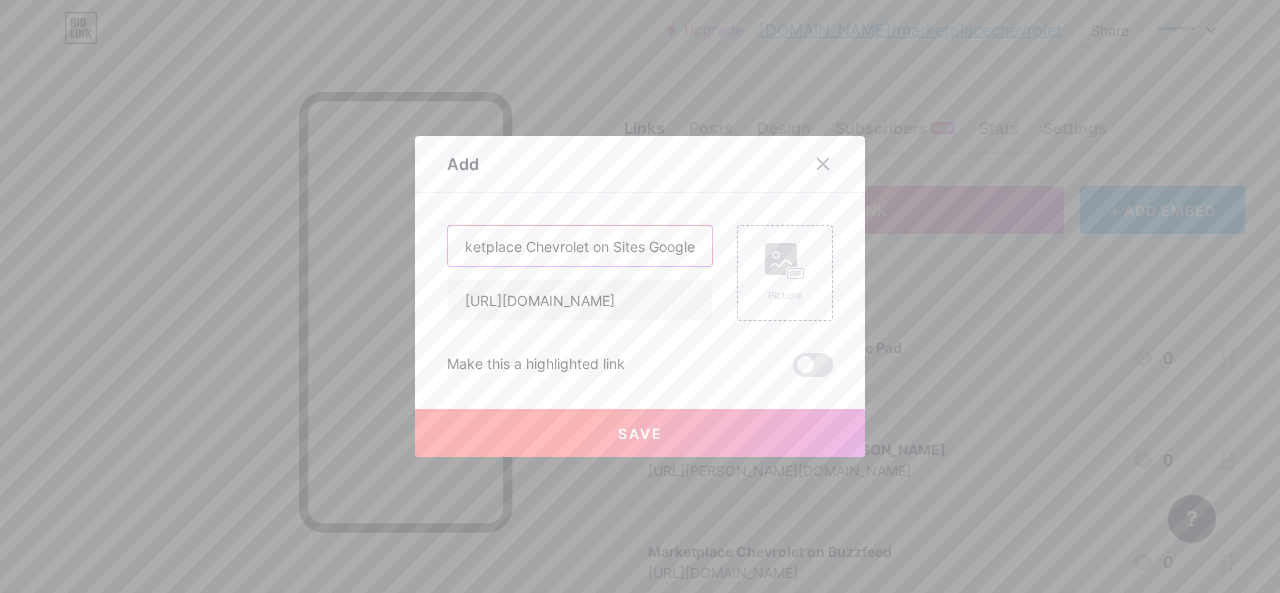 type on "Marketplace Chevrolet on Sites Google" 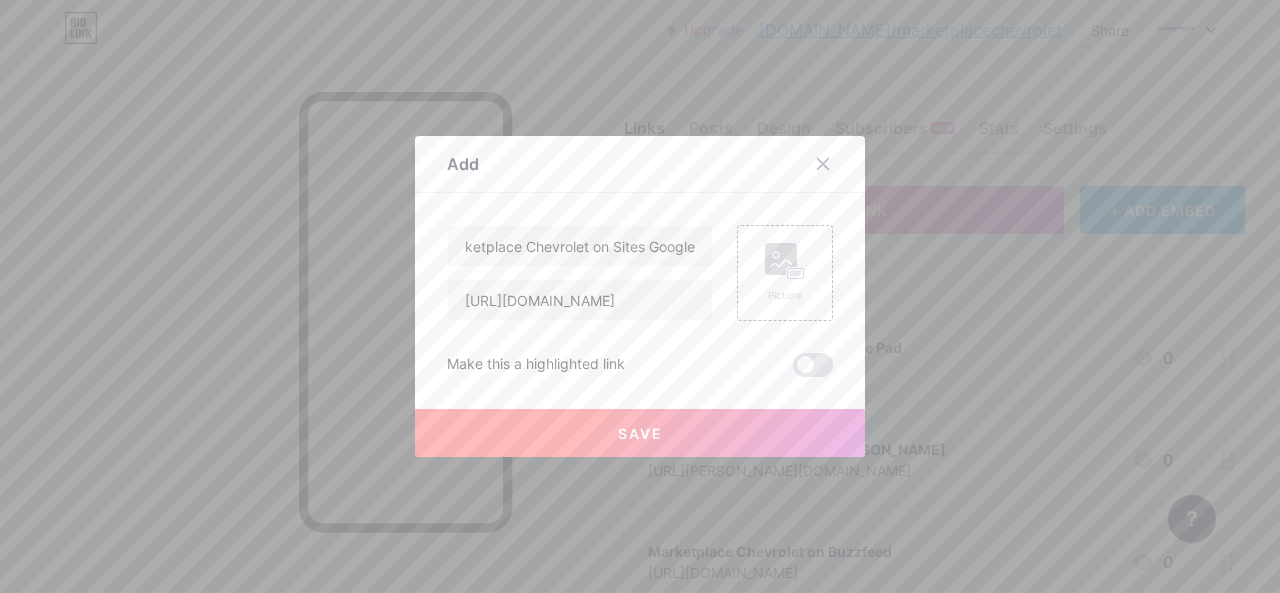 click on "Save" at bounding box center [640, 433] 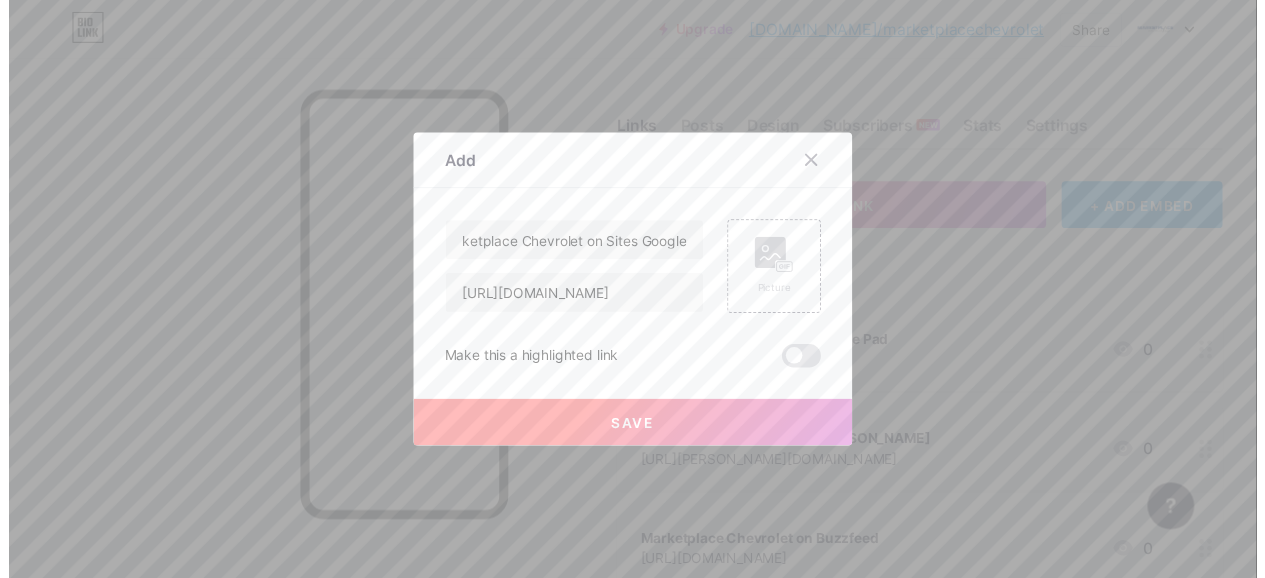 scroll, scrollTop: 0, scrollLeft: 0, axis: both 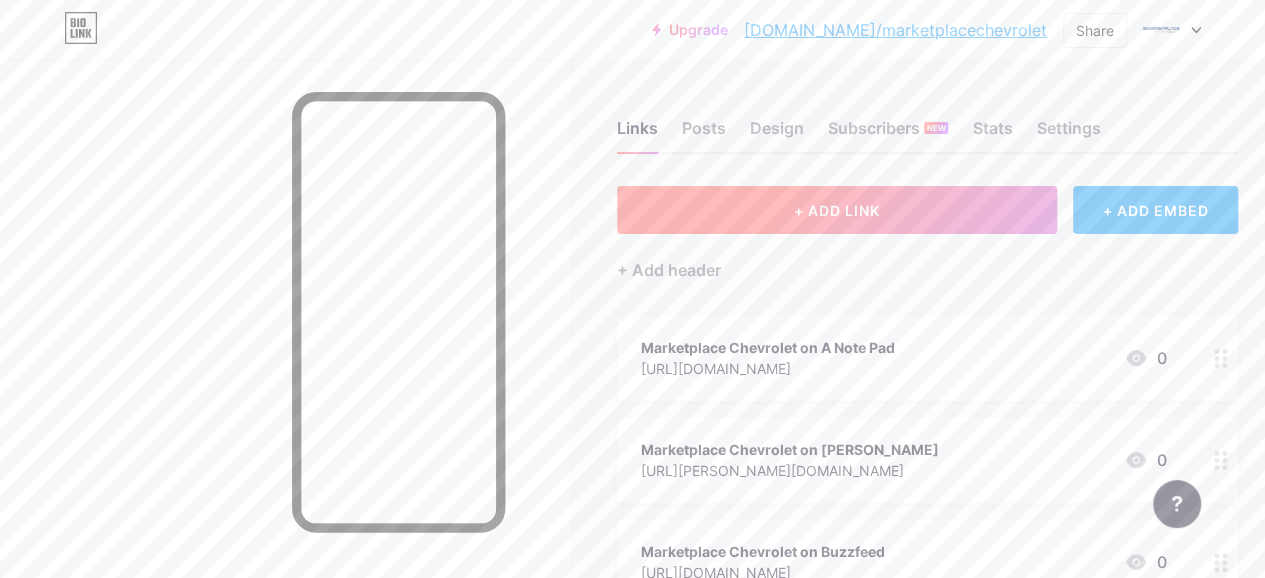 click on "+ ADD LINK" at bounding box center [837, 210] 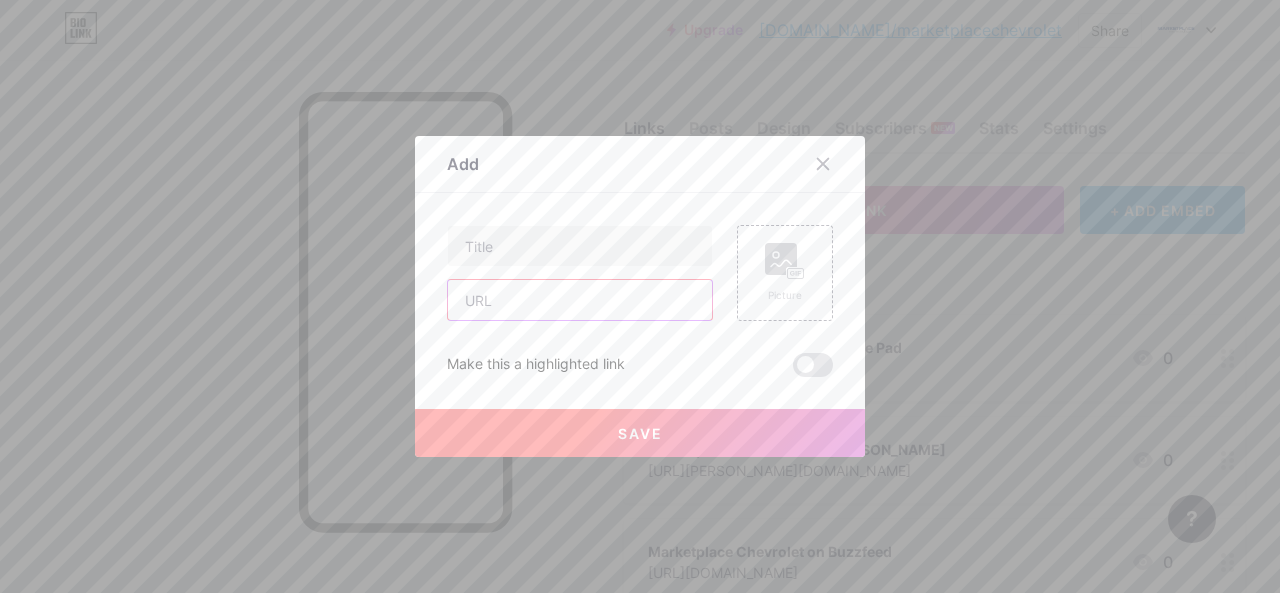 click at bounding box center (580, 300) 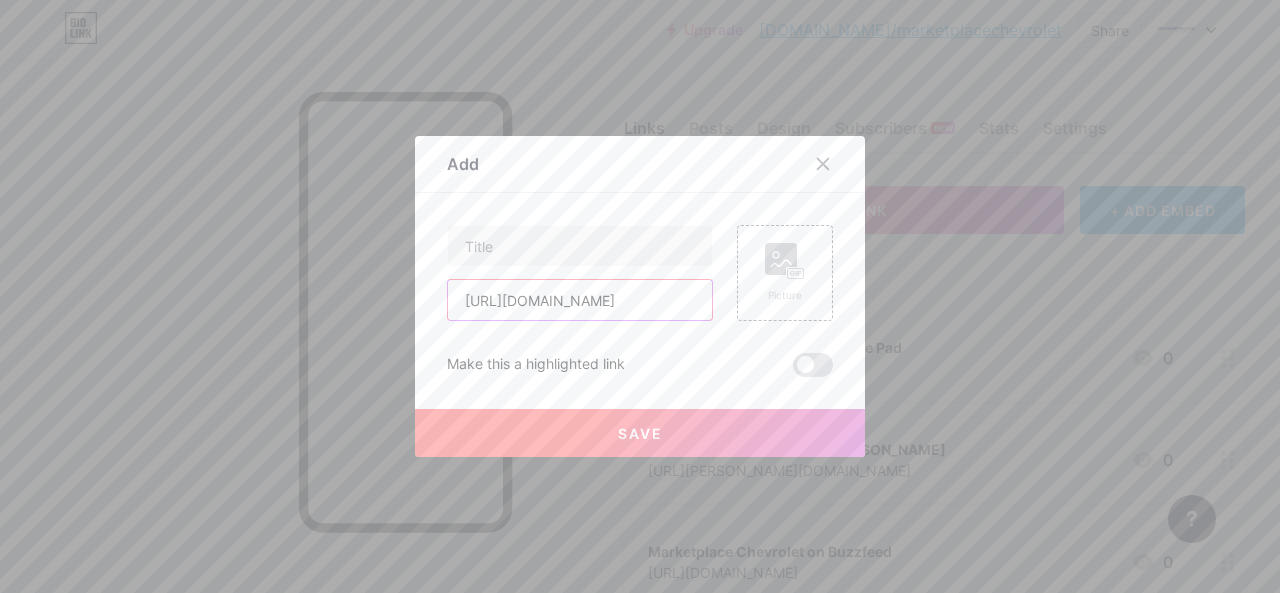 type on "[URL][DOMAIN_NAME]" 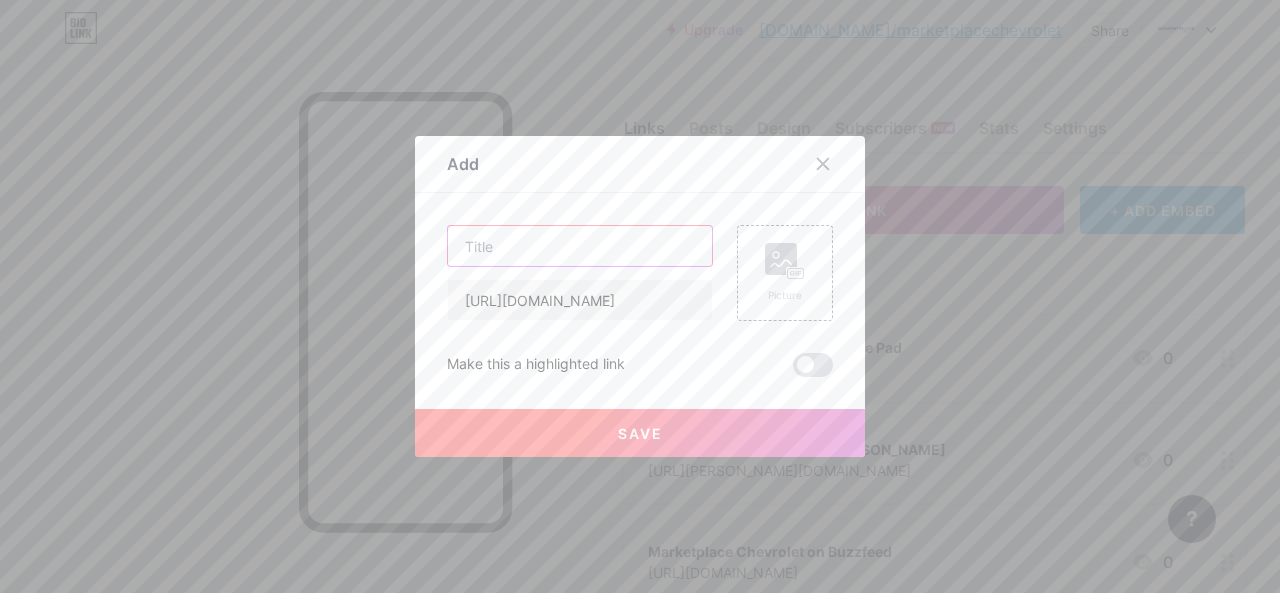 click at bounding box center (580, 246) 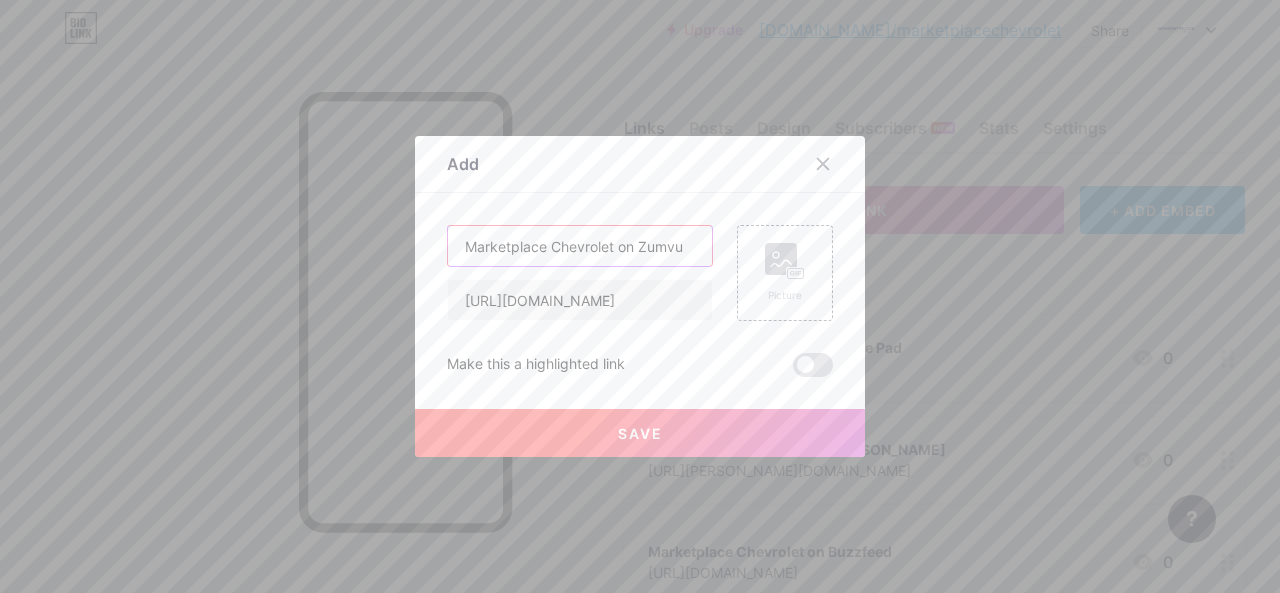 type on "Marketplace Chevrolet on Zumvu" 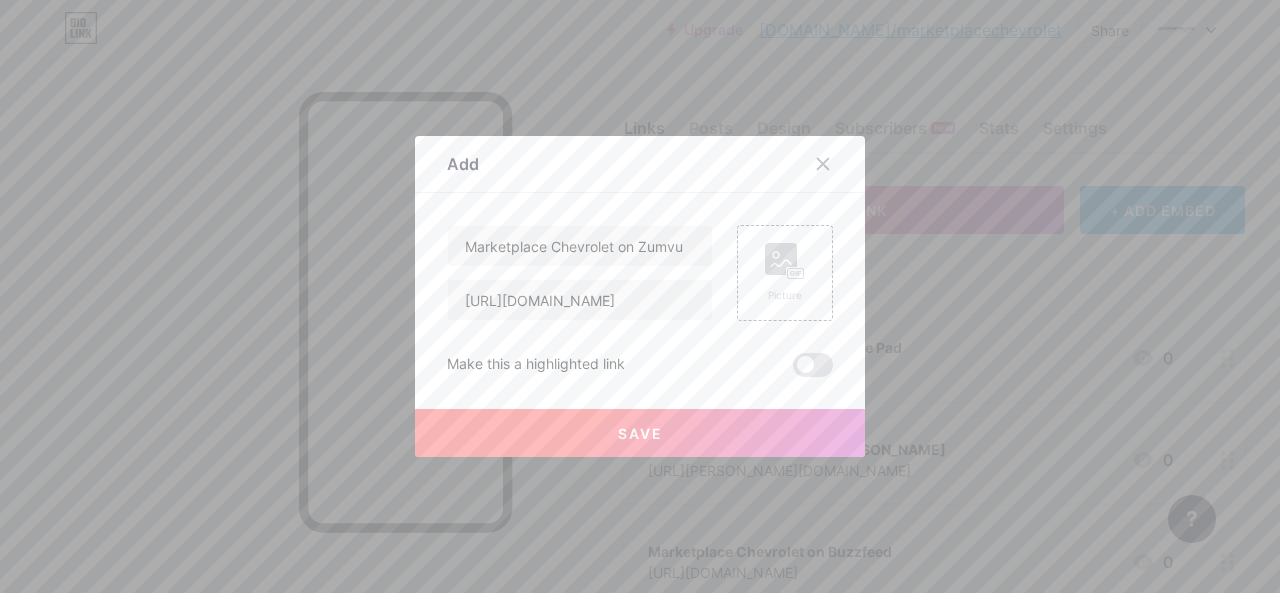 click on "Save" at bounding box center [640, 433] 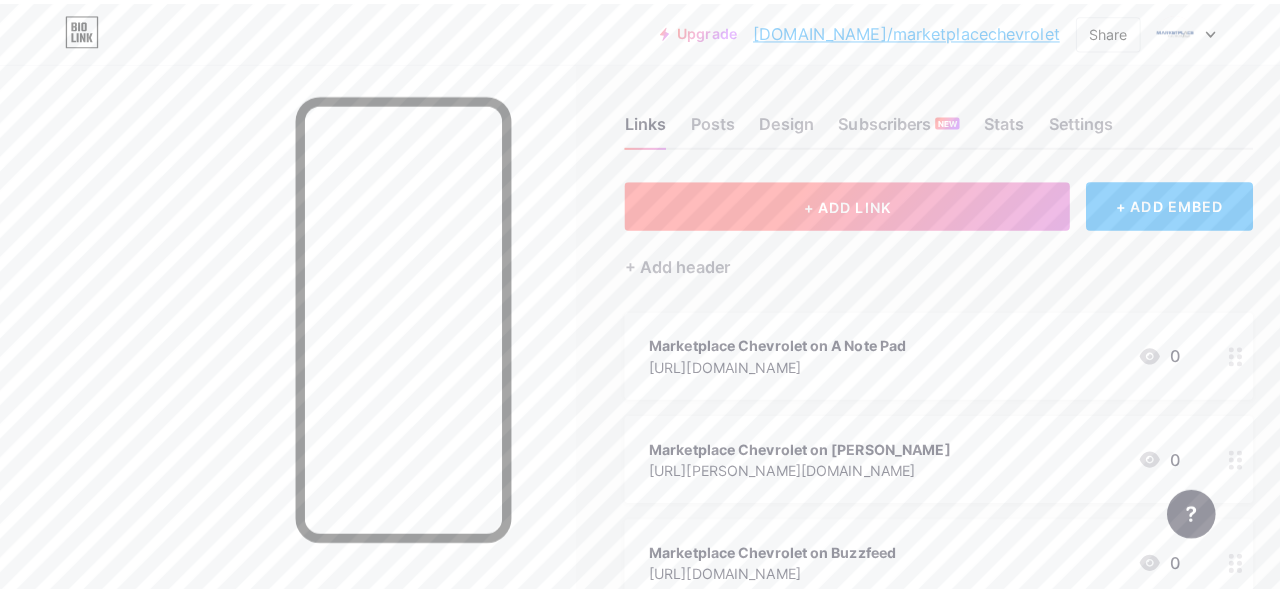 scroll, scrollTop: 0, scrollLeft: 0, axis: both 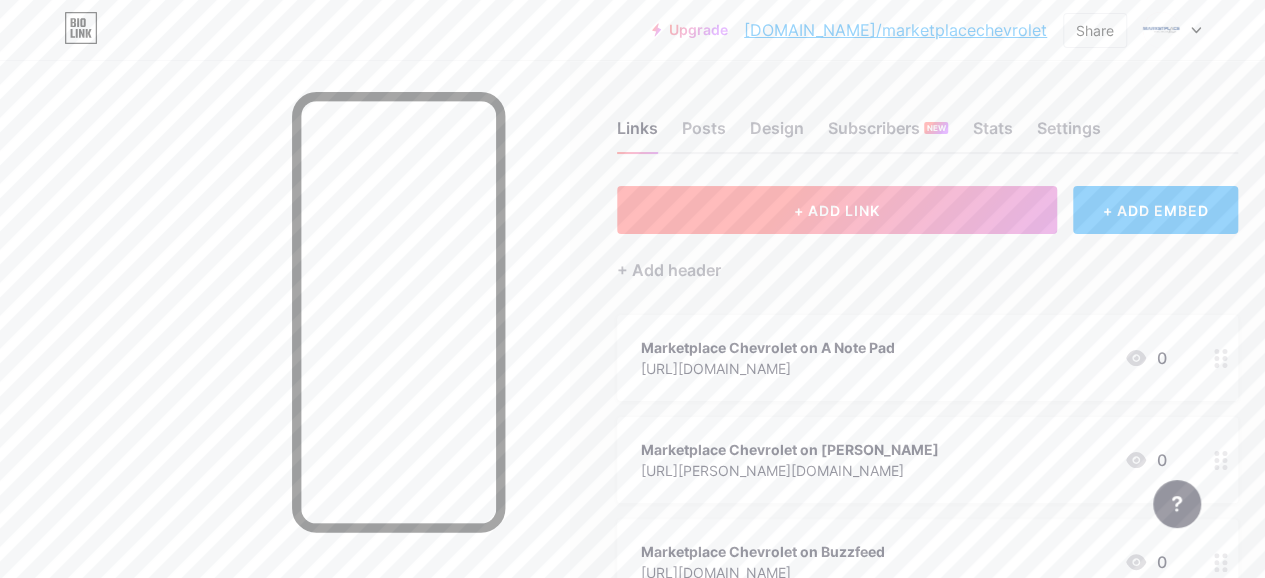 click on "+ ADD LINK" at bounding box center [837, 210] 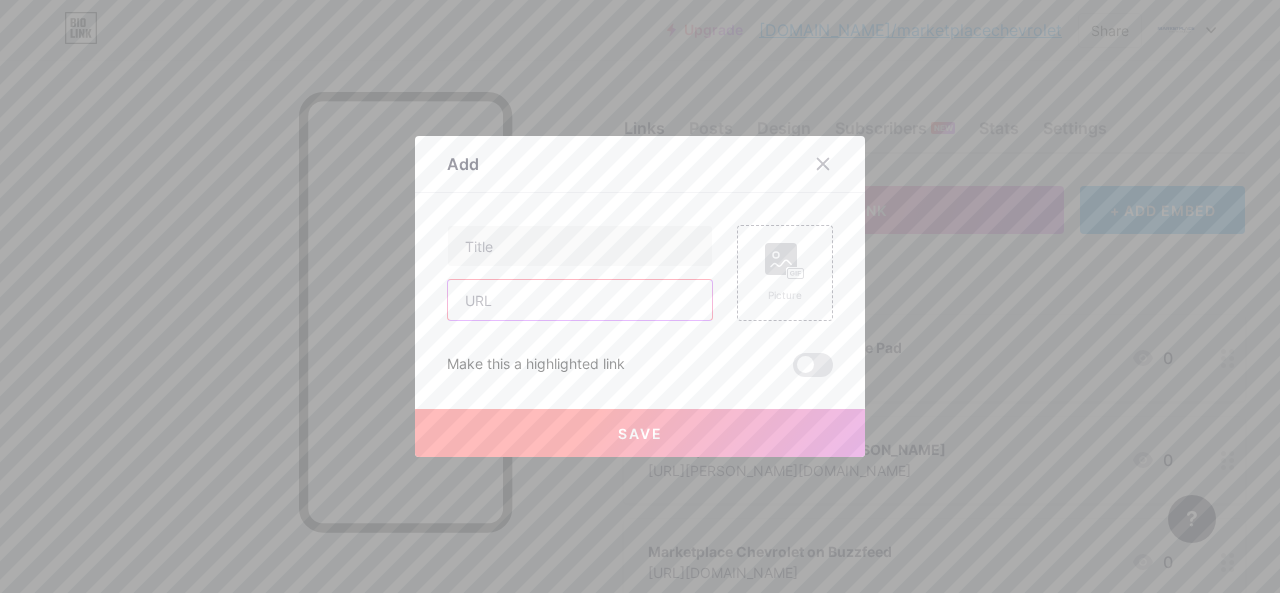 click at bounding box center (580, 300) 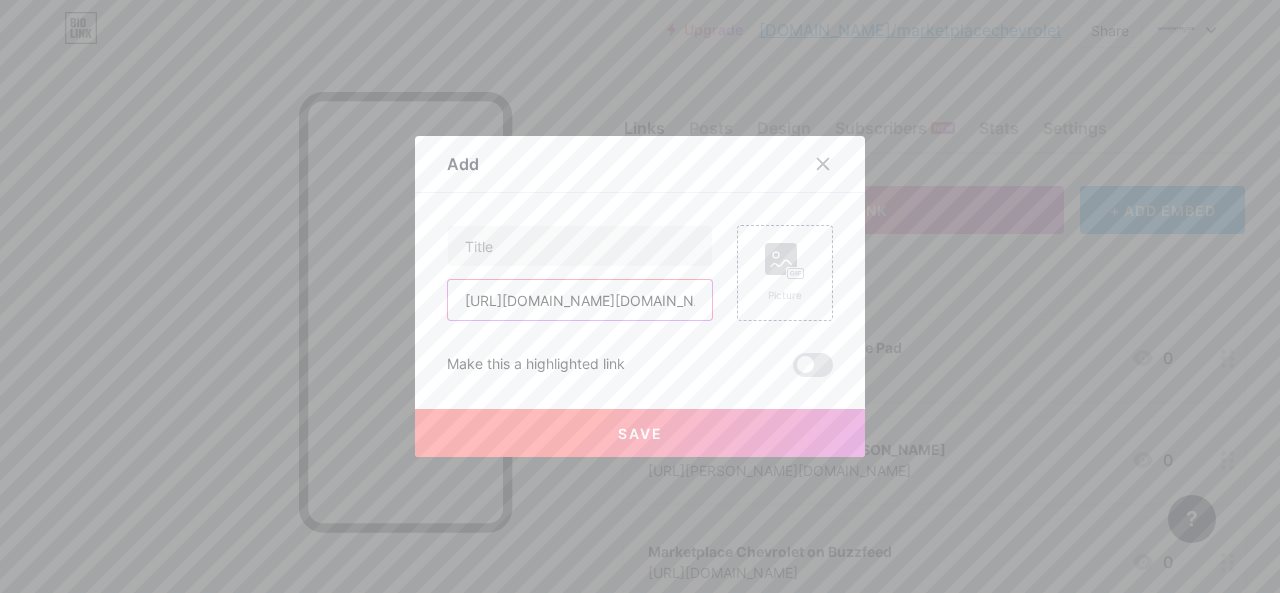 scroll, scrollTop: 0, scrollLeft: 267, axis: horizontal 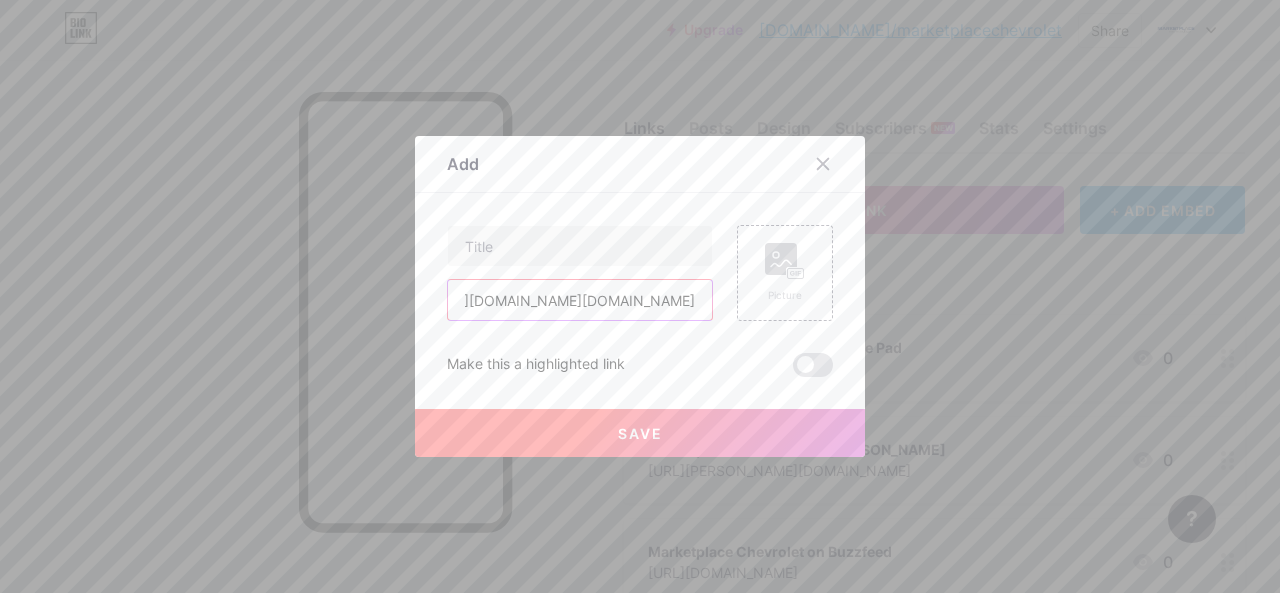 type on "[URL][DOMAIN_NAME][DOMAIN_NAME]" 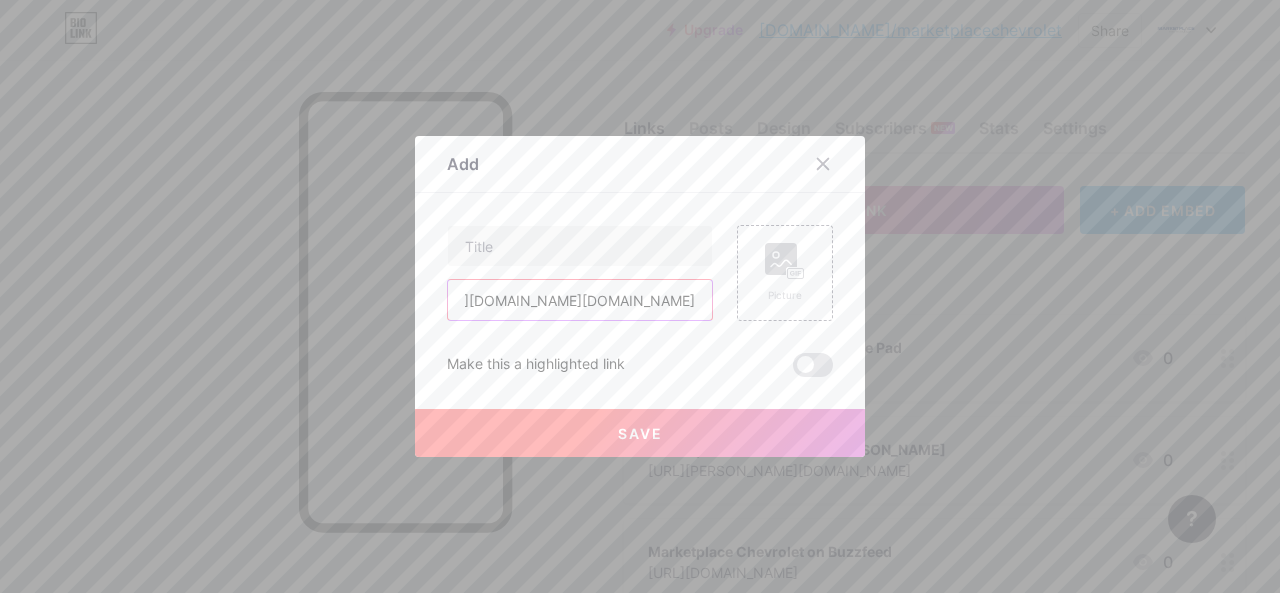 scroll, scrollTop: 0, scrollLeft: 0, axis: both 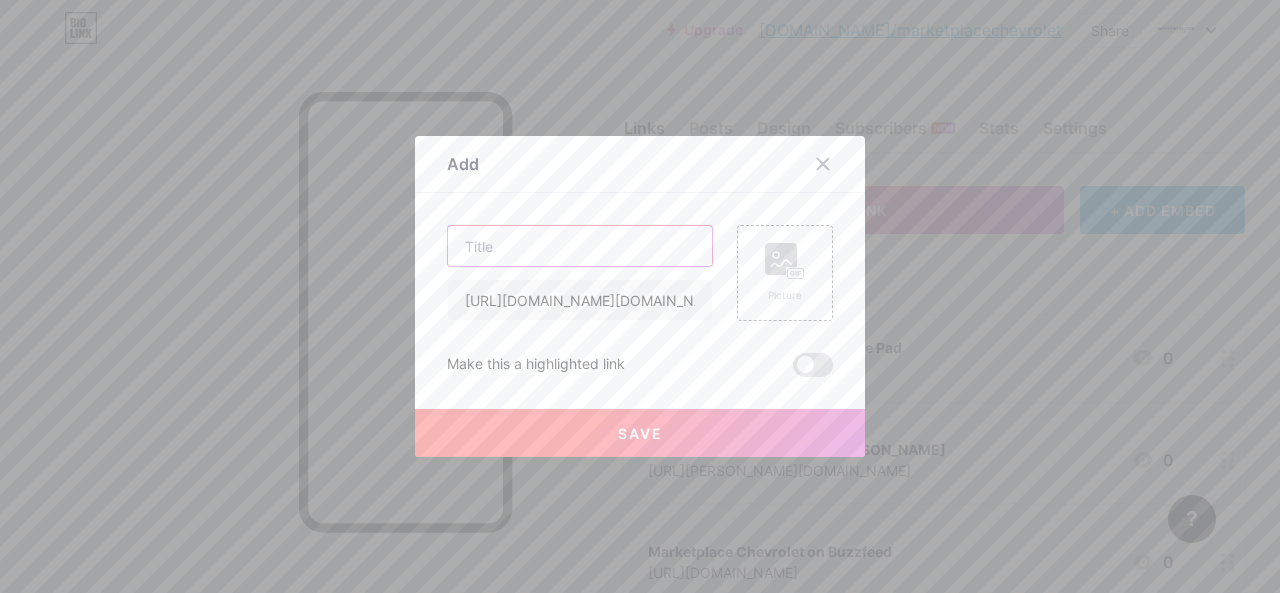 click at bounding box center (580, 246) 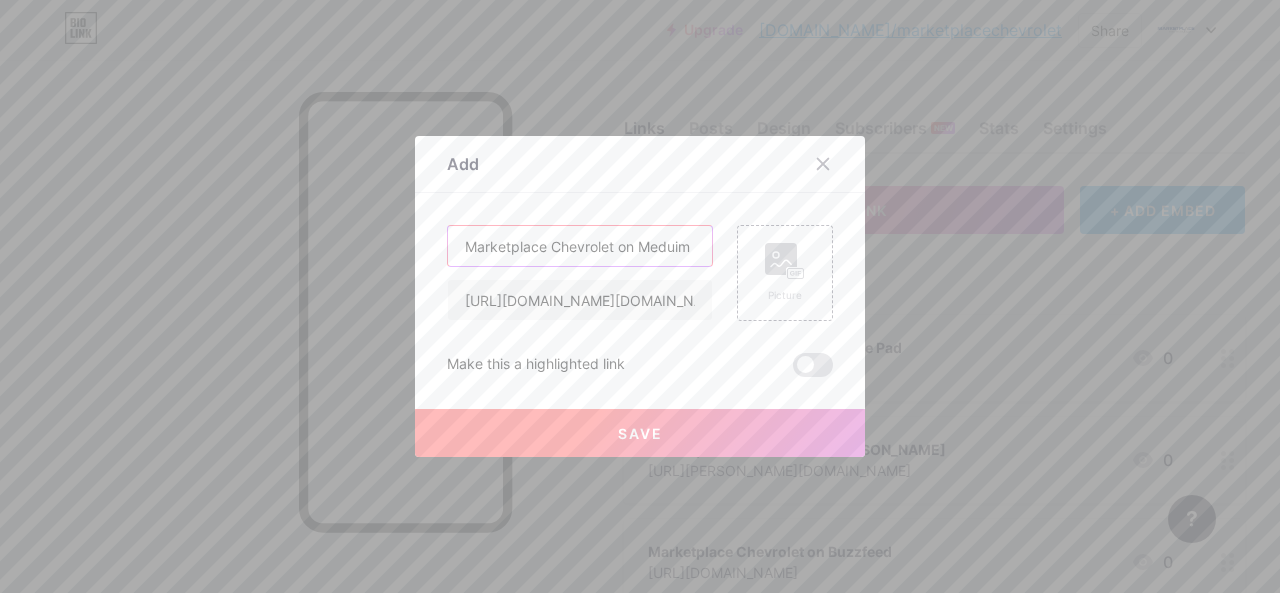 type on "Marketplace Chevrolet on Meduim" 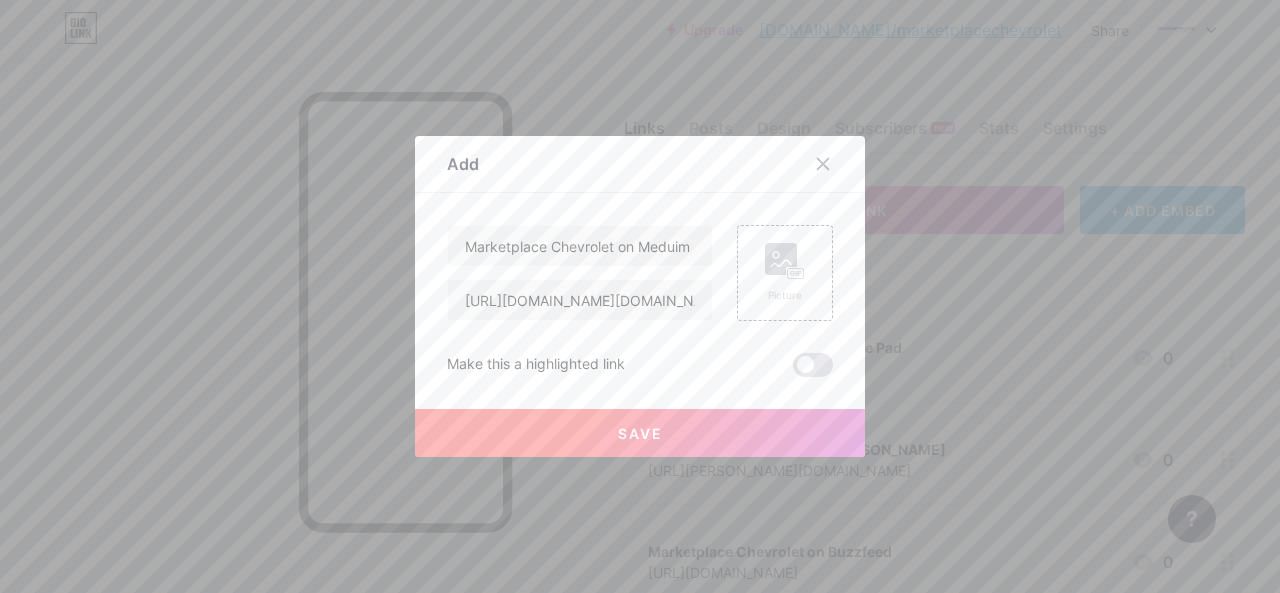 click on "Save" at bounding box center [640, 433] 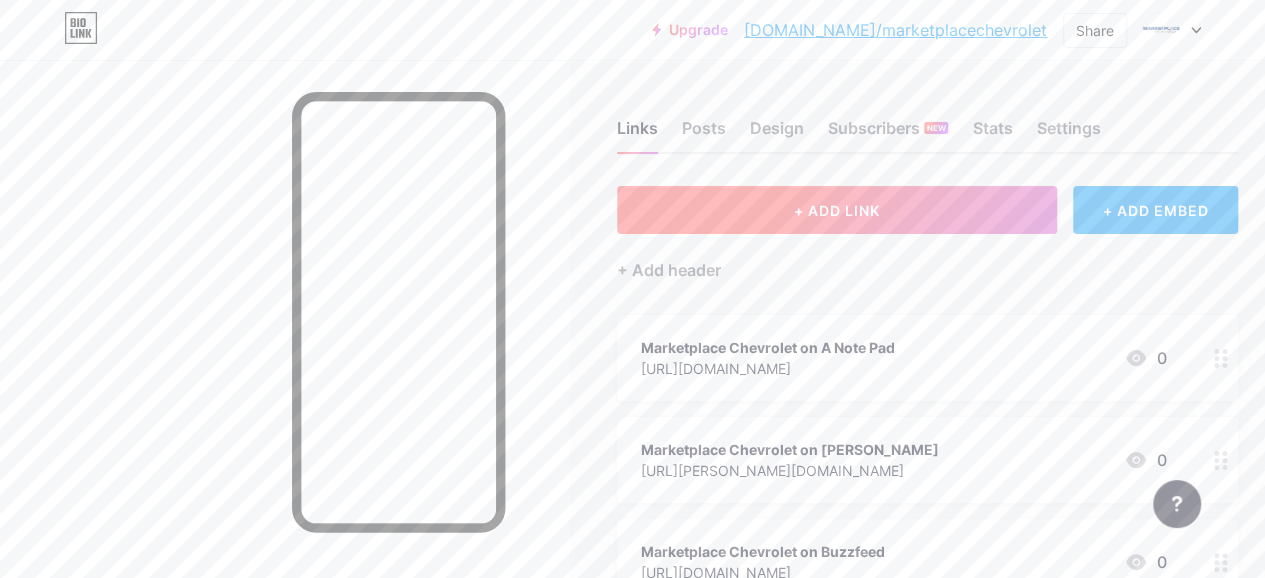 click on "+ ADD LINK" at bounding box center [837, 210] 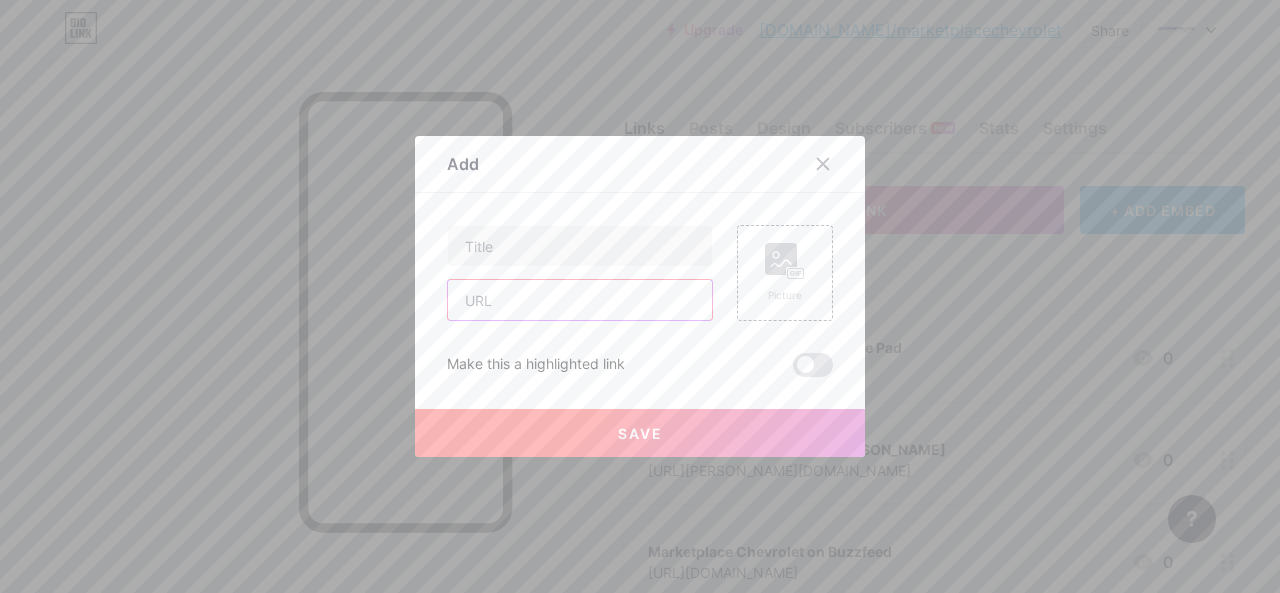 click at bounding box center (580, 300) 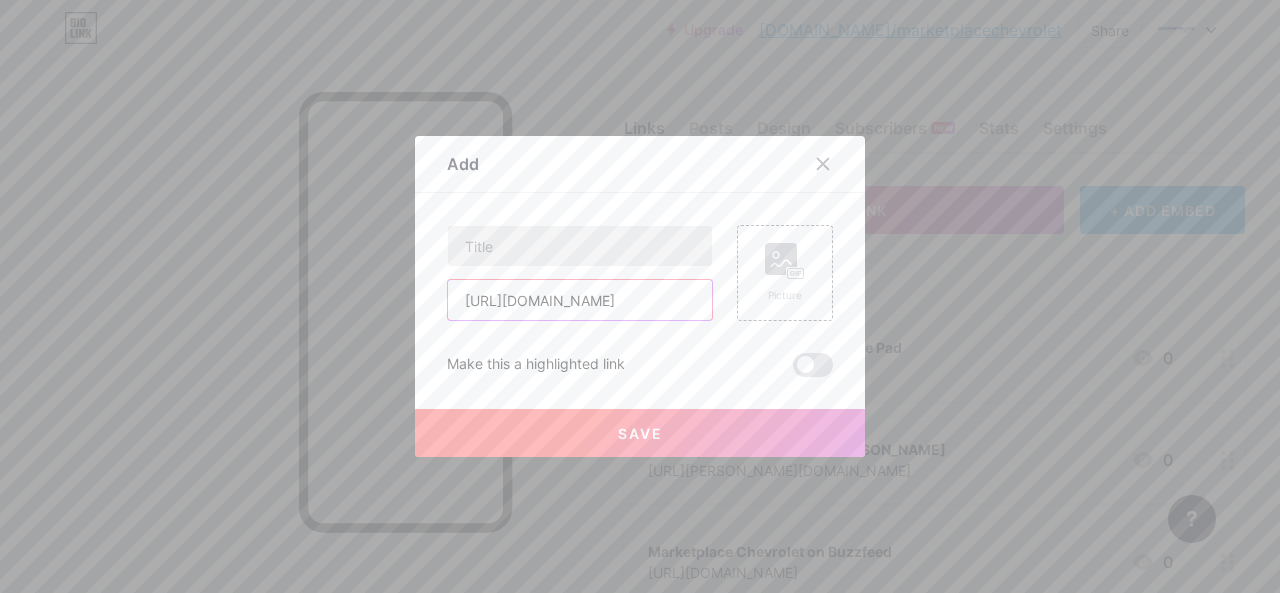 scroll, scrollTop: 0, scrollLeft: 140, axis: horizontal 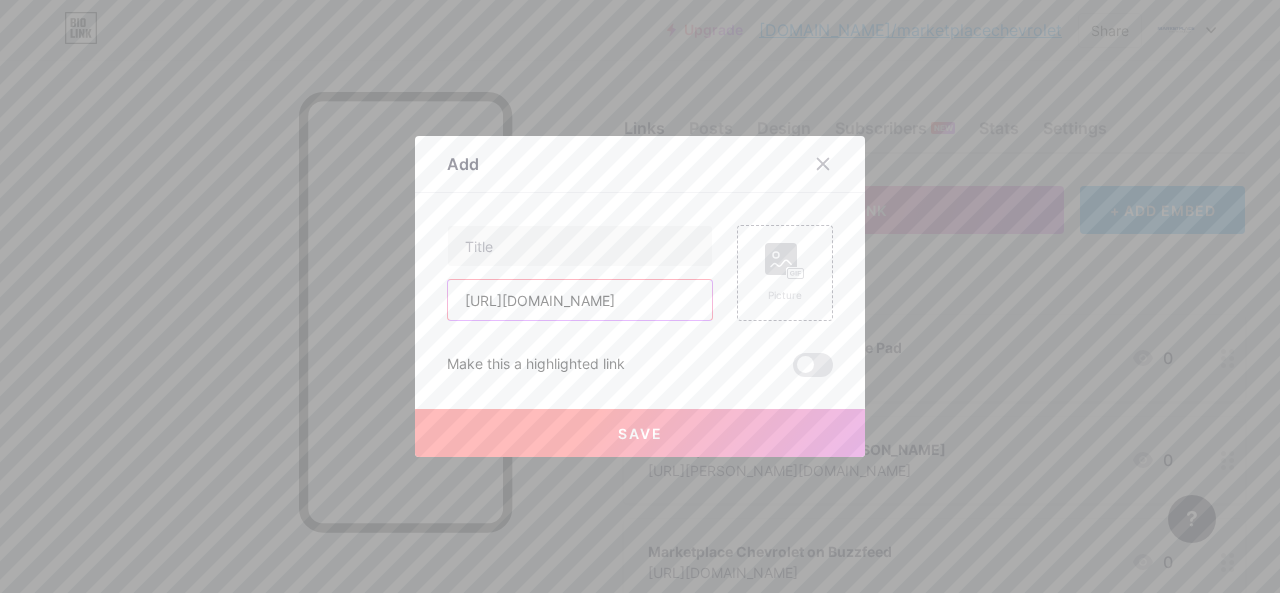 type on "[URL][DOMAIN_NAME]" 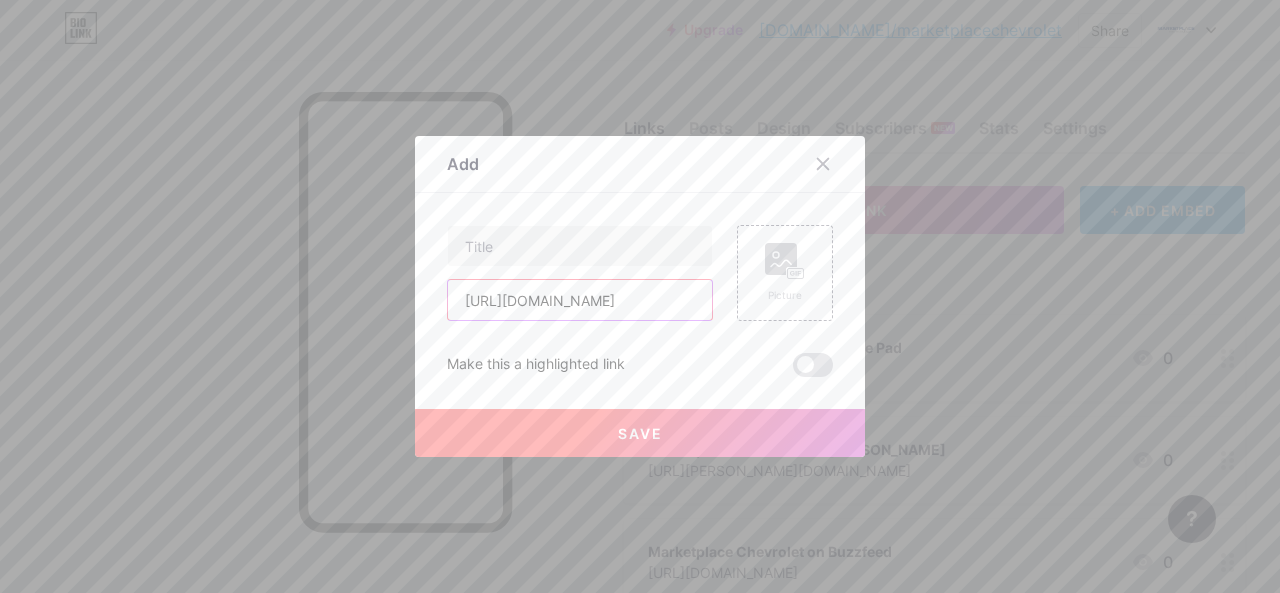 scroll, scrollTop: 0, scrollLeft: 0, axis: both 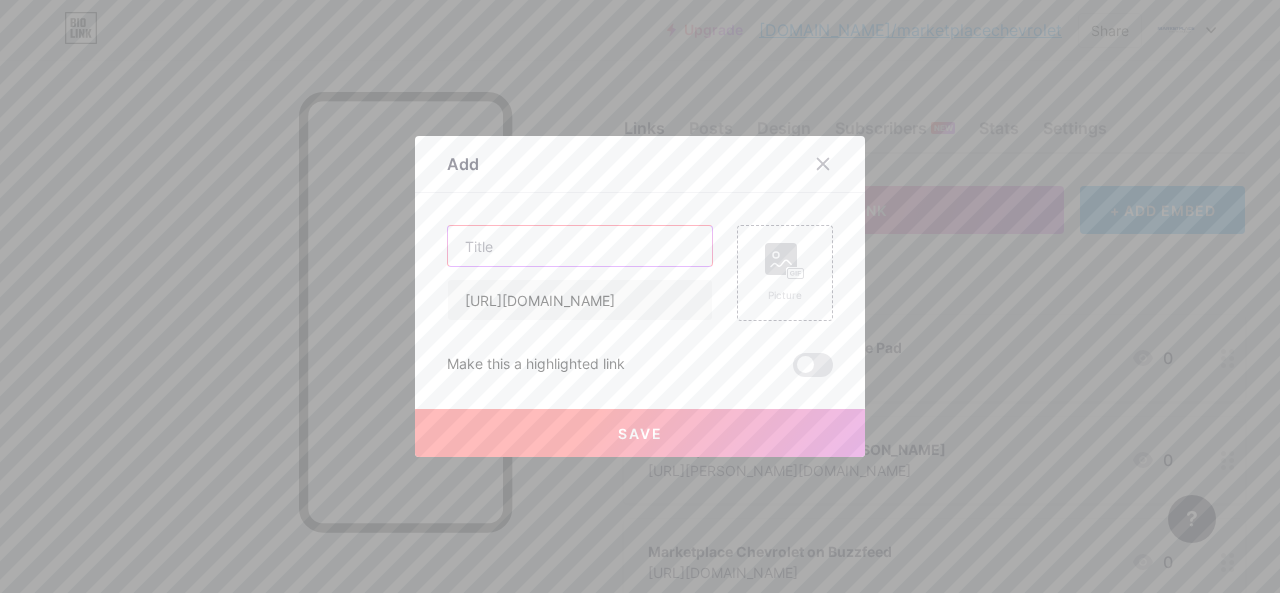 click at bounding box center [580, 246] 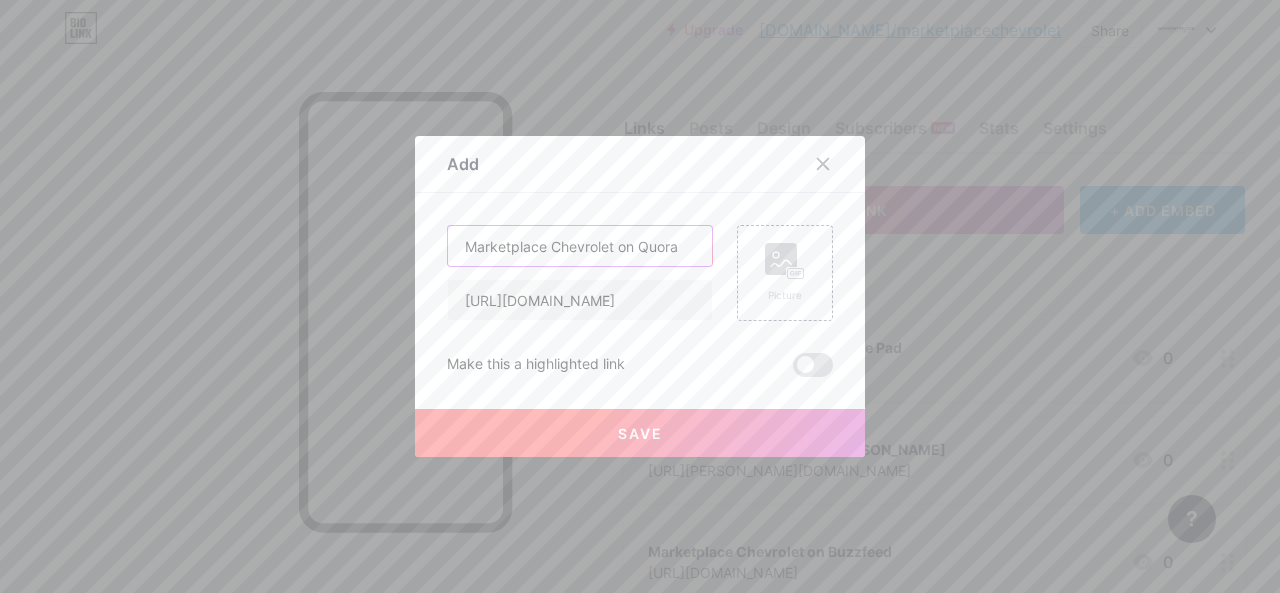 type on "Marketplace Chevrolet on Quora" 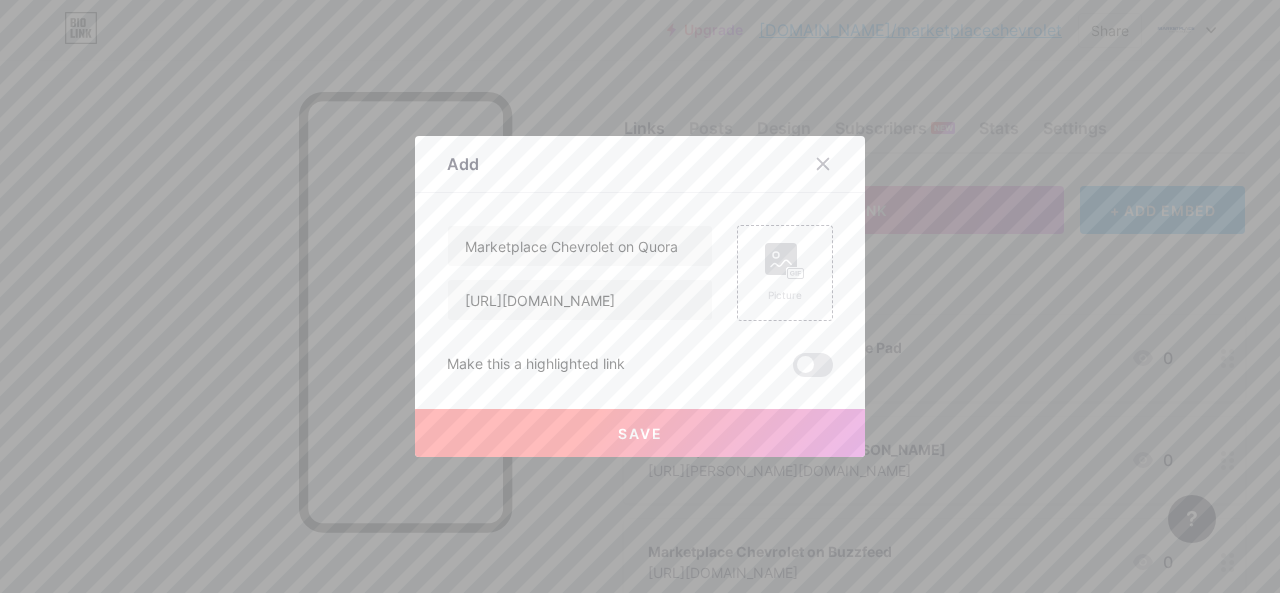 click on "Save" at bounding box center (640, 433) 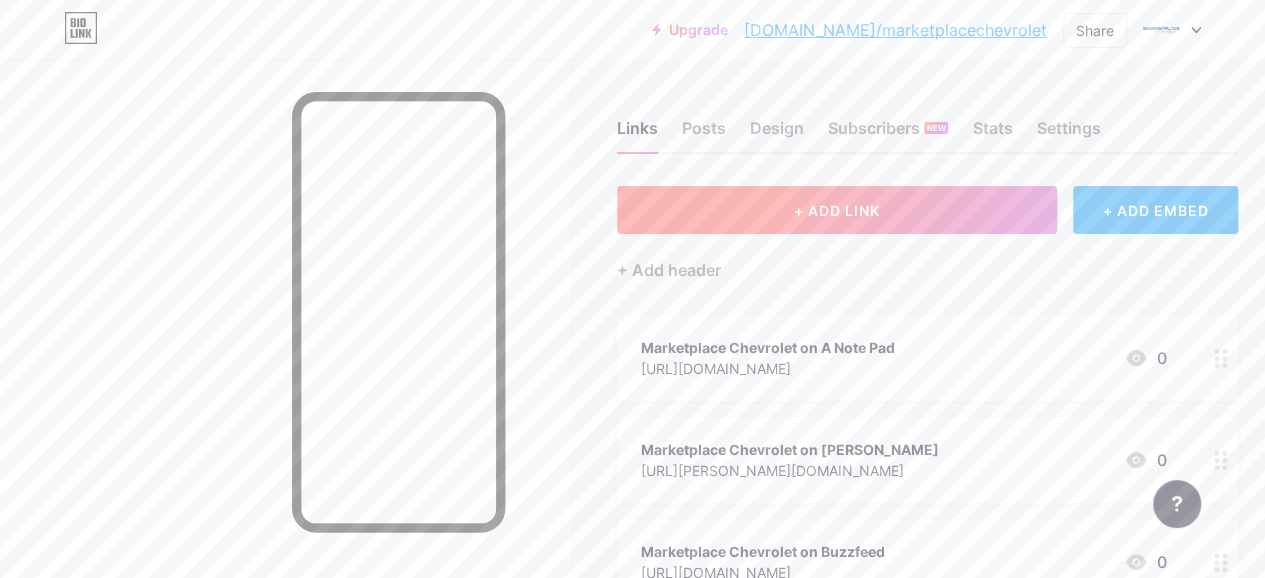 click on "+ ADD LINK" at bounding box center (837, 210) 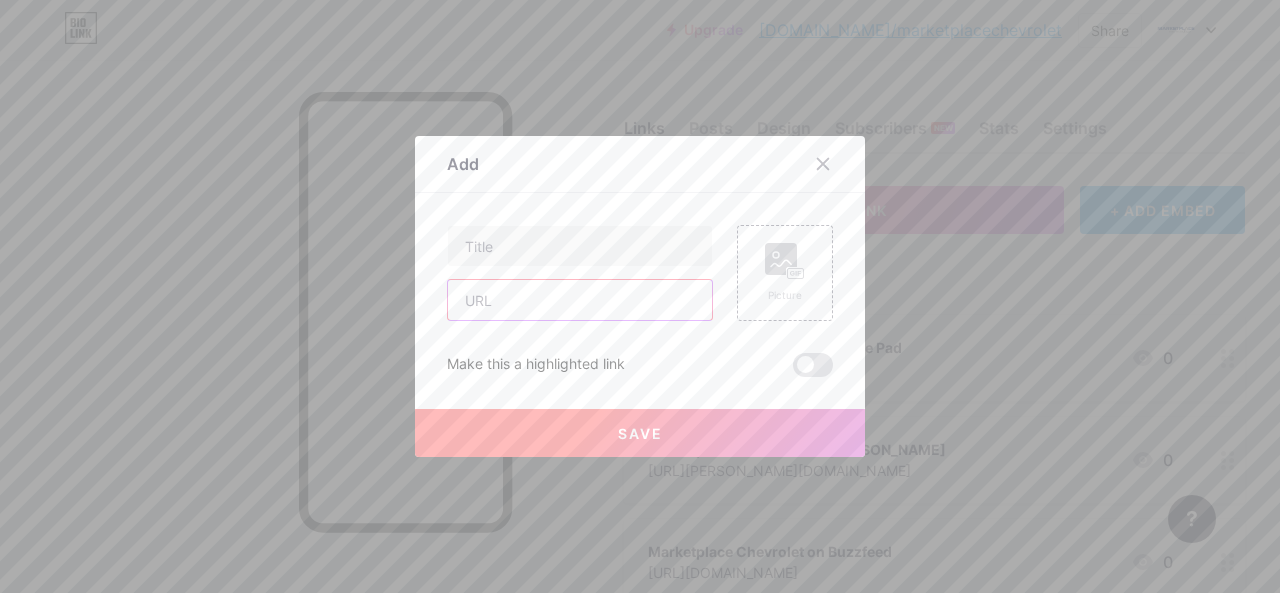 click at bounding box center [580, 300] 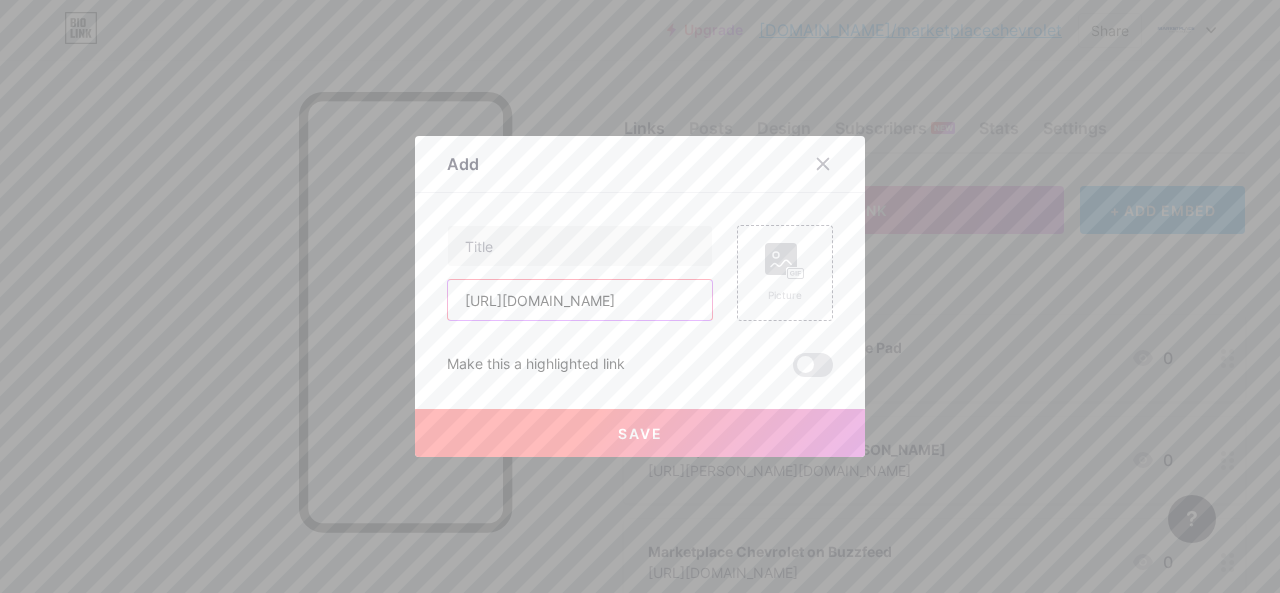 scroll, scrollTop: 0, scrollLeft: 162, axis: horizontal 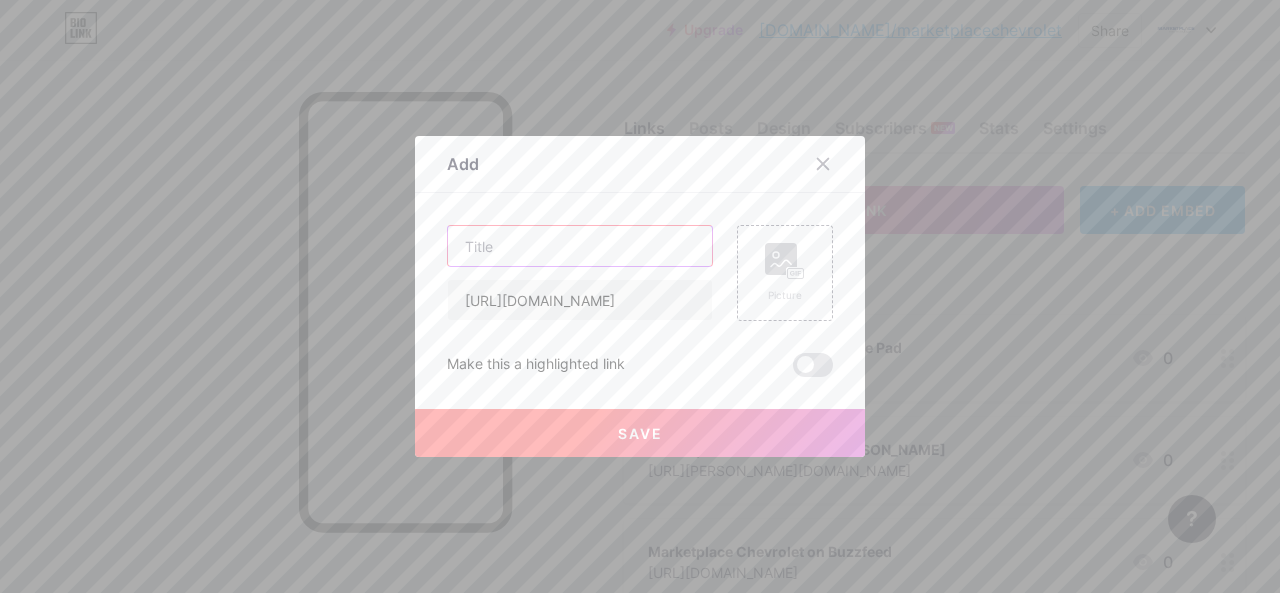 click at bounding box center [580, 246] 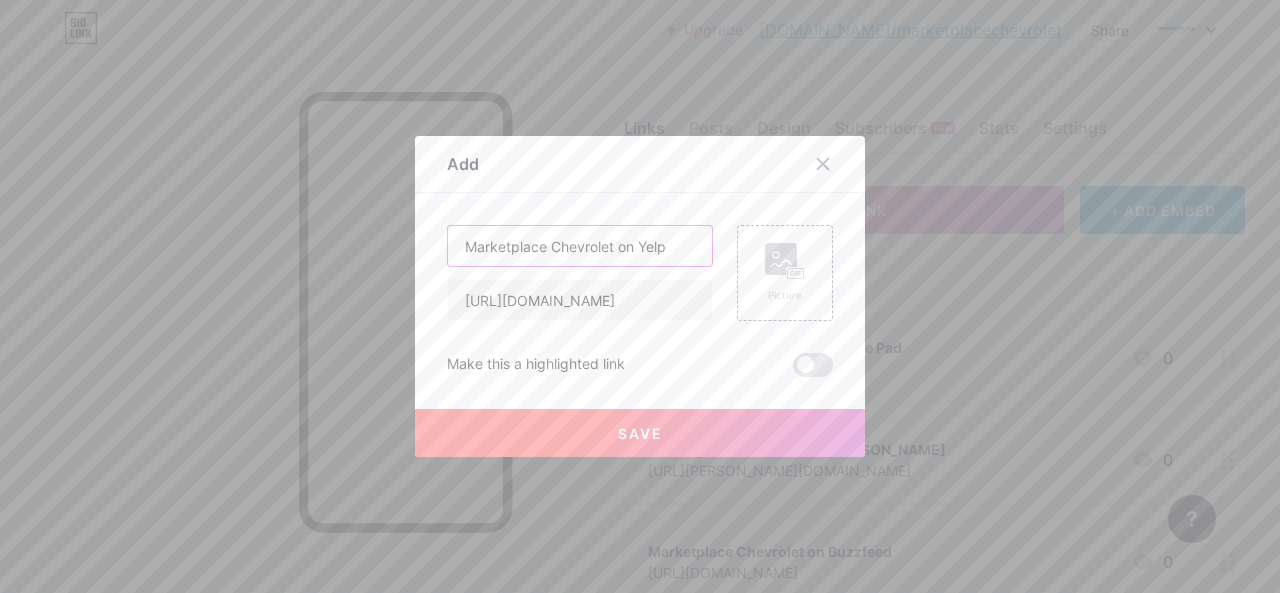 type on "Marketplace Chevrolet on Yelp" 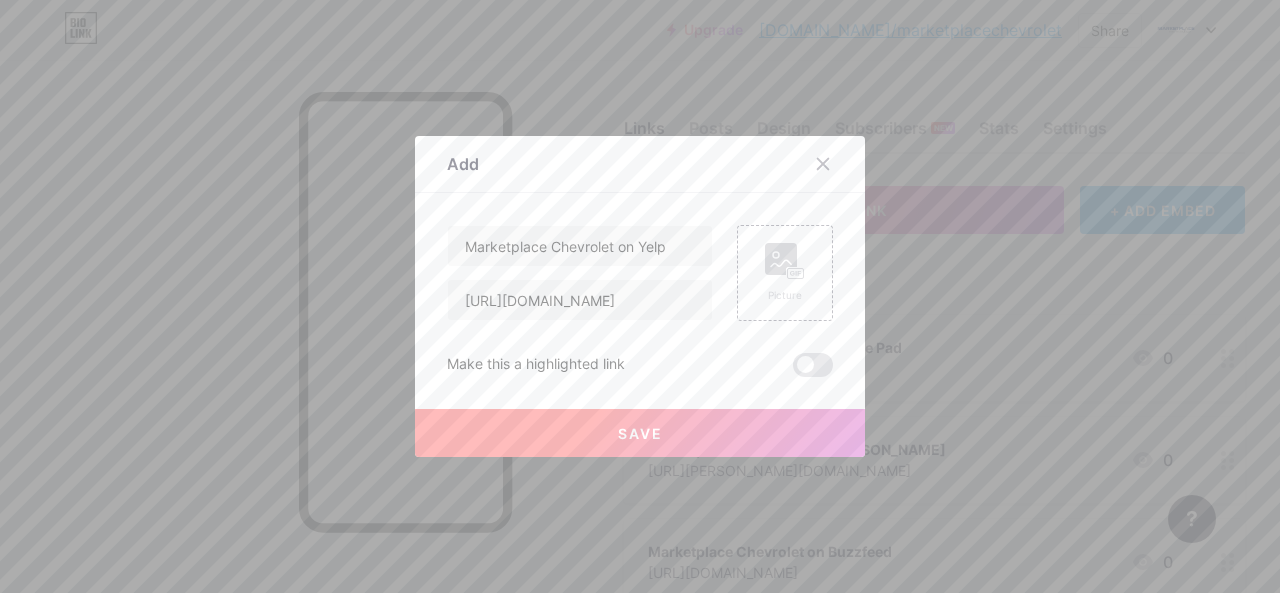 click on "Save" at bounding box center [640, 433] 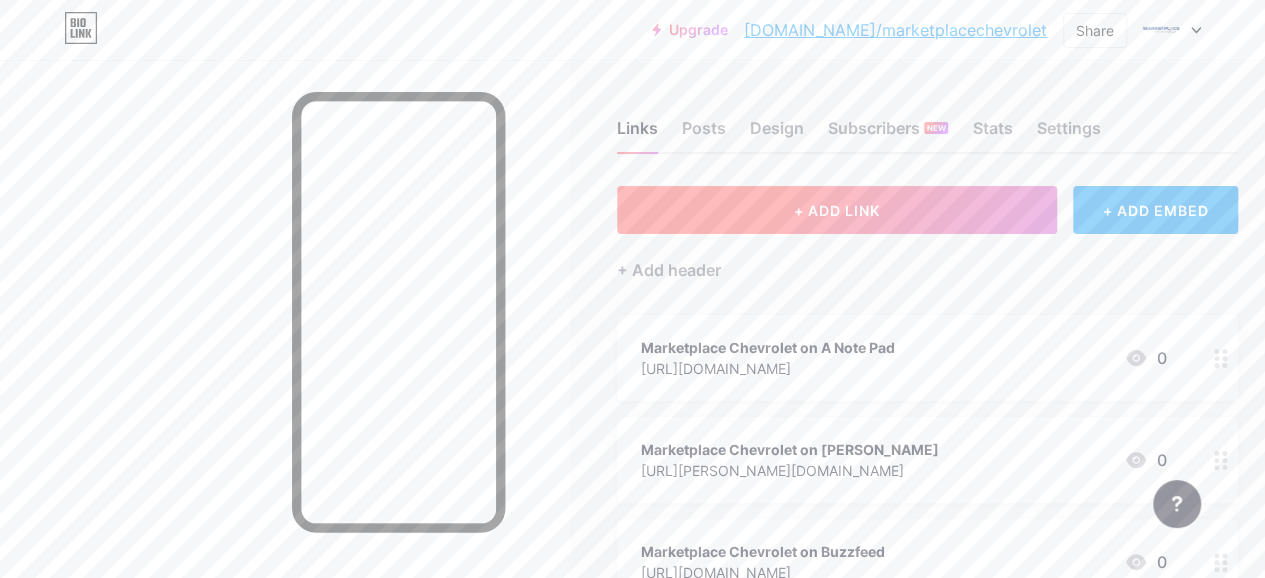click on "+ ADD LINK" at bounding box center [837, 210] 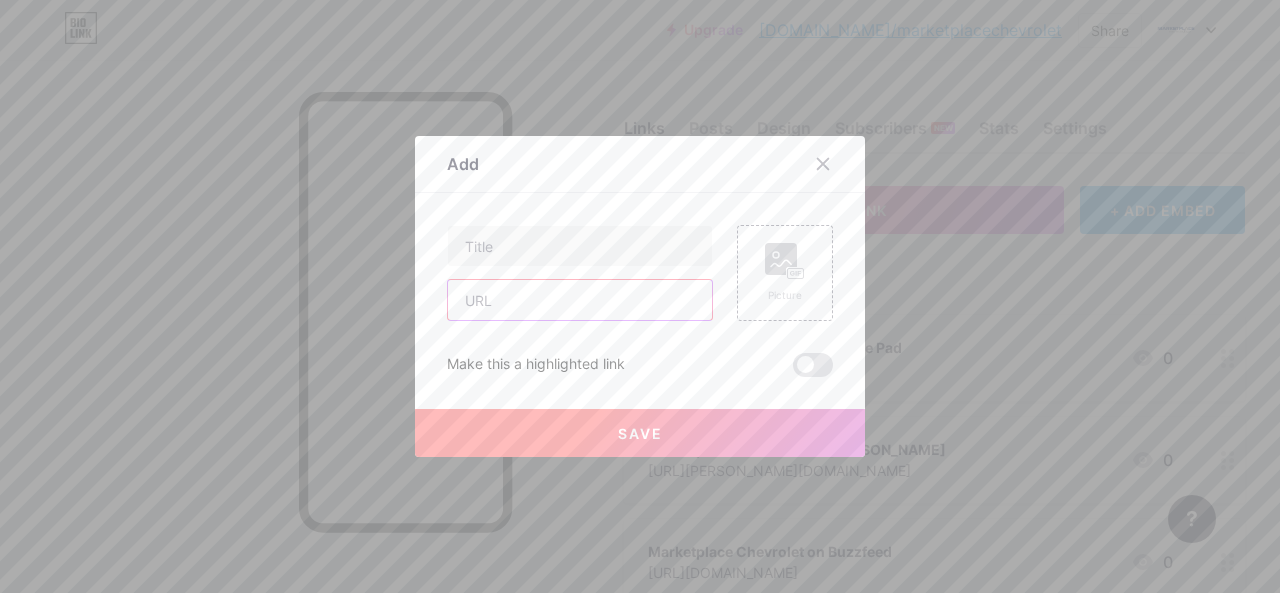 click at bounding box center (580, 300) 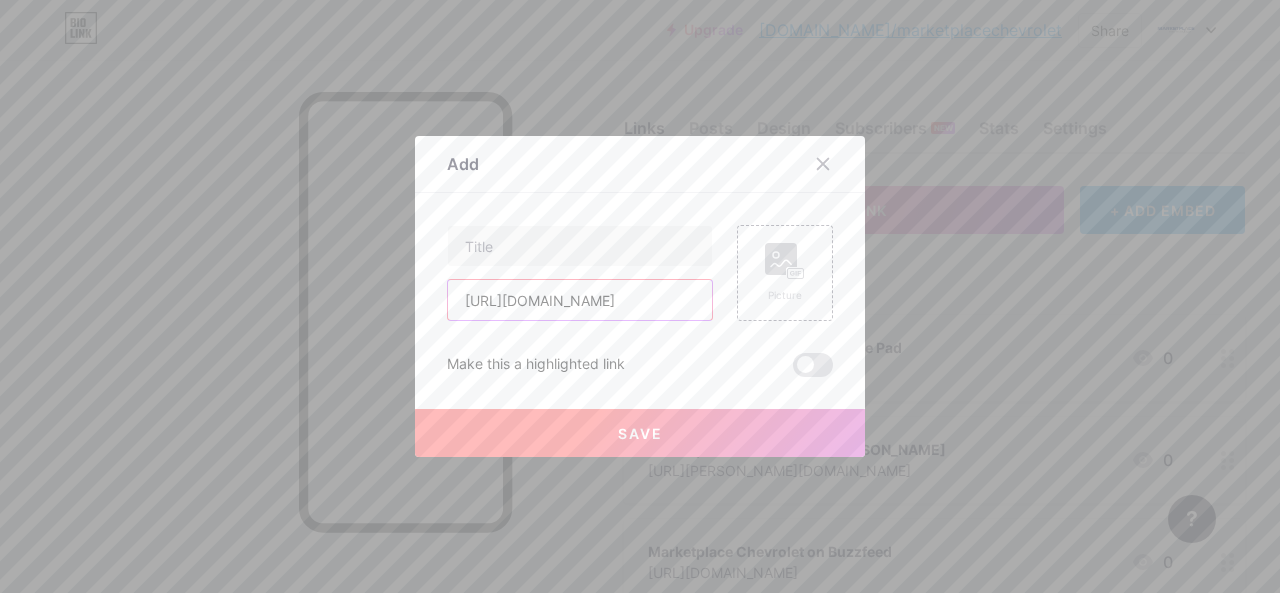 scroll, scrollTop: 0, scrollLeft: 406, axis: horizontal 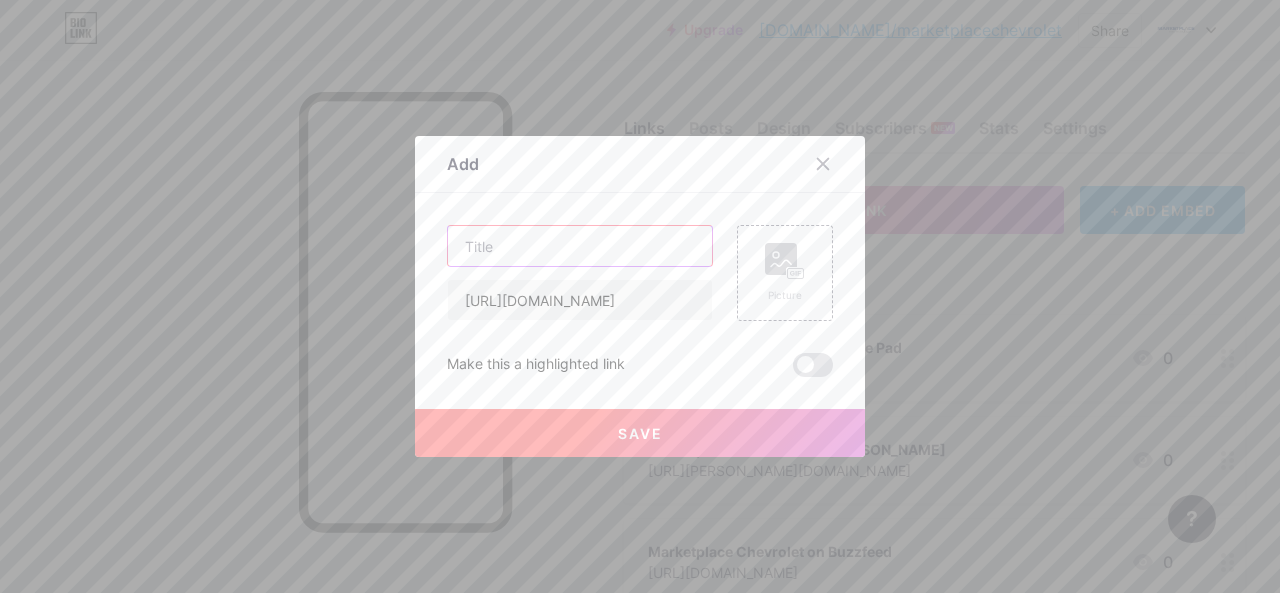 click at bounding box center [580, 246] 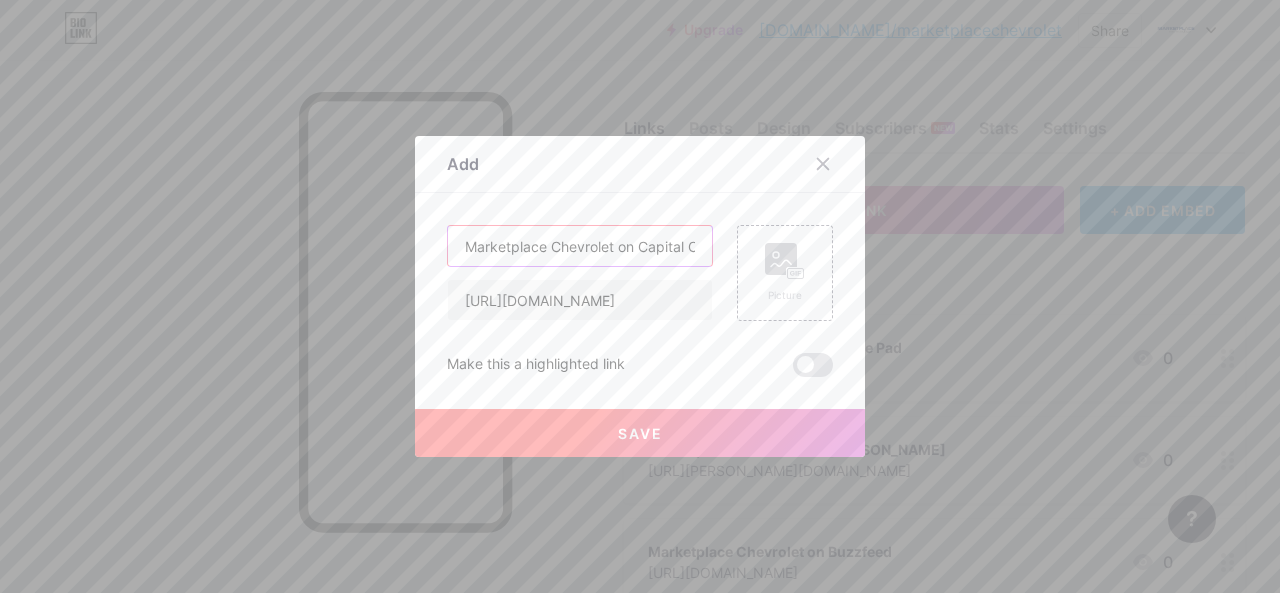 scroll, scrollTop: 0, scrollLeft: 20, axis: horizontal 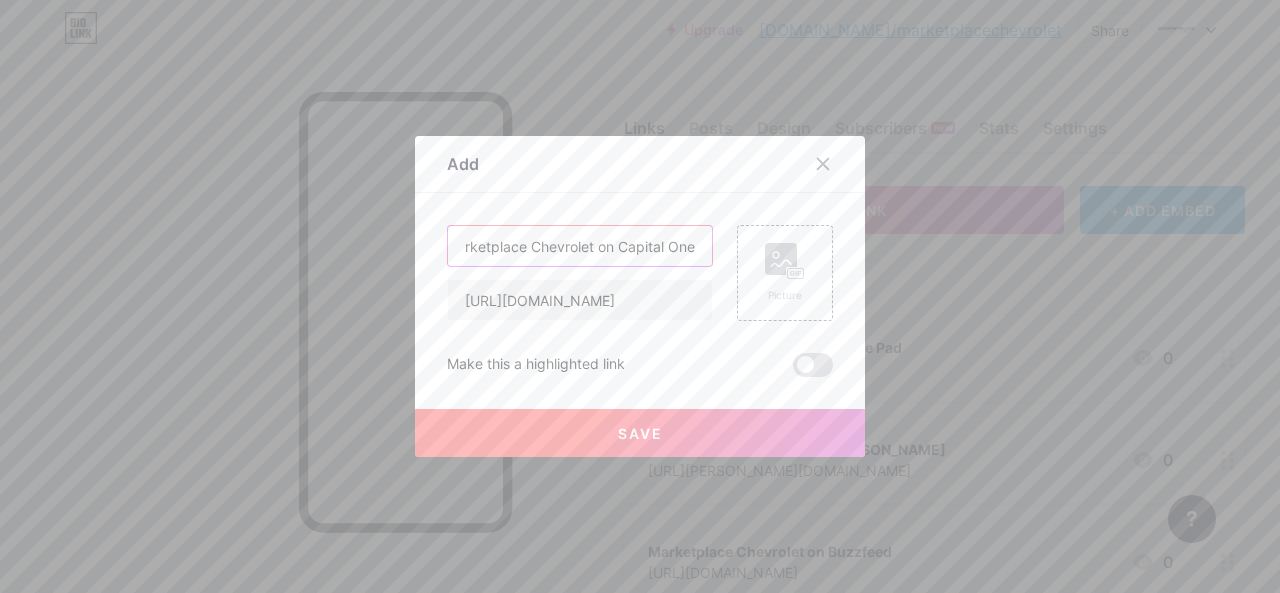 type on "Marketplace Chevrolet on Capital One" 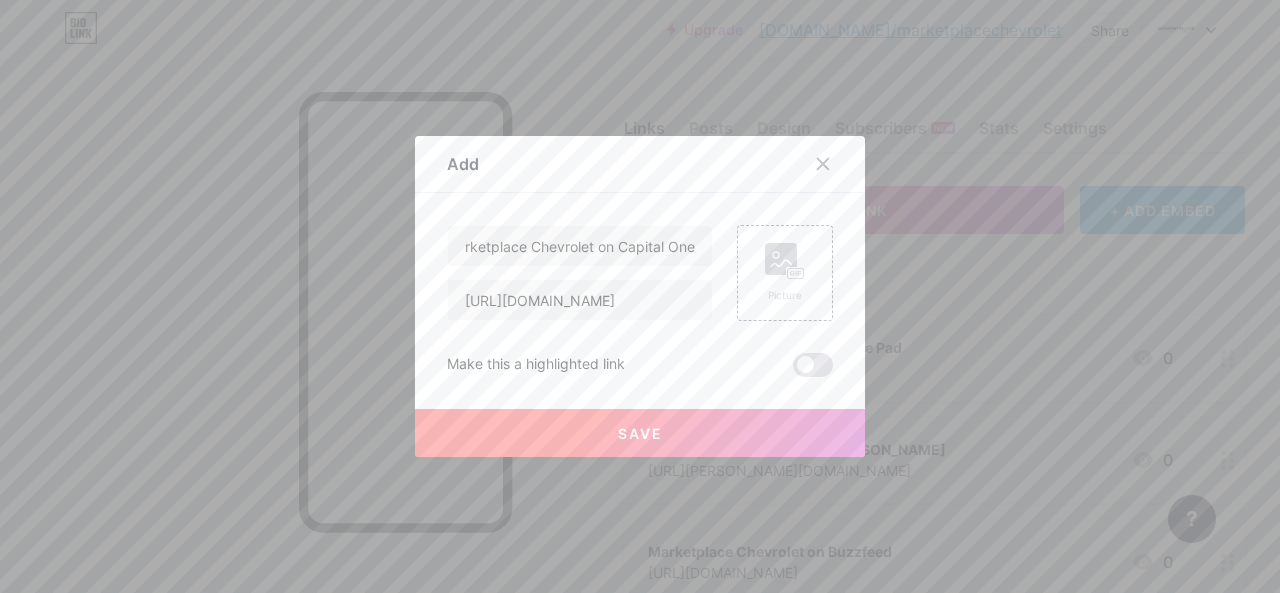 scroll, scrollTop: 0, scrollLeft: 0, axis: both 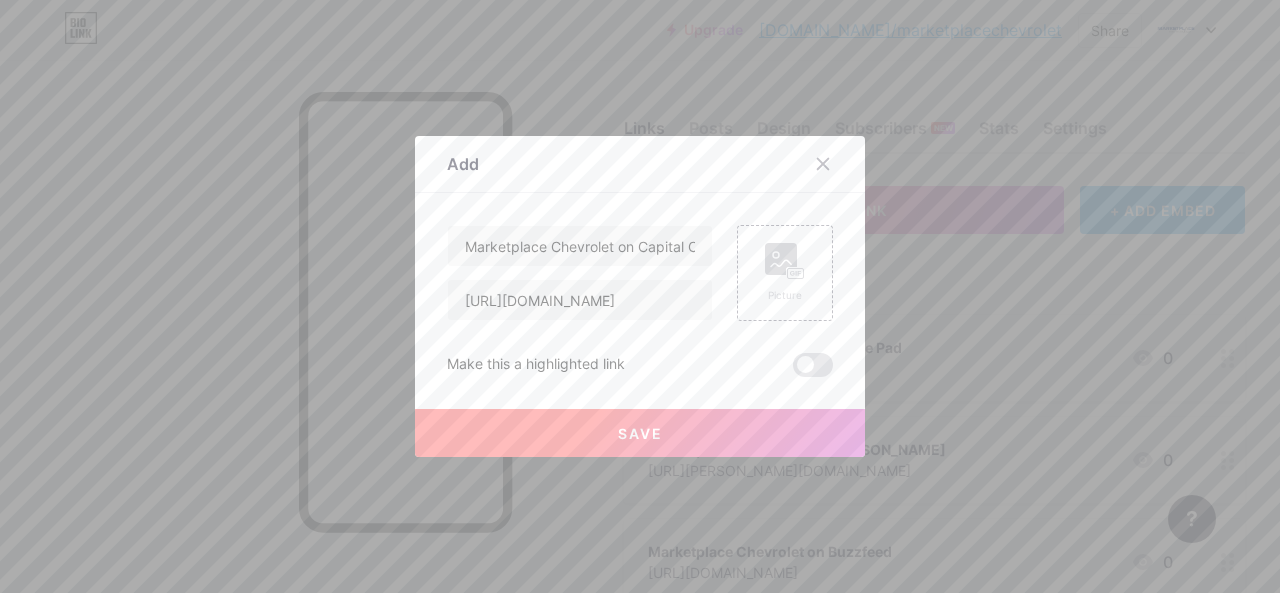 click on "Save" at bounding box center (640, 433) 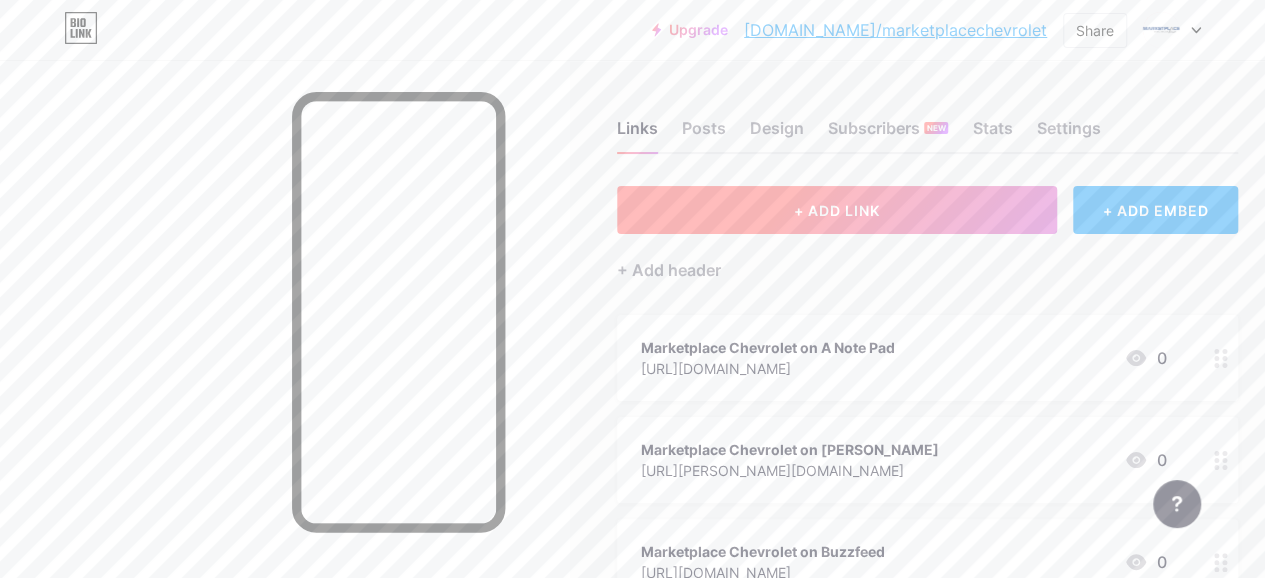 click on "+ ADD LINK" at bounding box center (837, 210) 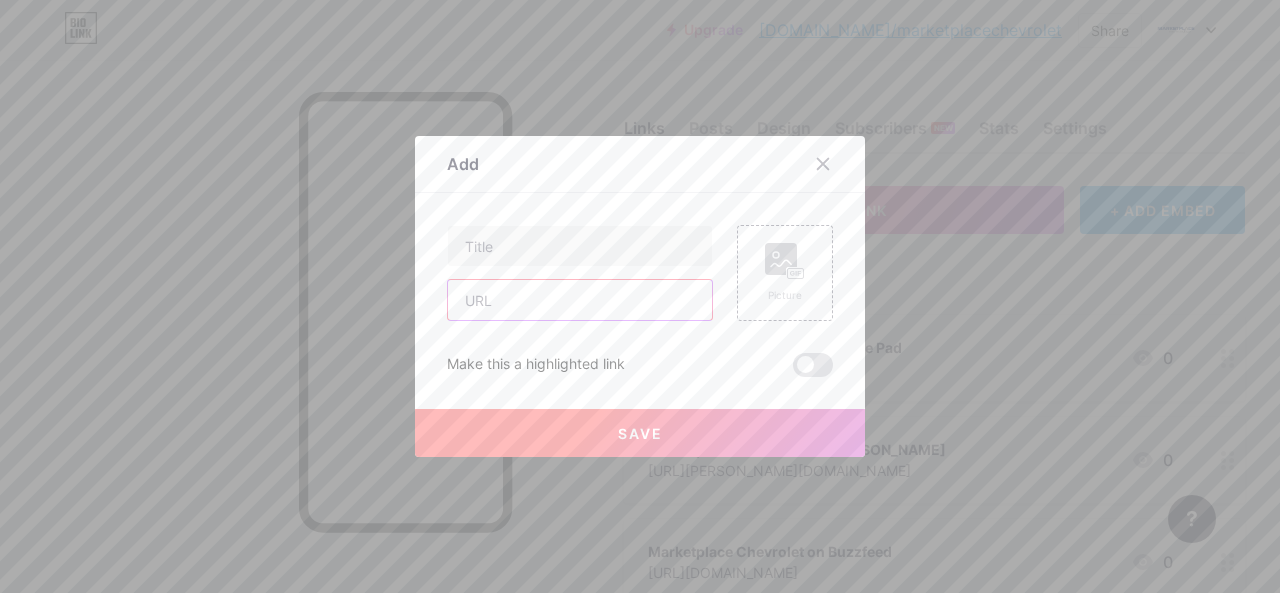click at bounding box center (580, 300) 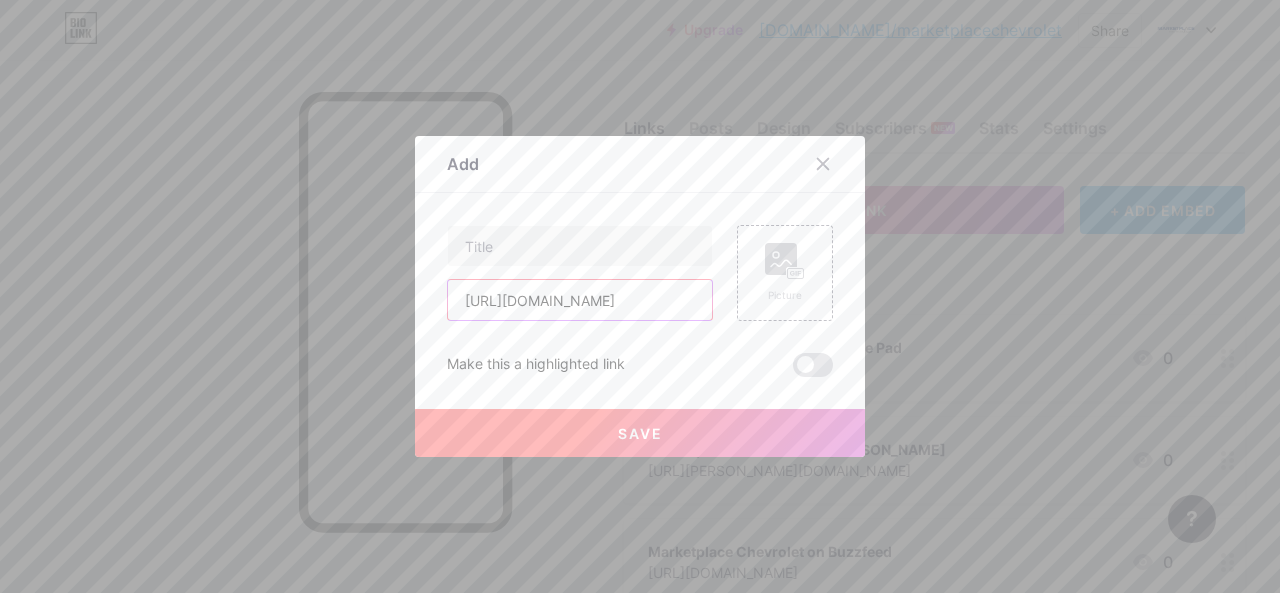 scroll, scrollTop: 0, scrollLeft: 1716, axis: horizontal 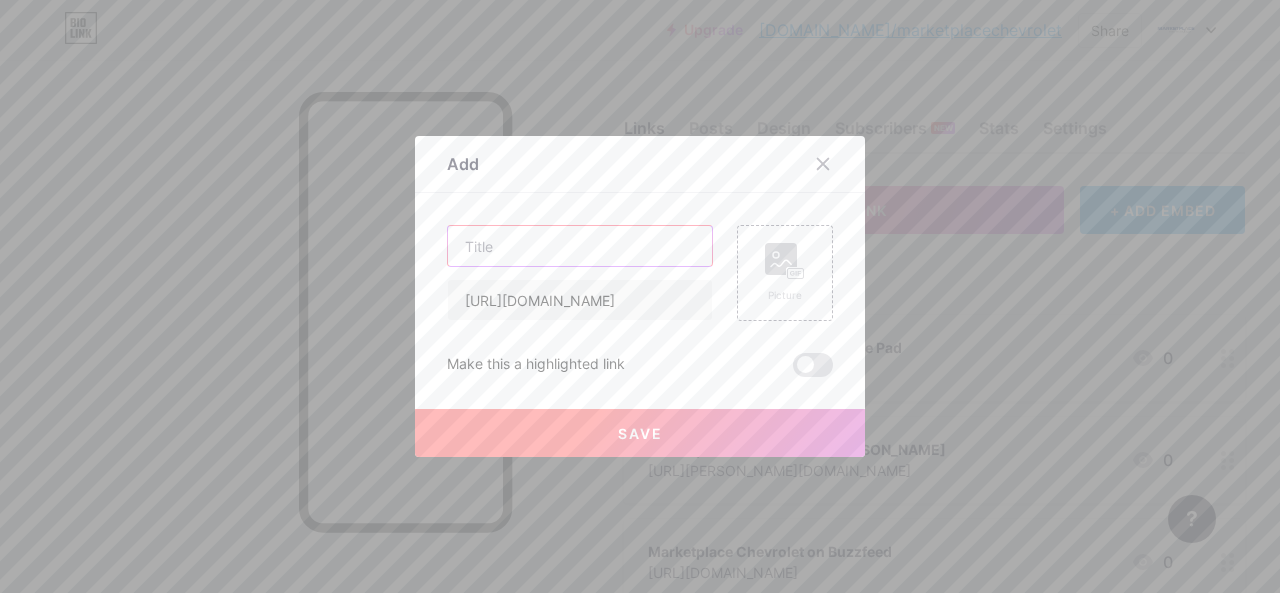 click at bounding box center (580, 246) 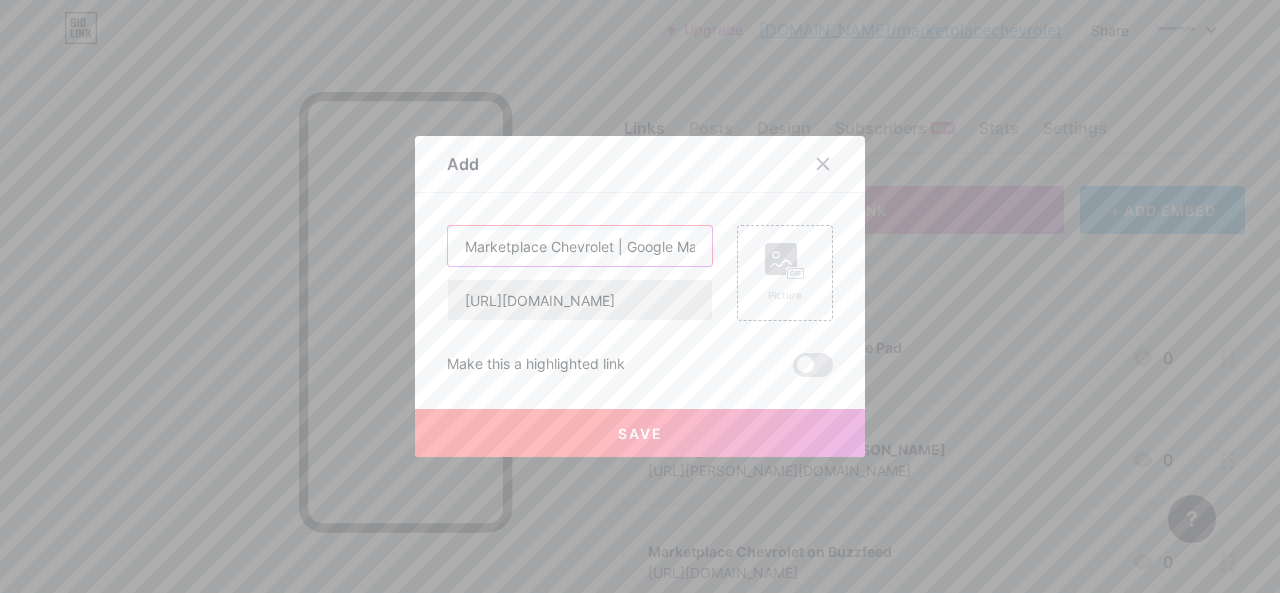 scroll, scrollTop: 0, scrollLeft: 18, axis: horizontal 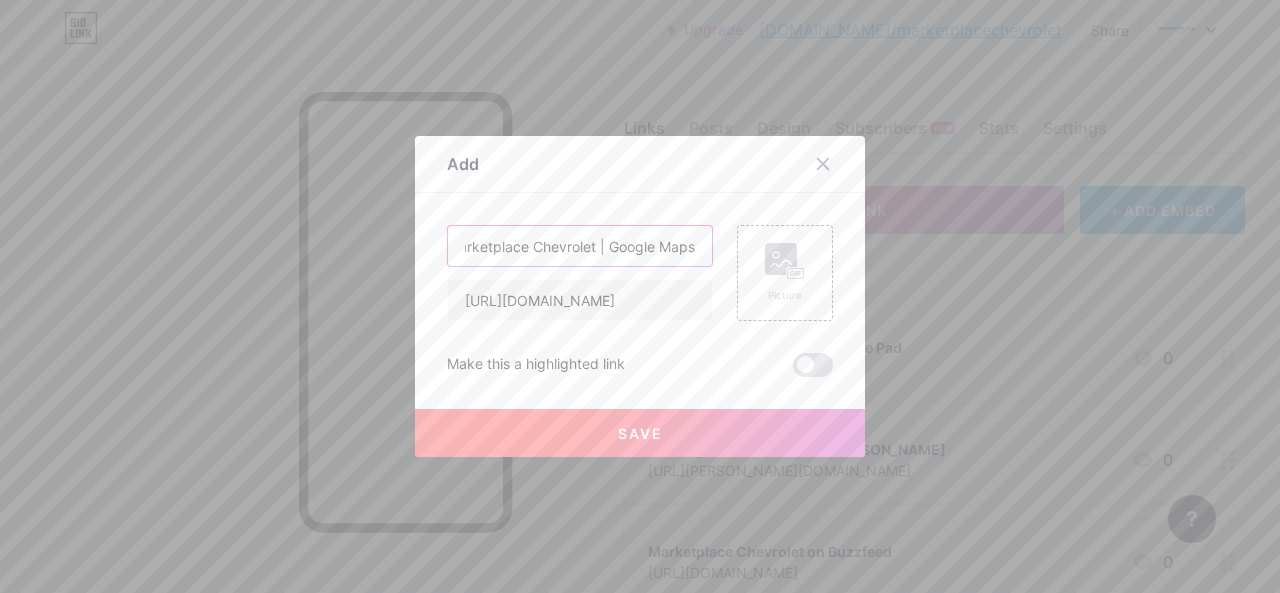 type on "Marketplace Chevrolet | Google Maps" 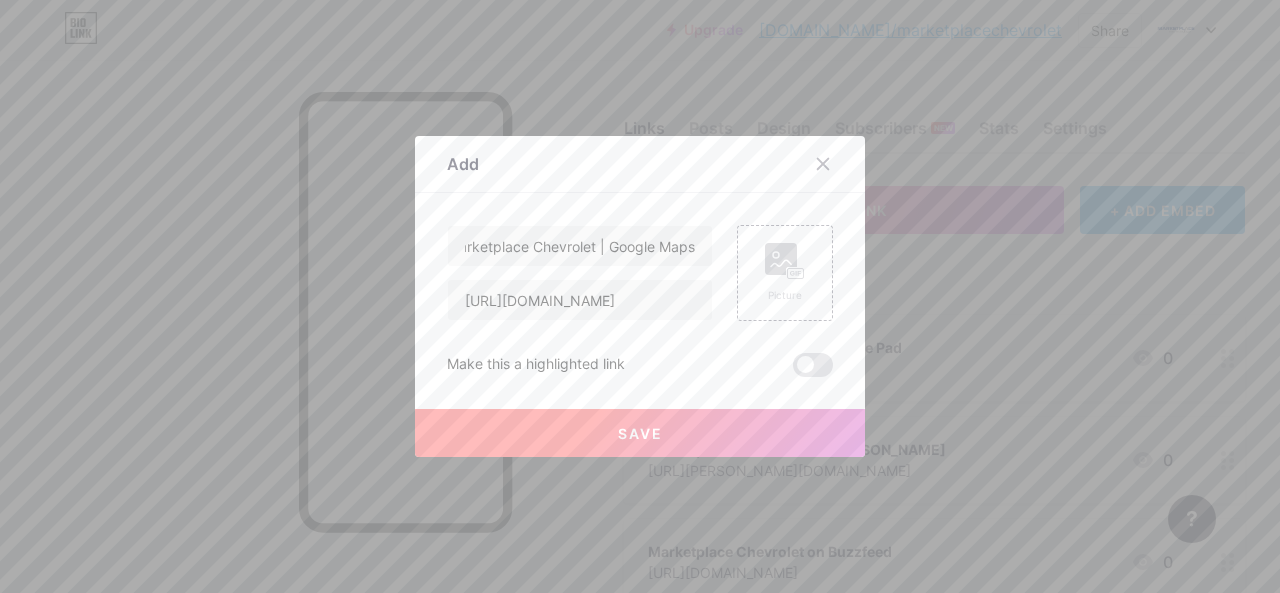 click on "Save" at bounding box center [640, 433] 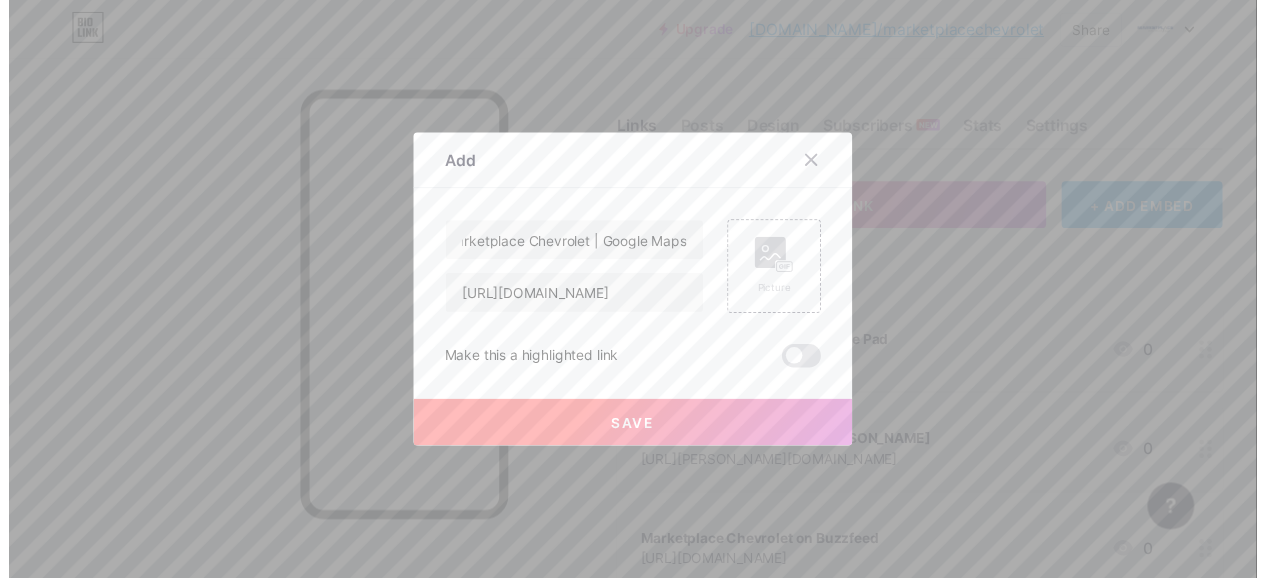 scroll, scrollTop: 0, scrollLeft: 0, axis: both 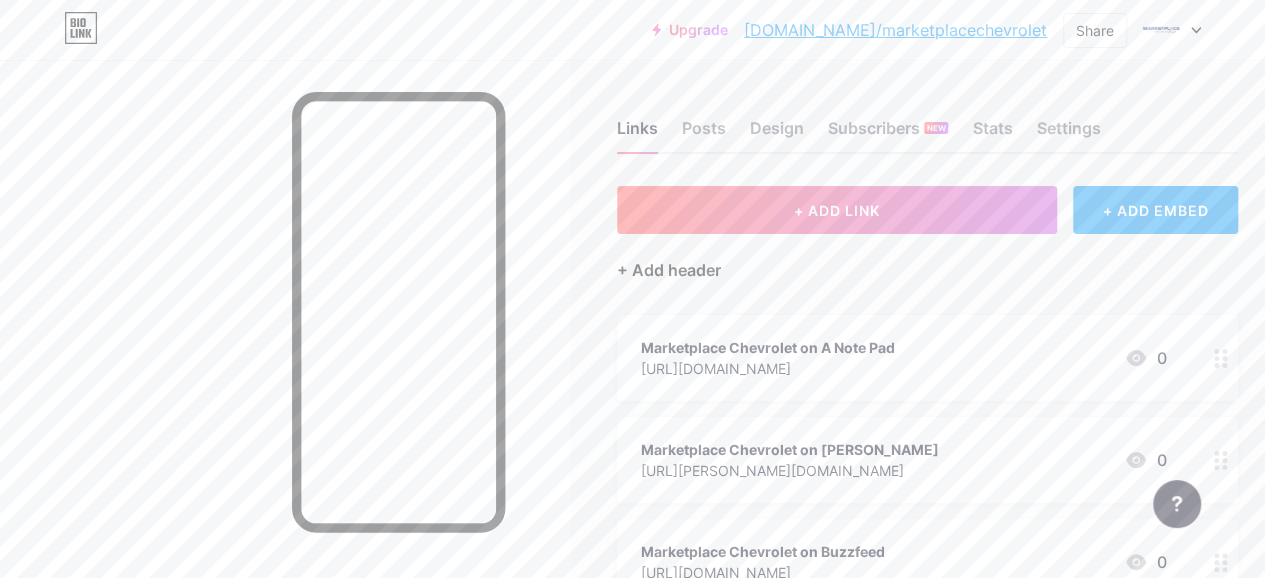 click on "+ Add header" at bounding box center [669, 270] 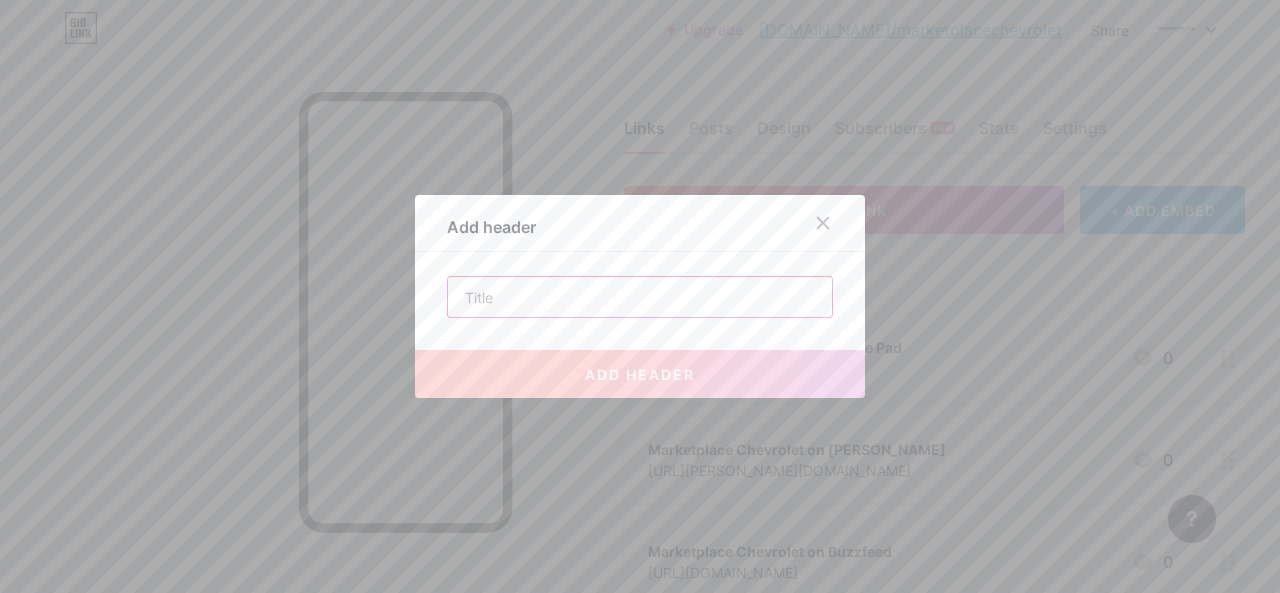 click at bounding box center [640, 297] 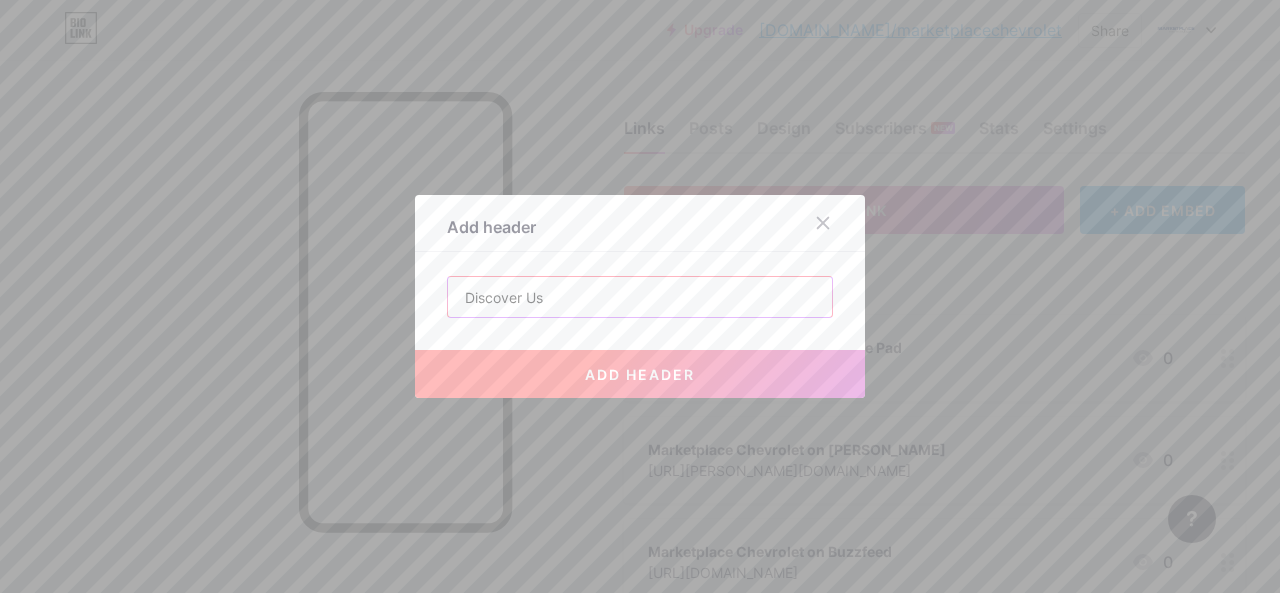 type on "Discover Us" 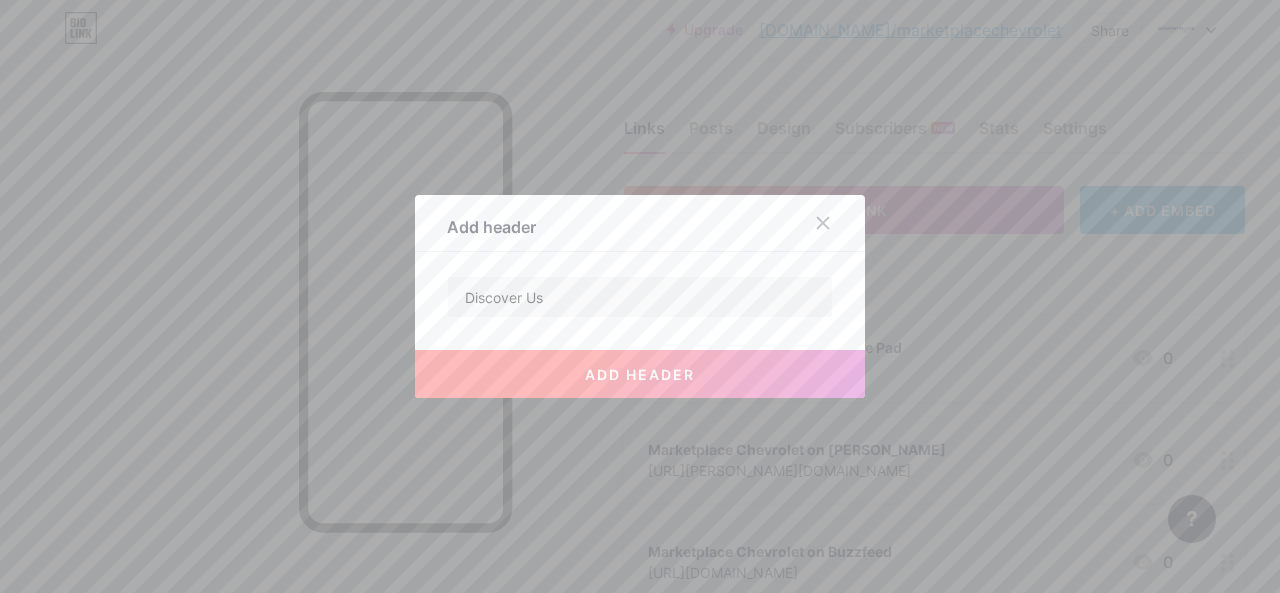 click on "add header" at bounding box center (640, 374) 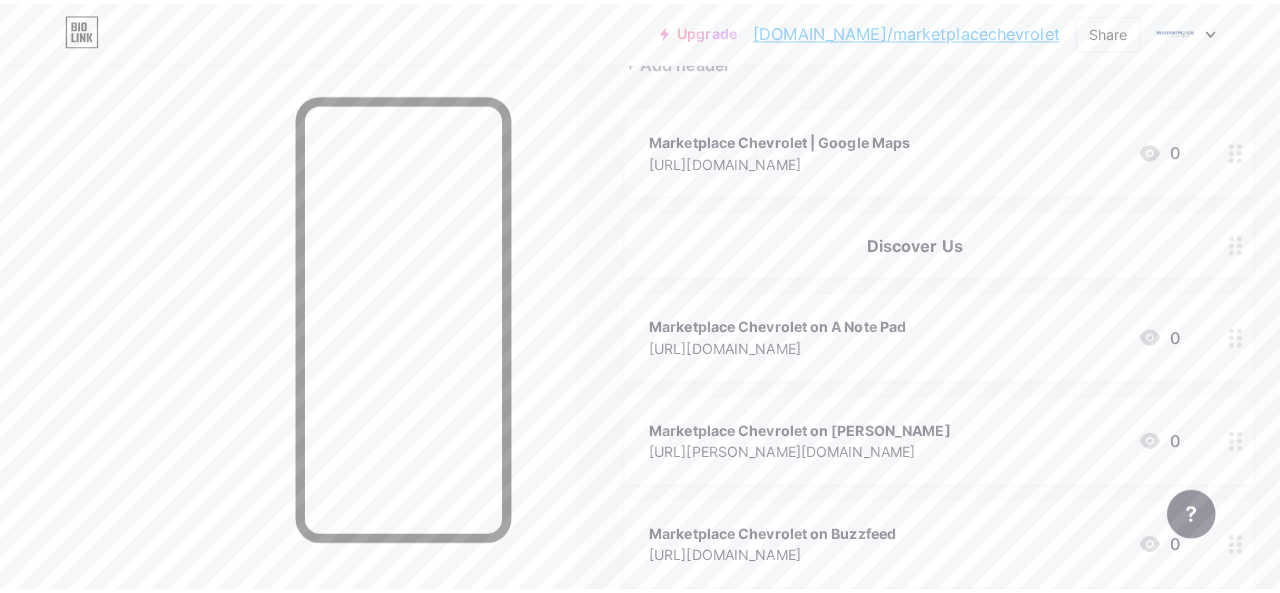 scroll, scrollTop: 2, scrollLeft: 0, axis: vertical 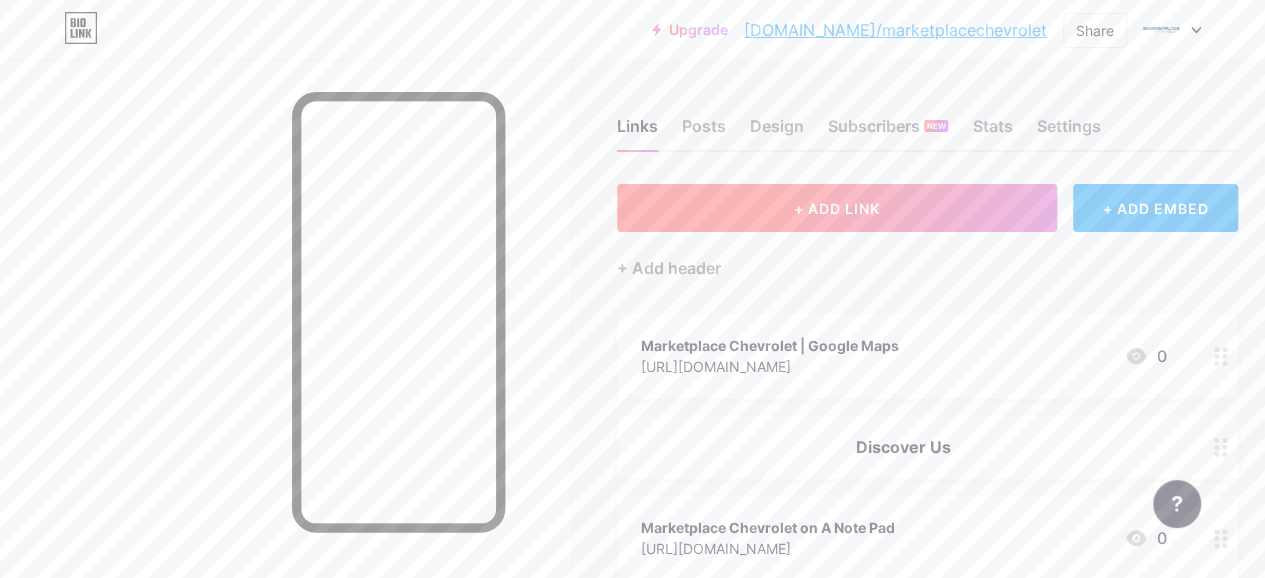 click on "+ ADD LINK" at bounding box center (837, 208) 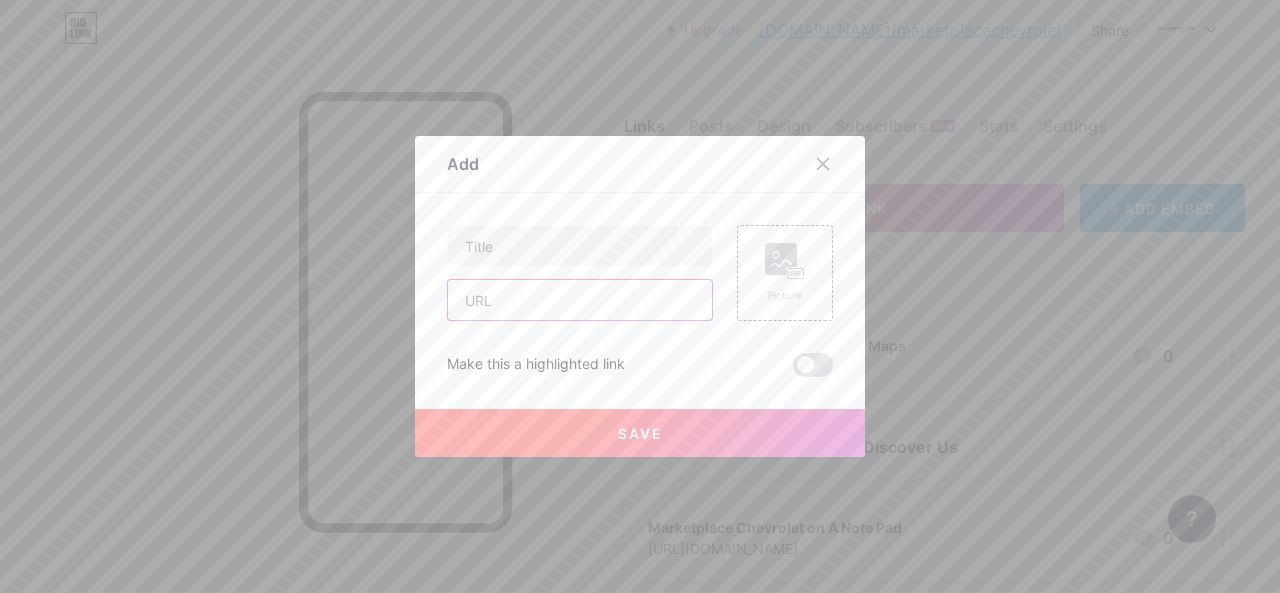 click at bounding box center [580, 300] 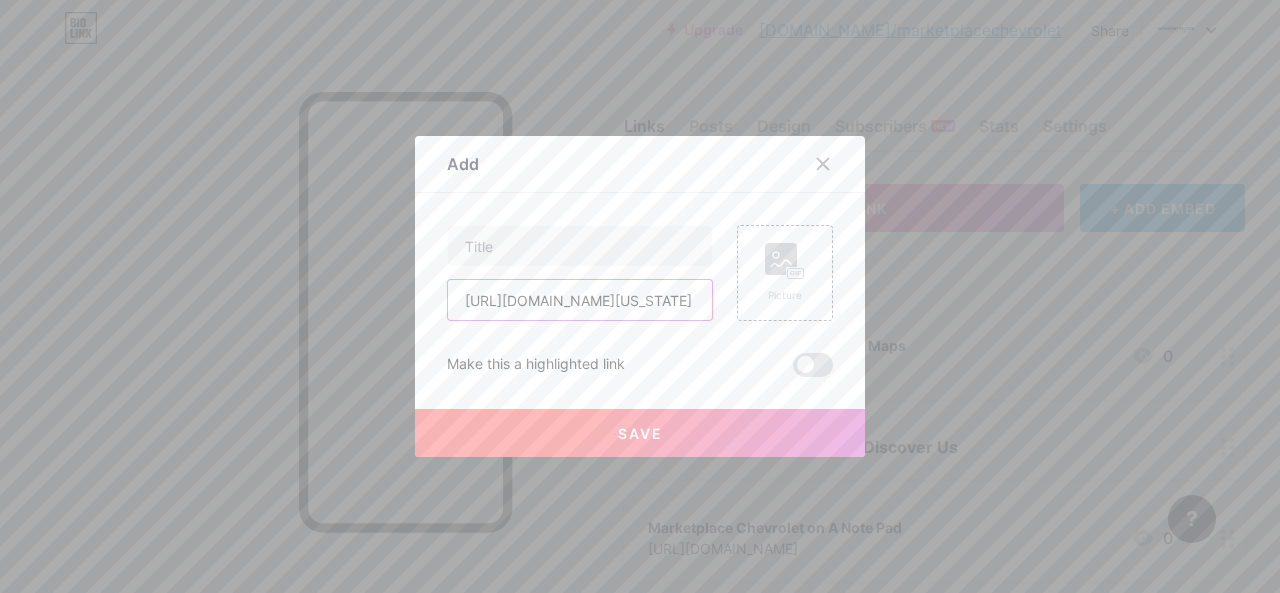 scroll, scrollTop: 0, scrollLeft: 272, axis: horizontal 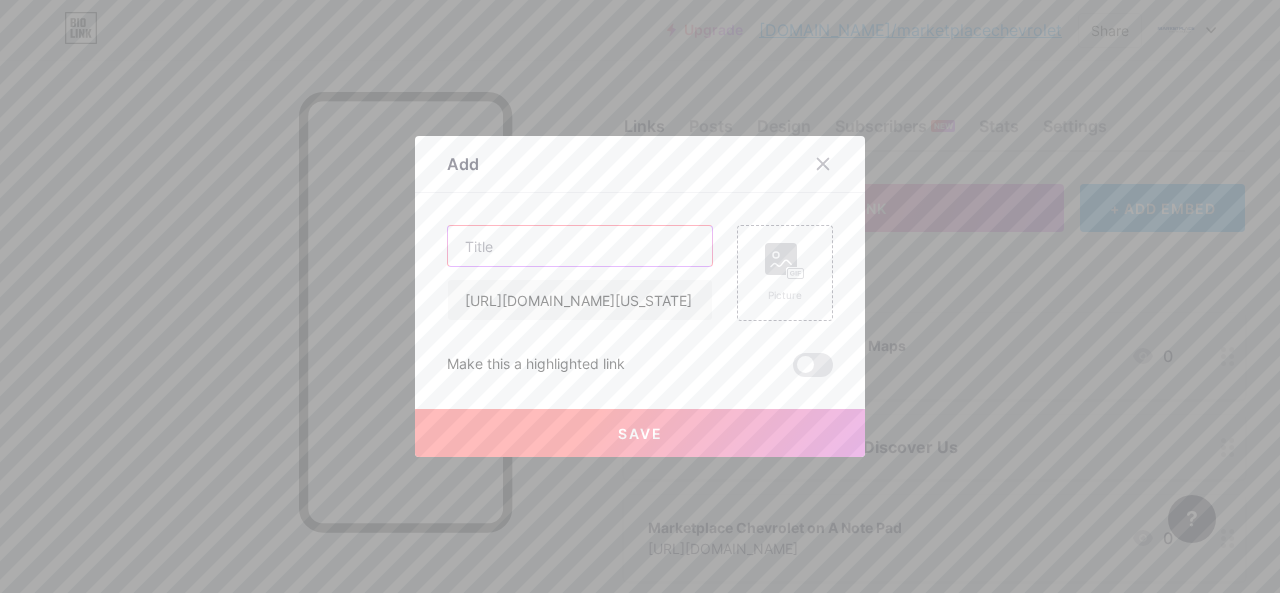 click at bounding box center [580, 246] 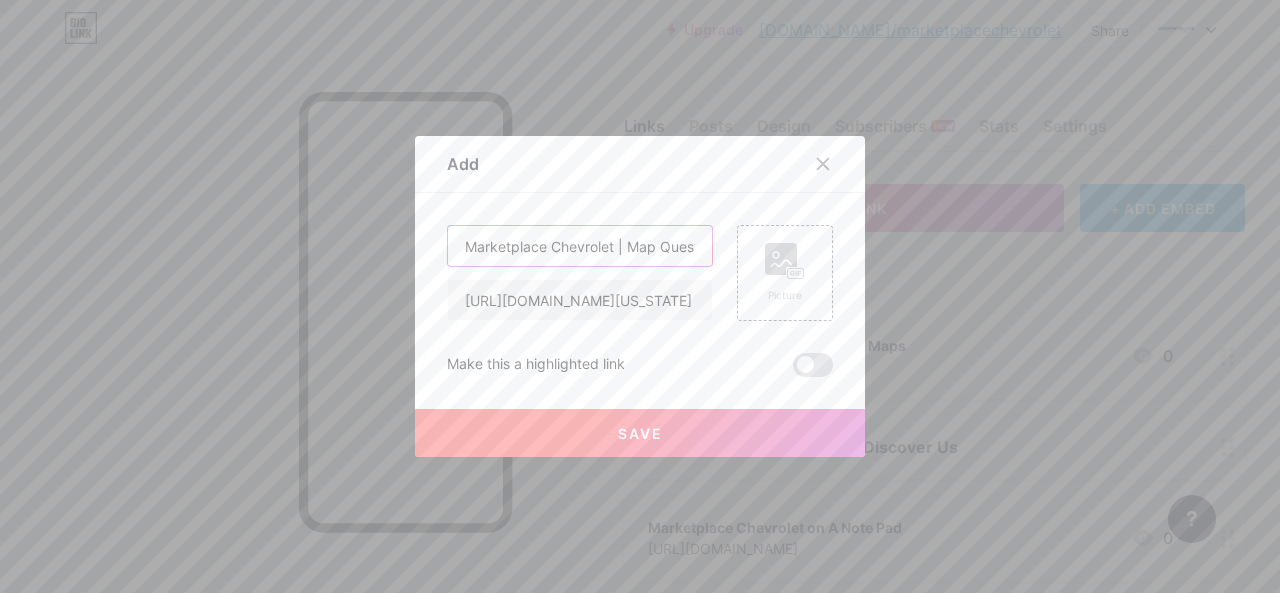 scroll, scrollTop: 0, scrollLeft: 3, axis: horizontal 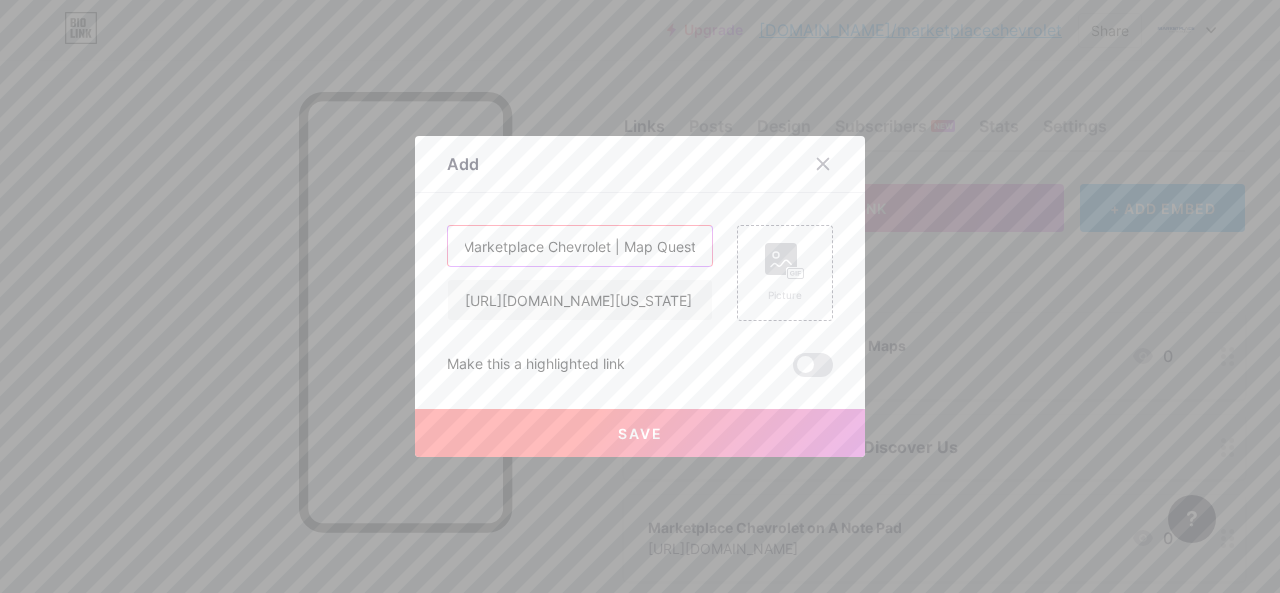 type on "Marketplace Chevrolet | Map Quest" 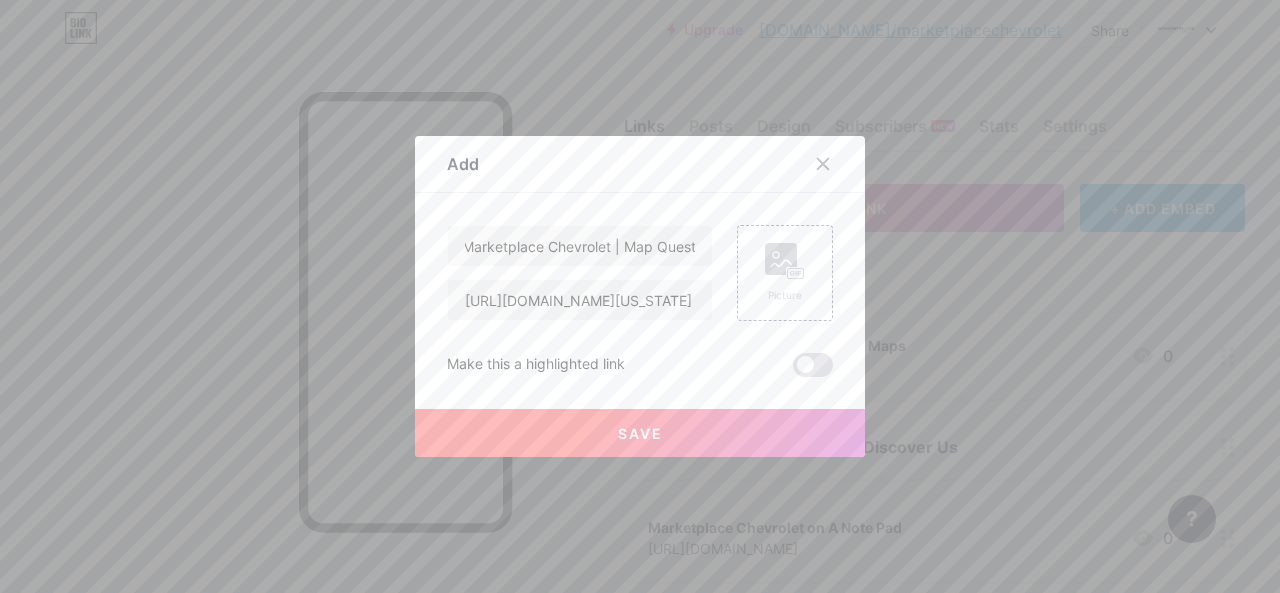 scroll, scrollTop: 0, scrollLeft: 0, axis: both 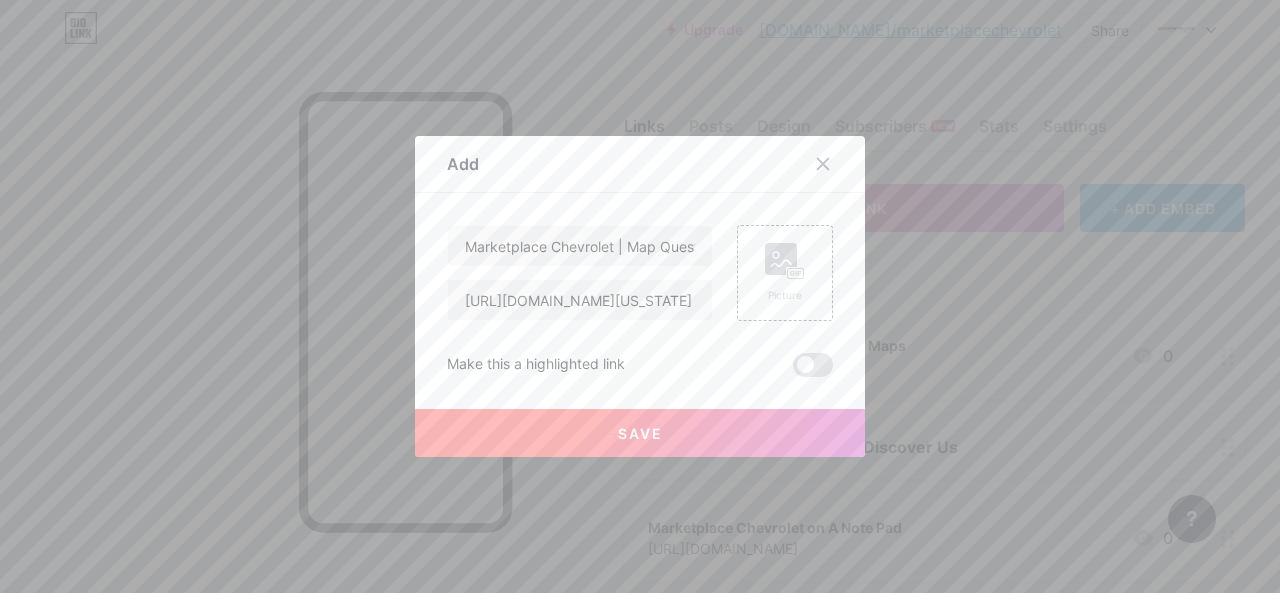 click at bounding box center (640, 296) 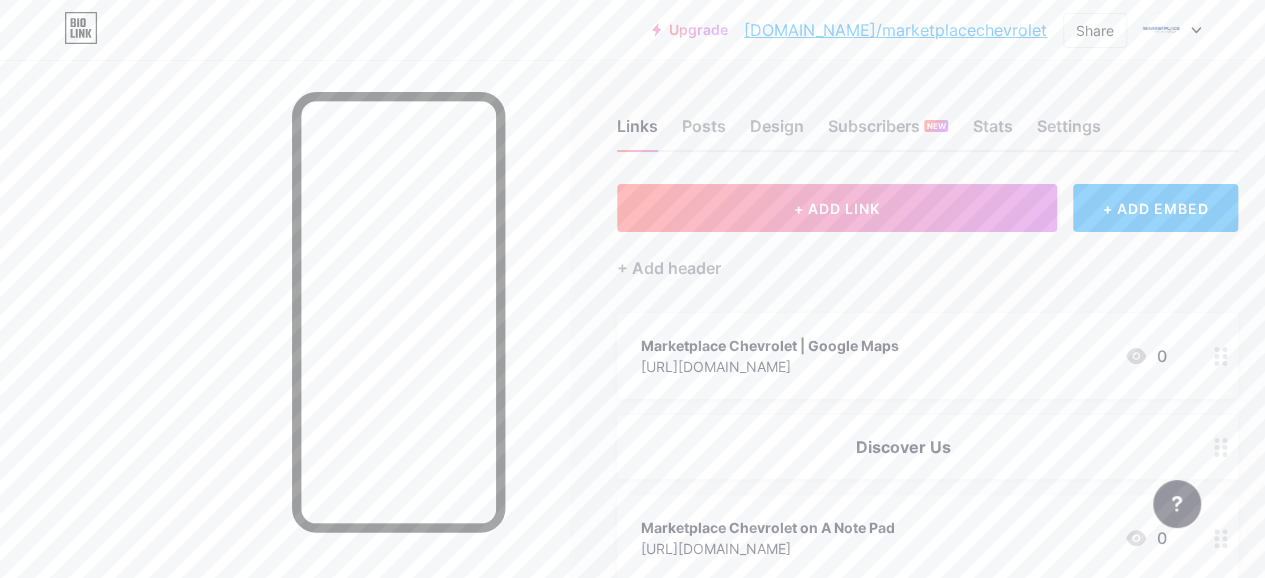 click on "Links
Posts
Design
Subscribers
NEW
Stats
Settings       + ADD LINK     + ADD EMBED
+ Add header
Marketplace Chevrolet | Google Maps
[URL][DOMAIN_NAME]
0
Discover Us
Marketplace Chevrolet on A Note Pad
[URL][DOMAIN_NAME]
0
Marketplace Chevrolet on [PERSON_NAME]
[URL][PERSON_NAME][DOMAIN_NAME]
0
Marketplace Chevrolet on Buzzfeed
0
0" at bounding box center (661, 986) 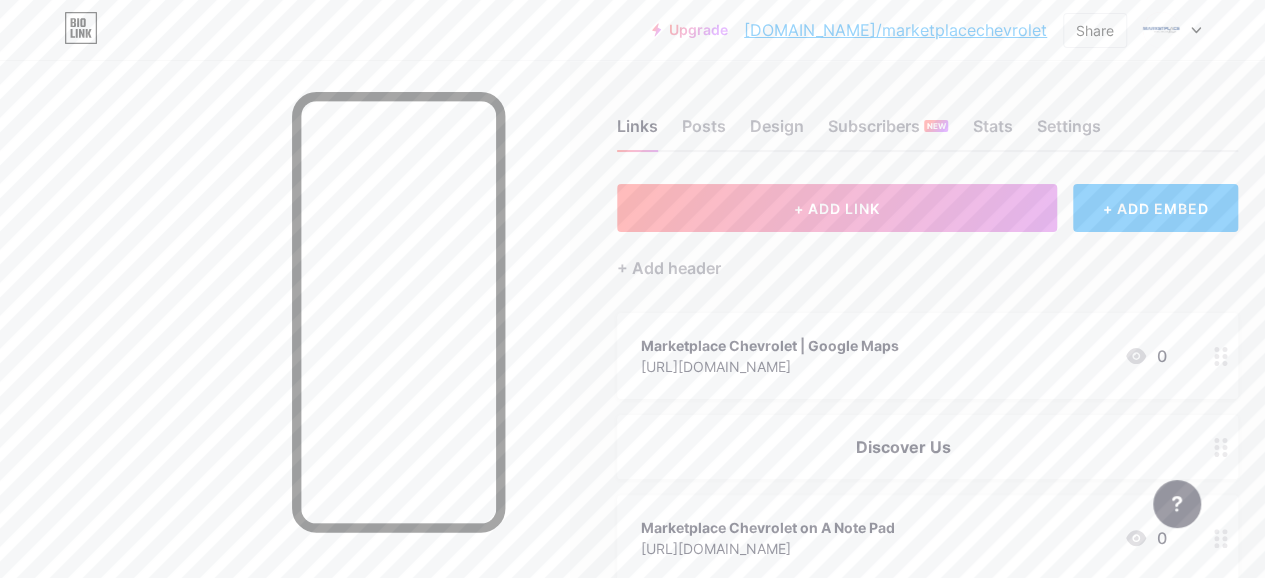 click on "Links
Posts
Design
Subscribers
NEW
Stats
Settings       + ADD LINK     + ADD EMBED
+ Add header
Marketplace Chevrolet | Google Maps
[URL][DOMAIN_NAME]
0
Discover Us
Marketplace Chevrolet on A Note Pad
[URL][DOMAIN_NAME]
0
Marketplace Chevrolet on [PERSON_NAME]
[URL][PERSON_NAME][DOMAIN_NAME]
0
Marketplace Chevrolet on Buzzfeed
0
0" at bounding box center (661, 986) 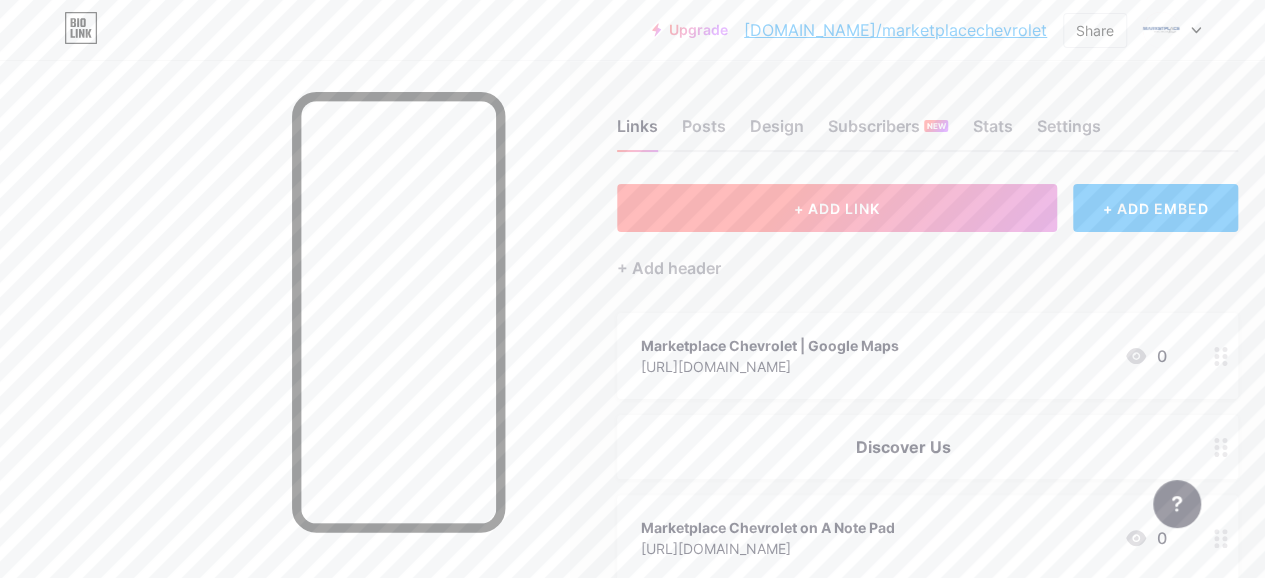 click on "+ ADD LINK" at bounding box center [837, 208] 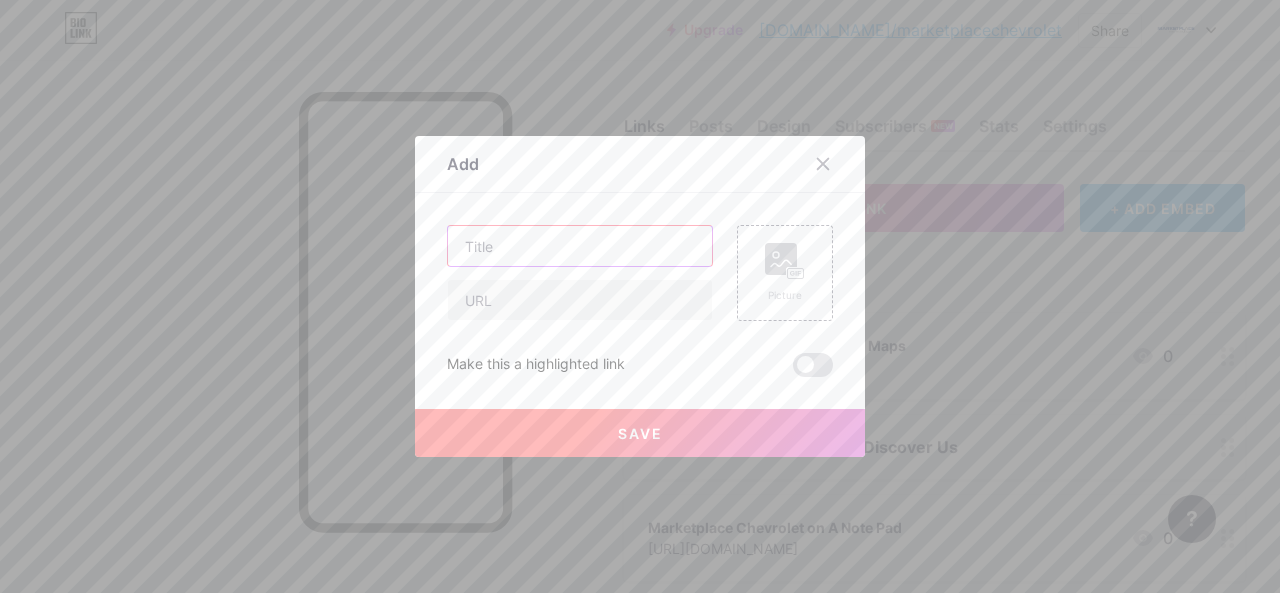 click at bounding box center [580, 246] 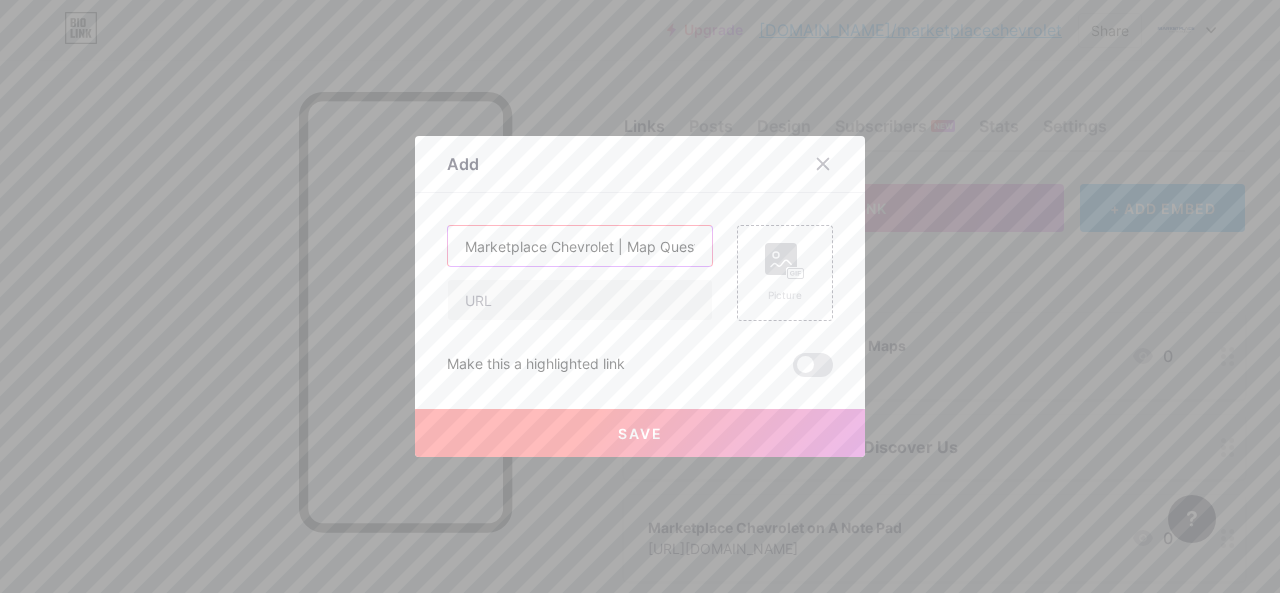 scroll, scrollTop: 0, scrollLeft: 3, axis: horizontal 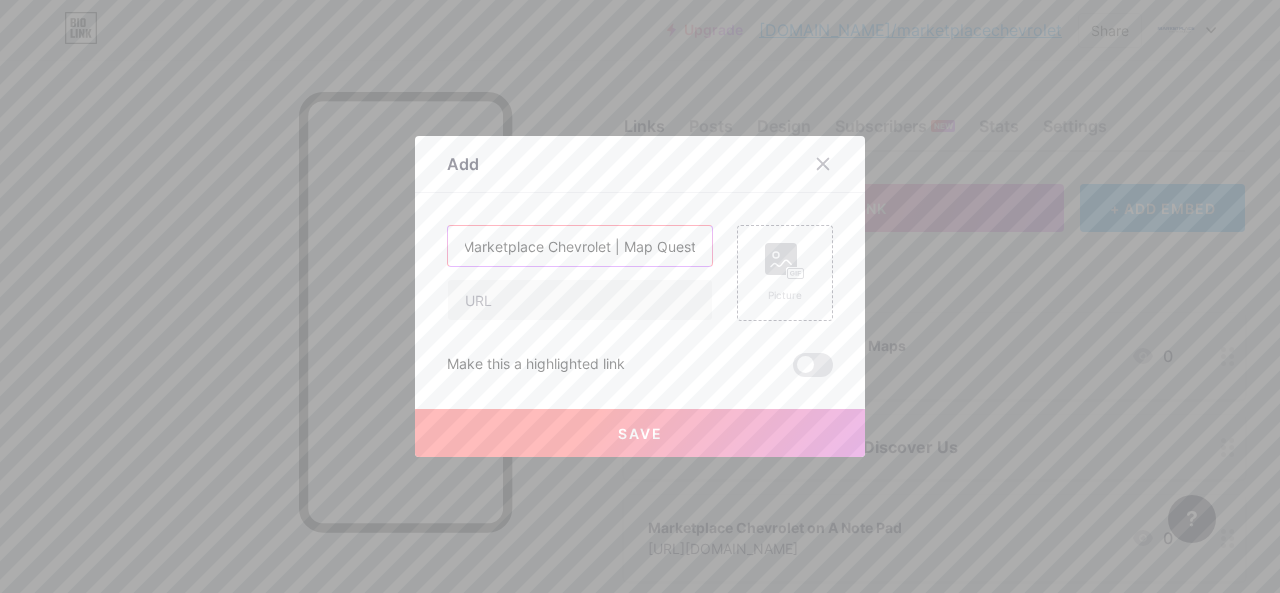 type on "Marketplace Chevrolet | Map Quest" 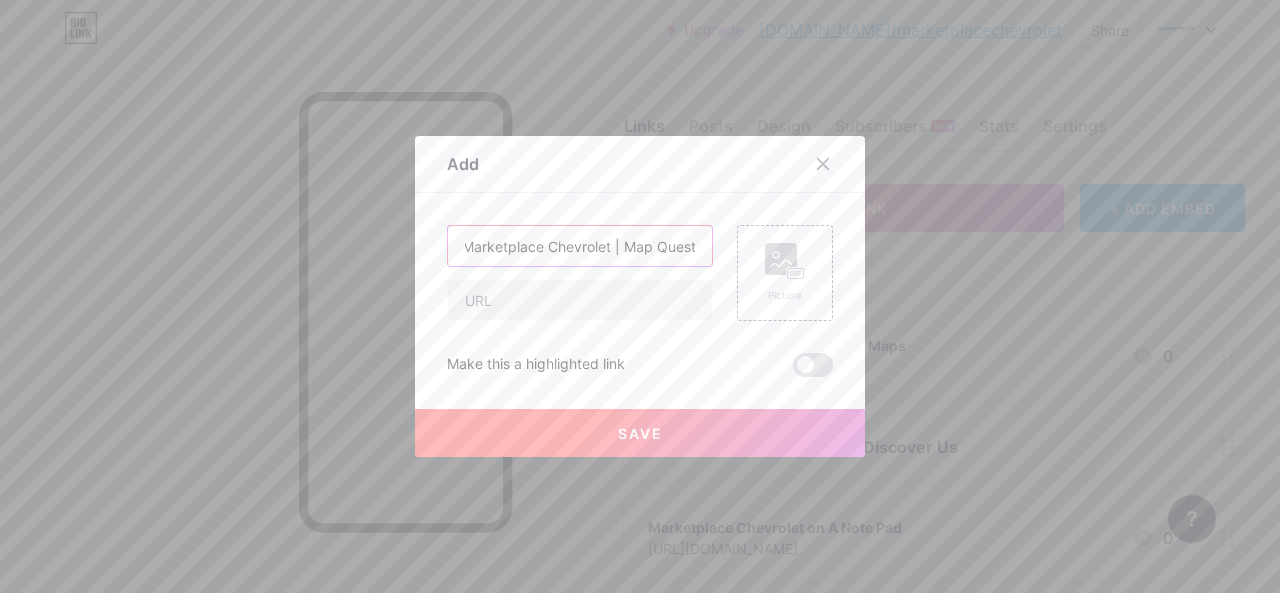 scroll, scrollTop: 0, scrollLeft: 0, axis: both 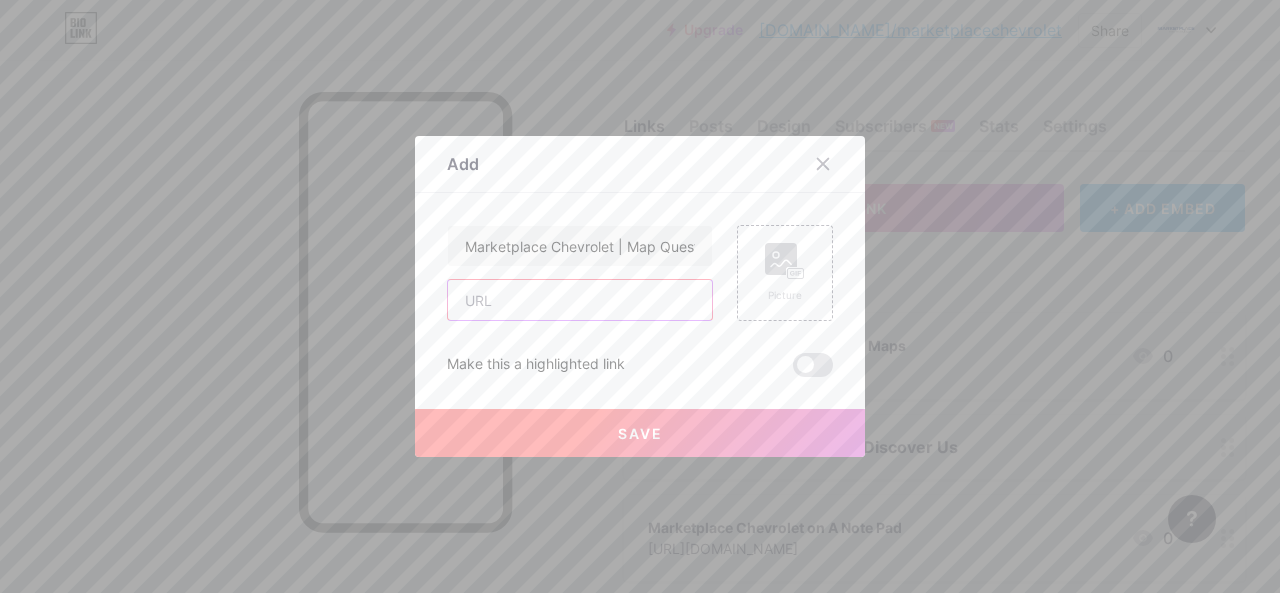 click at bounding box center (580, 300) 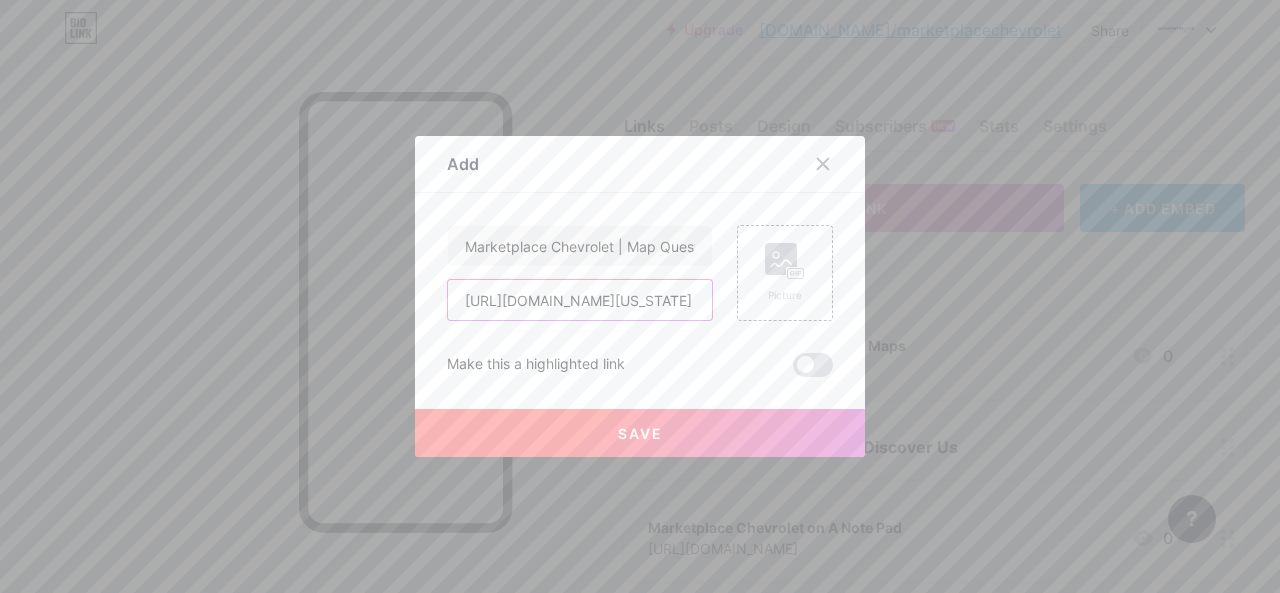 scroll, scrollTop: 0, scrollLeft: 272, axis: horizontal 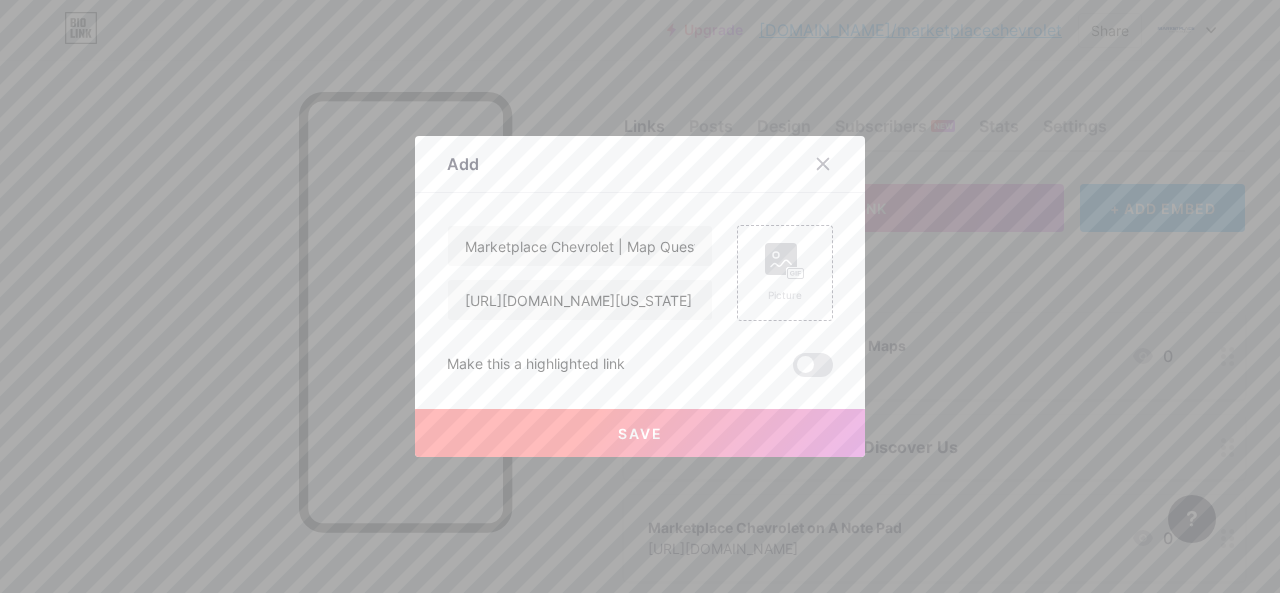 click on "Save" at bounding box center (640, 433) 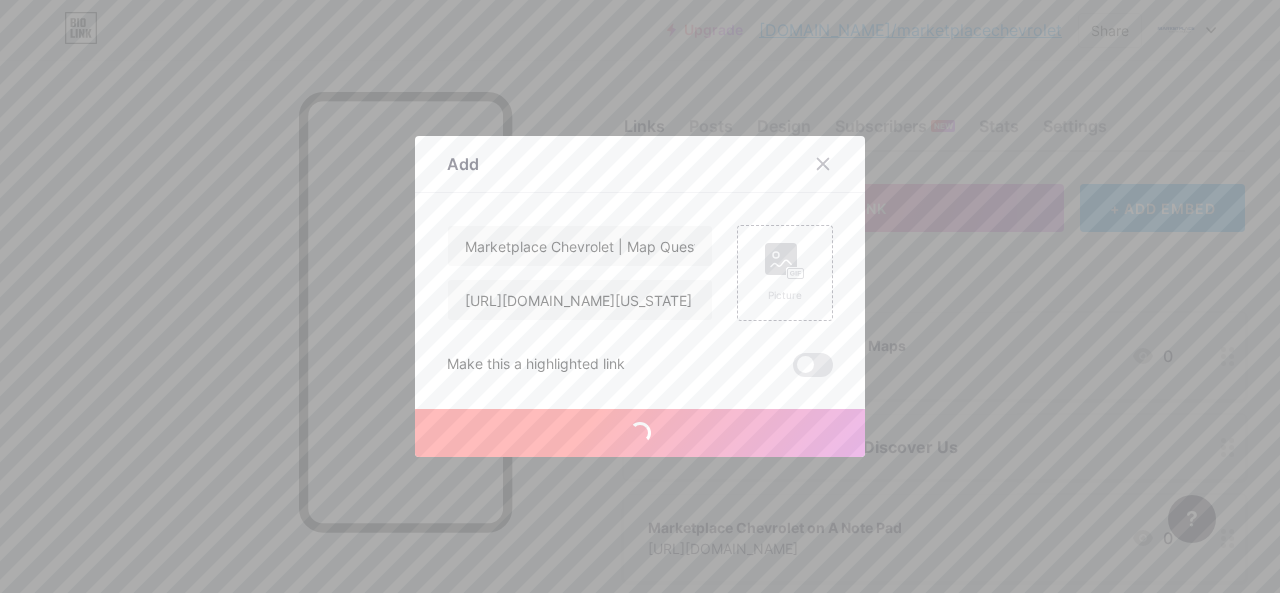 type 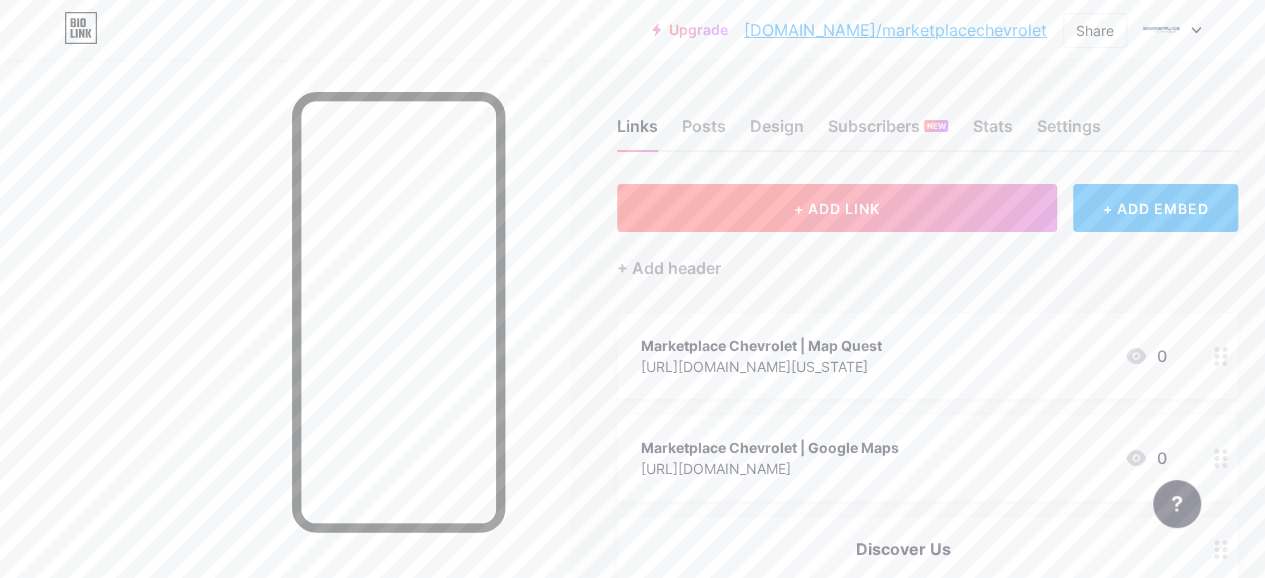 click on "+ ADD LINK" at bounding box center (837, 208) 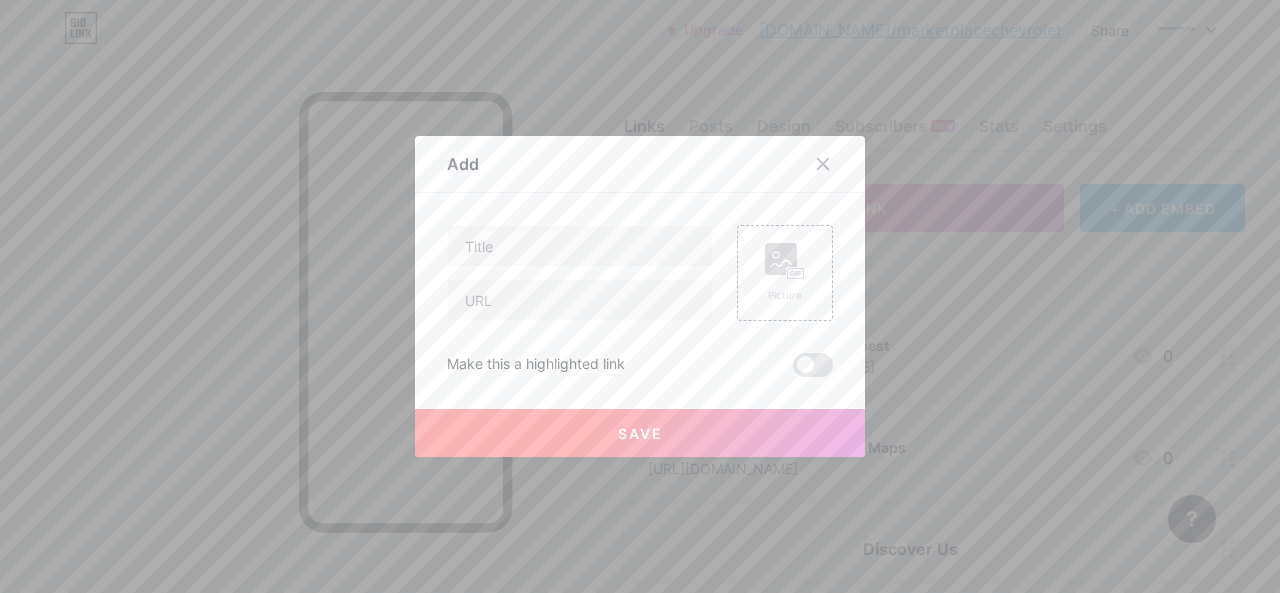 click on "Picture
Make this a highlighted link
Save" at bounding box center [640, 301] 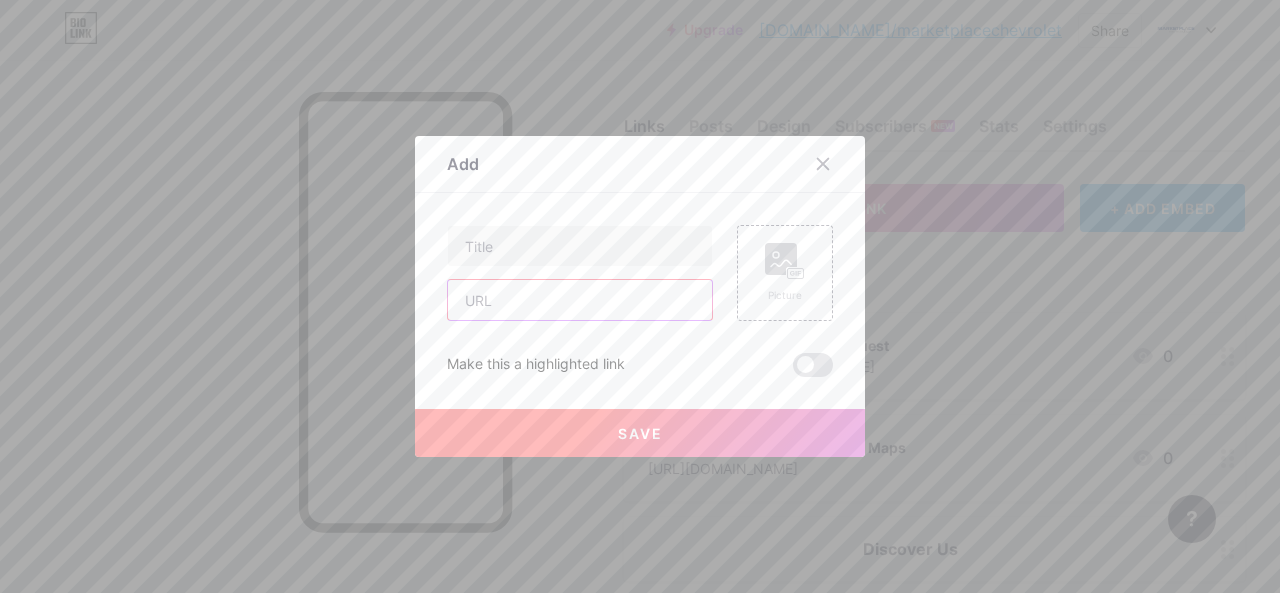 click at bounding box center [580, 300] 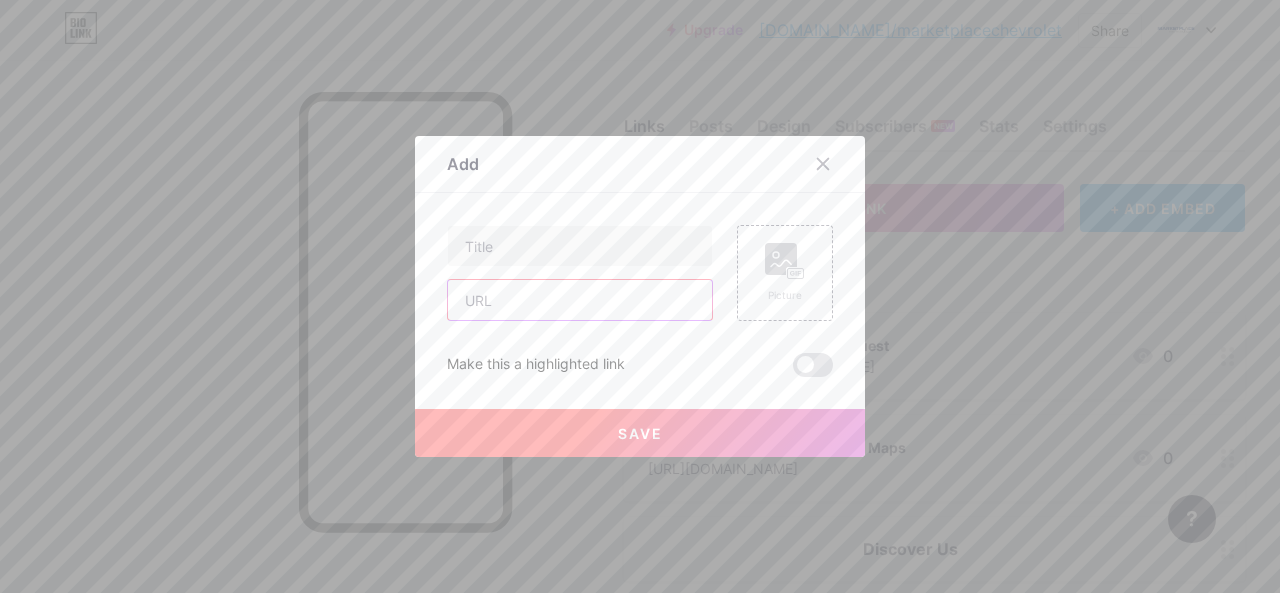 paste on "[URL][DOMAIN_NAME]" 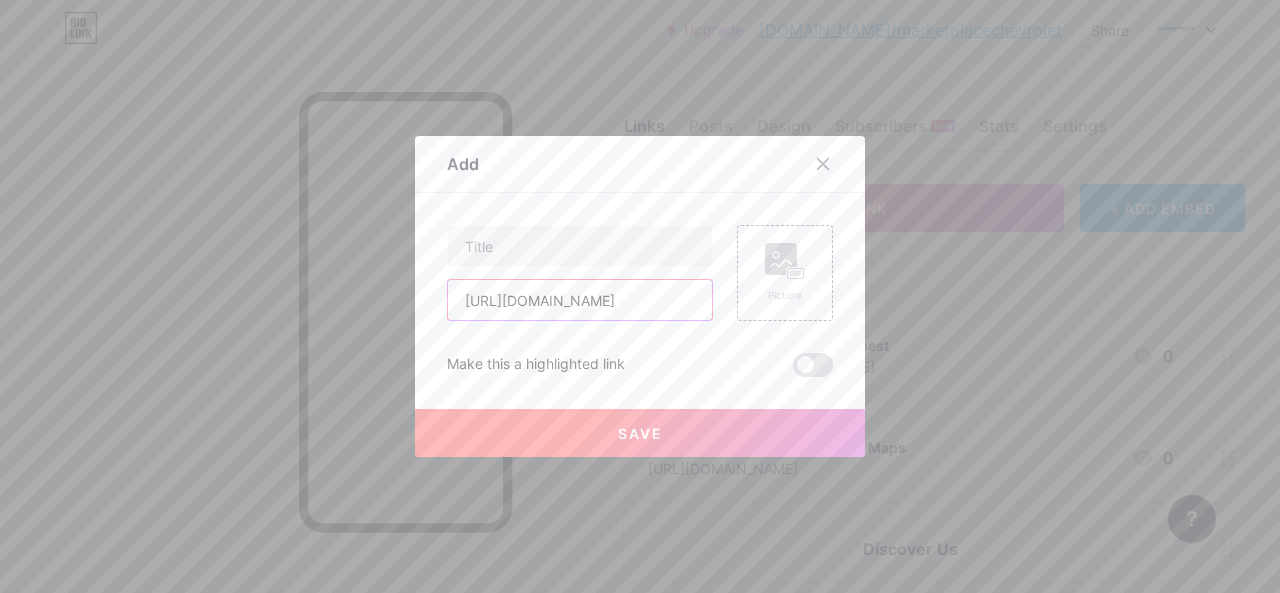 scroll, scrollTop: 0, scrollLeft: 548, axis: horizontal 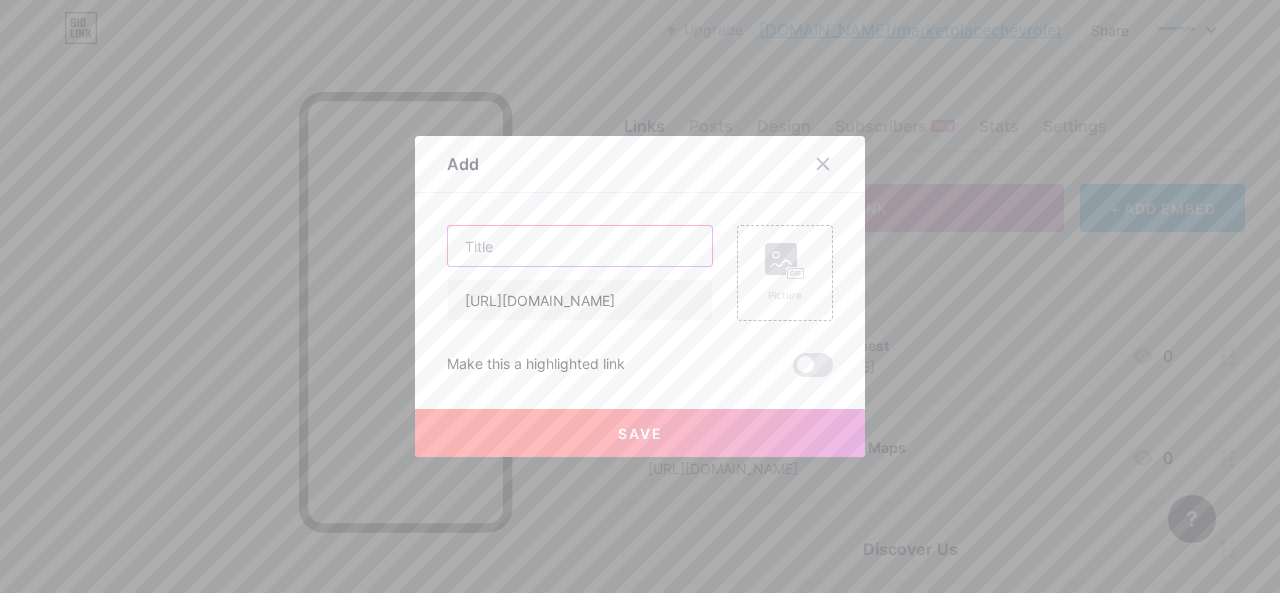 click at bounding box center (580, 246) 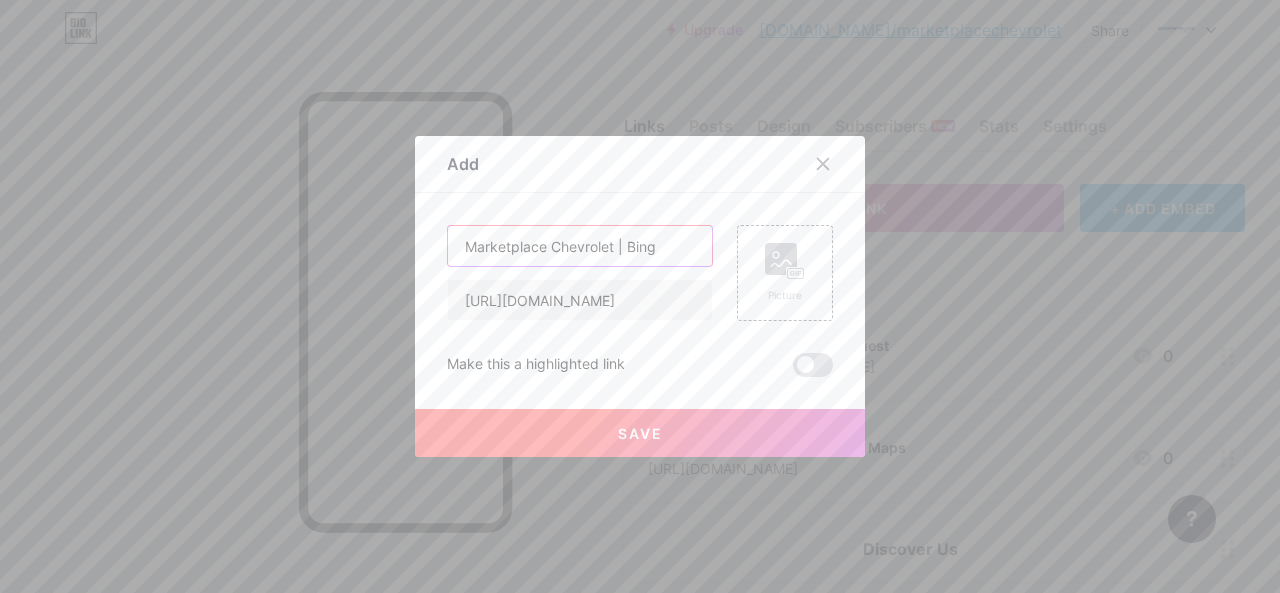 click on "Marketplace Chevrolet | Bing" at bounding box center [580, 246] 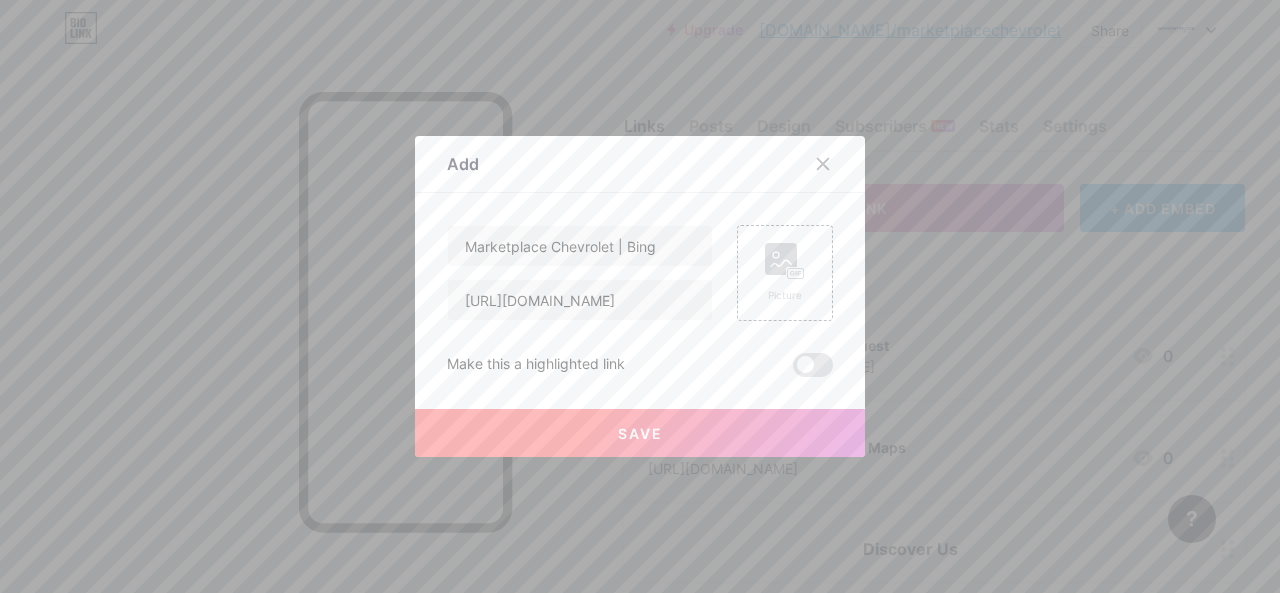 click on "Save" at bounding box center [640, 433] 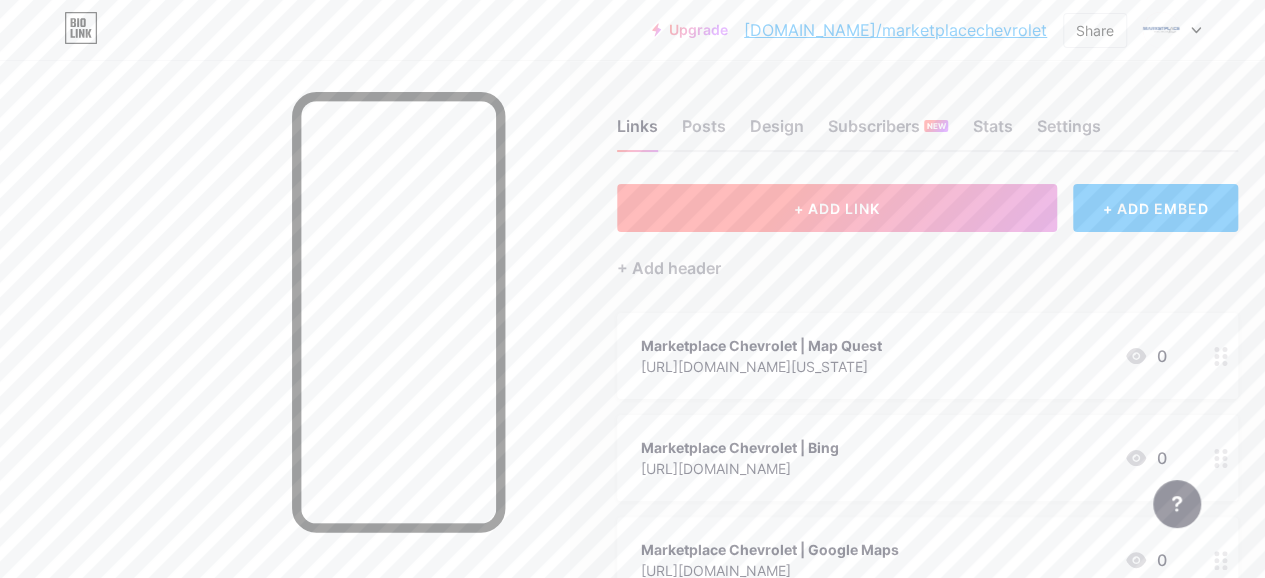 click on "+ ADD LINK" at bounding box center [837, 208] 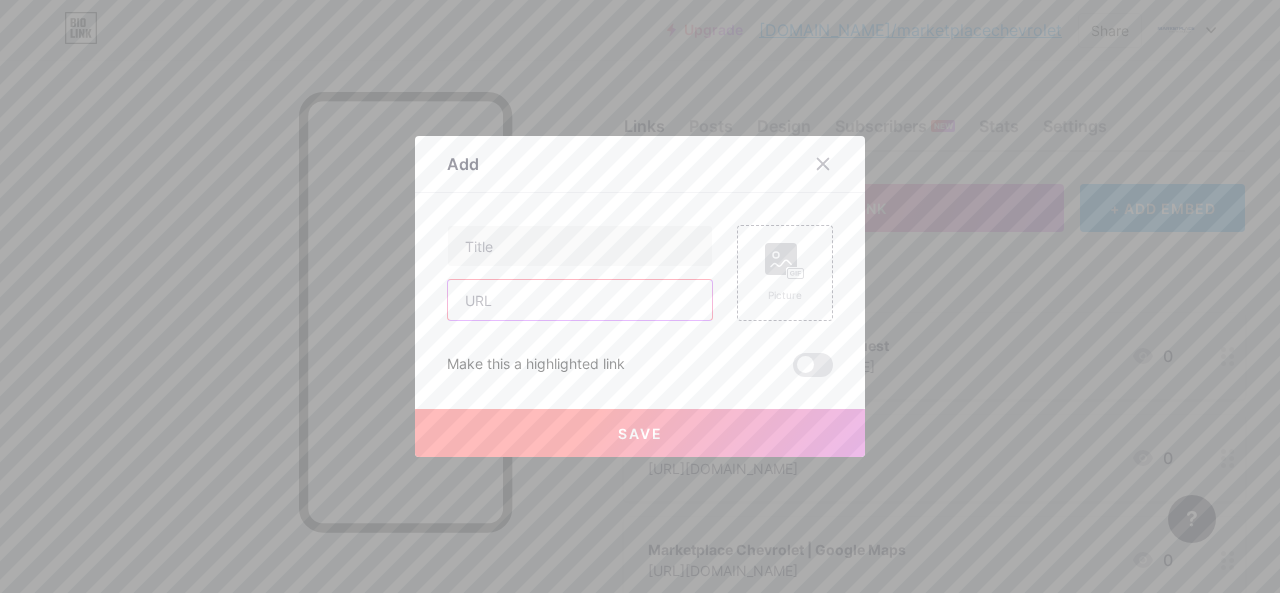 click at bounding box center (580, 300) 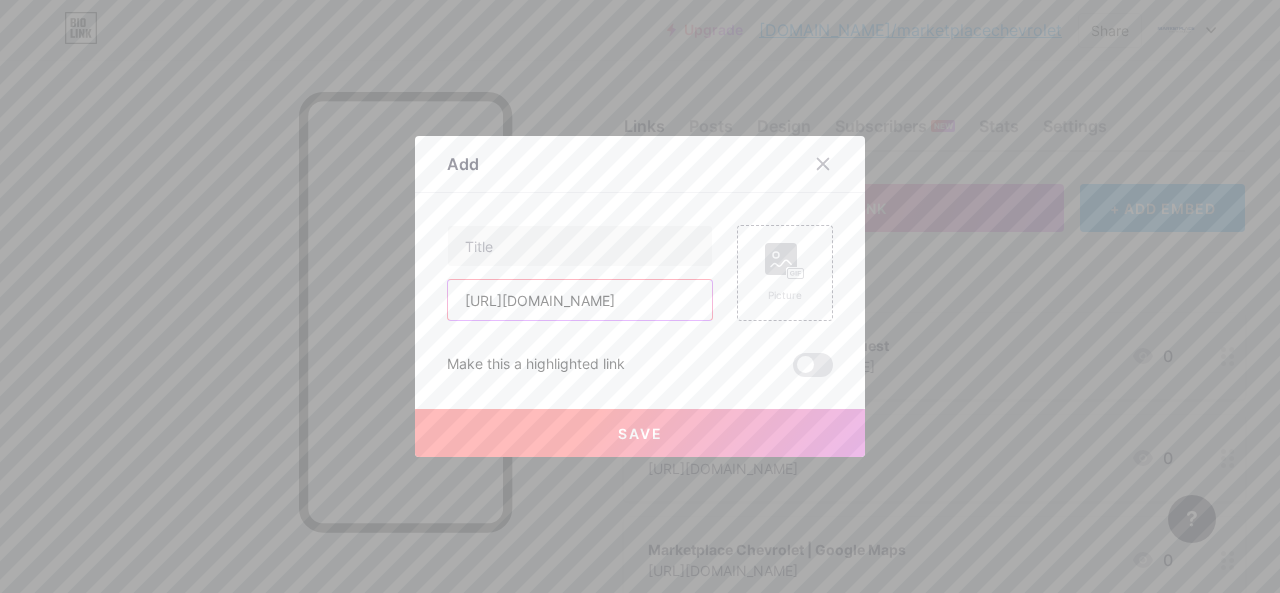 scroll, scrollTop: 0, scrollLeft: 1138, axis: horizontal 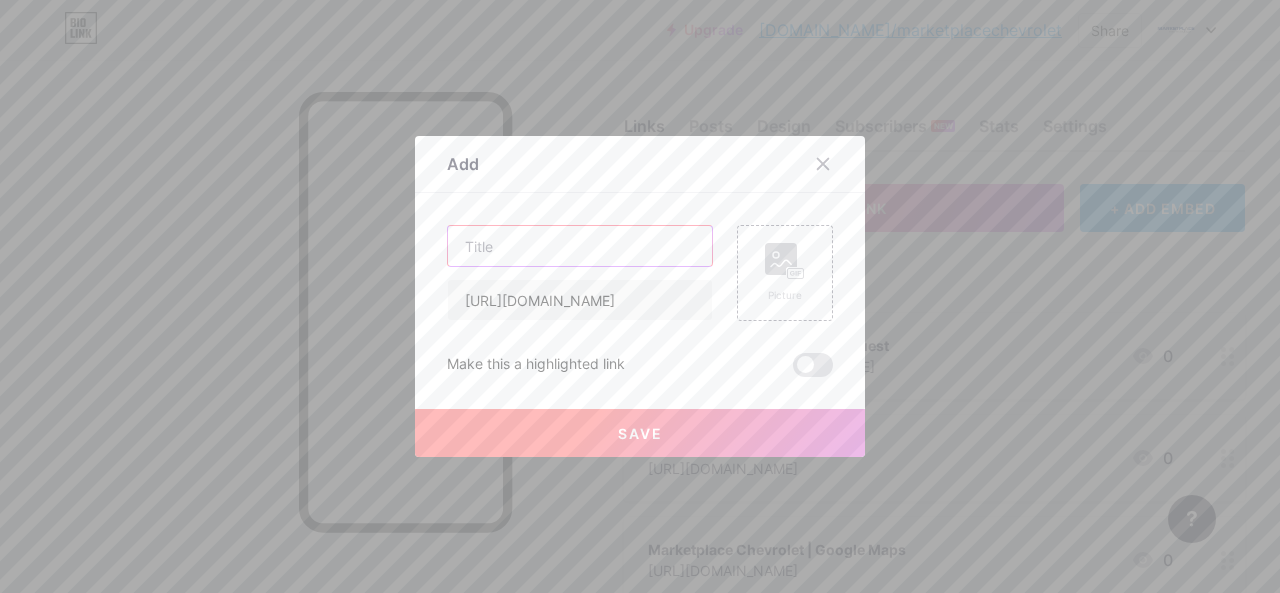 click at bounding box center (580, 246) 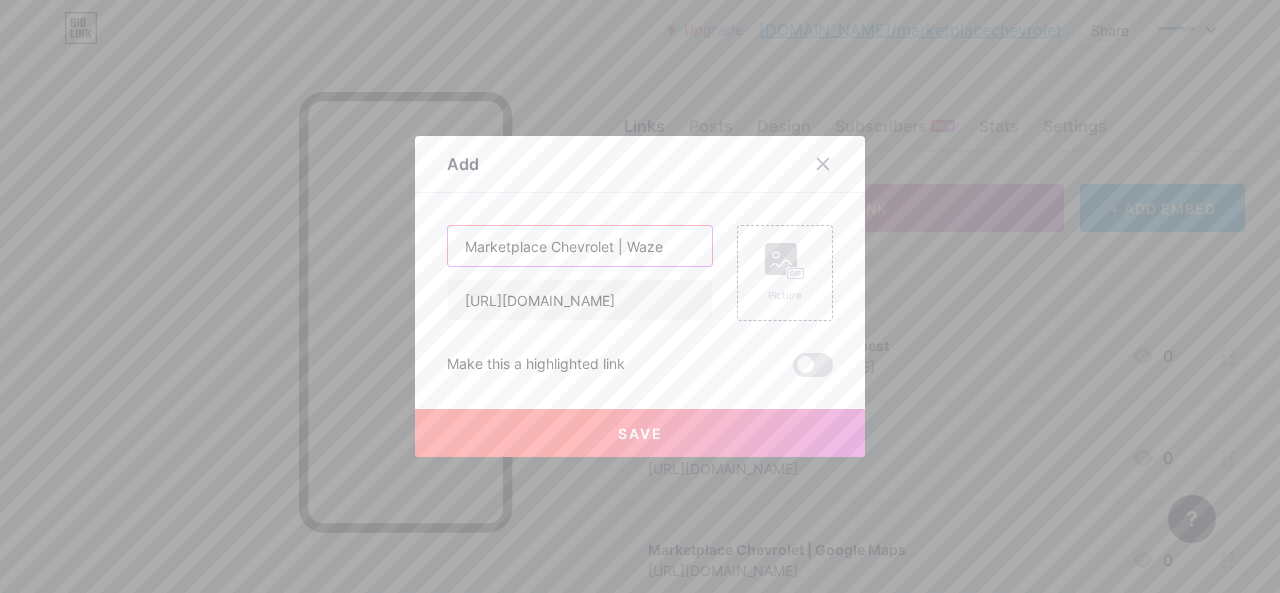 type on "Marketplace Chevrolet | Waze" 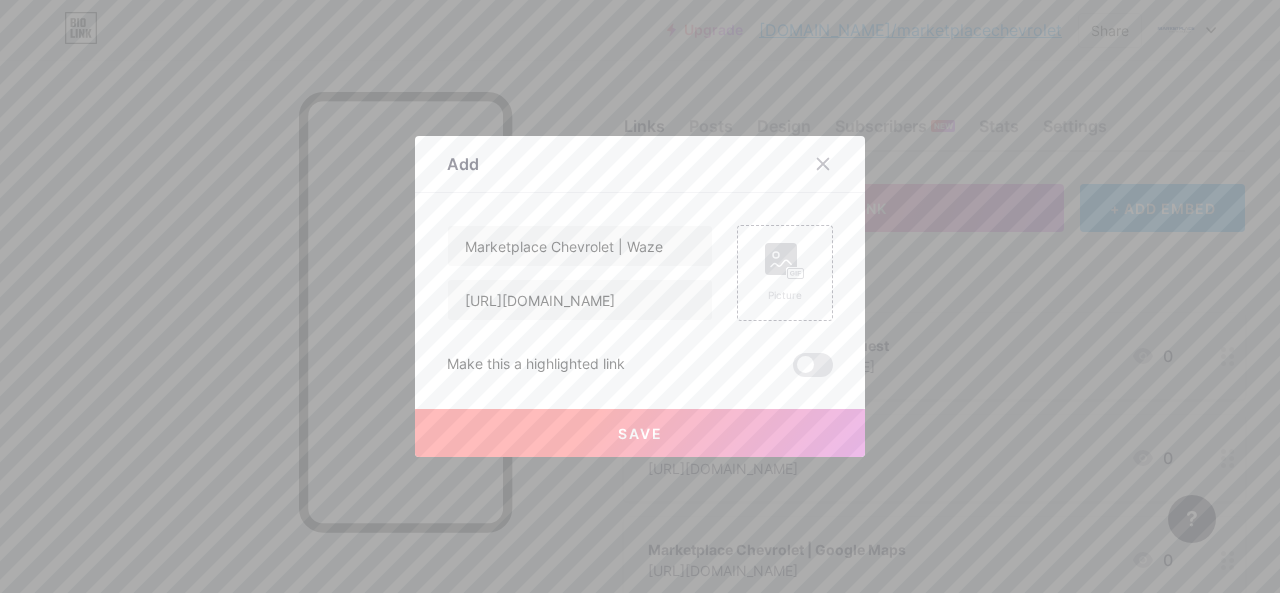 click on "Save" at bounding box center [640, 417] 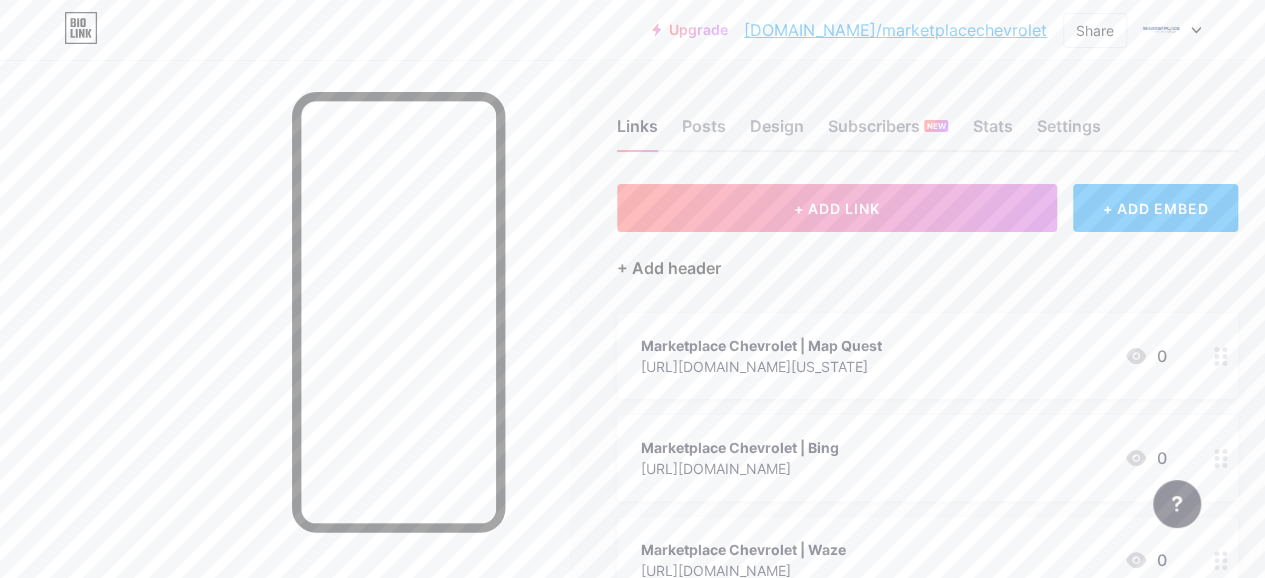 click on "+ Add header" at bounding box center (669, 268) 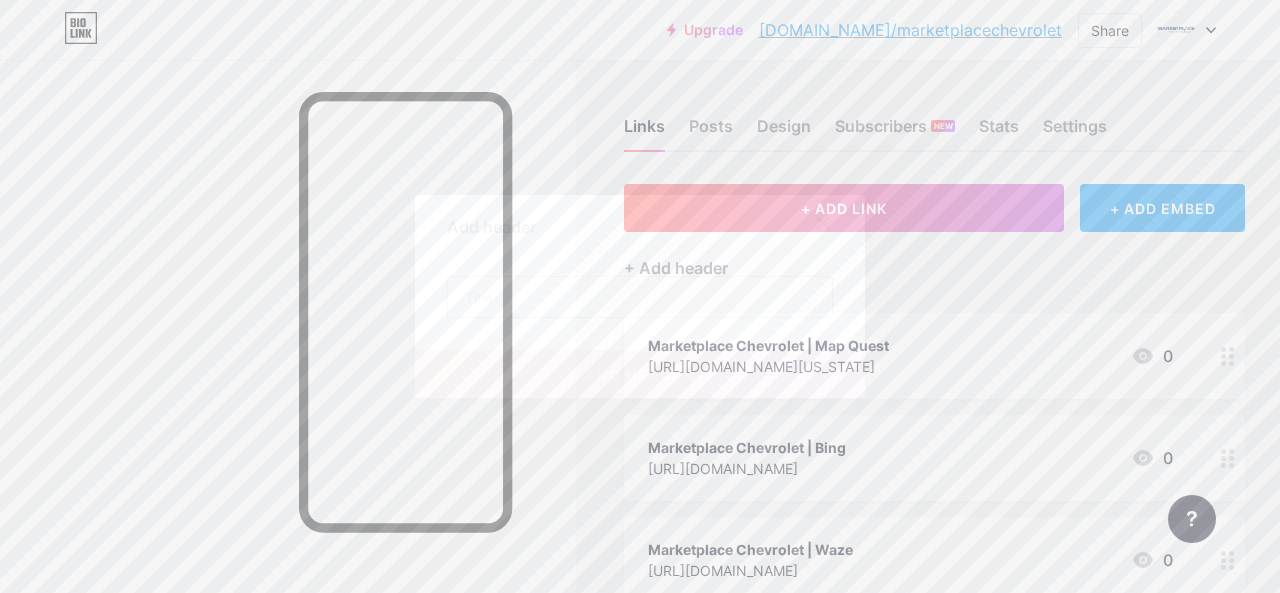 click at bounding box center [640, 297] 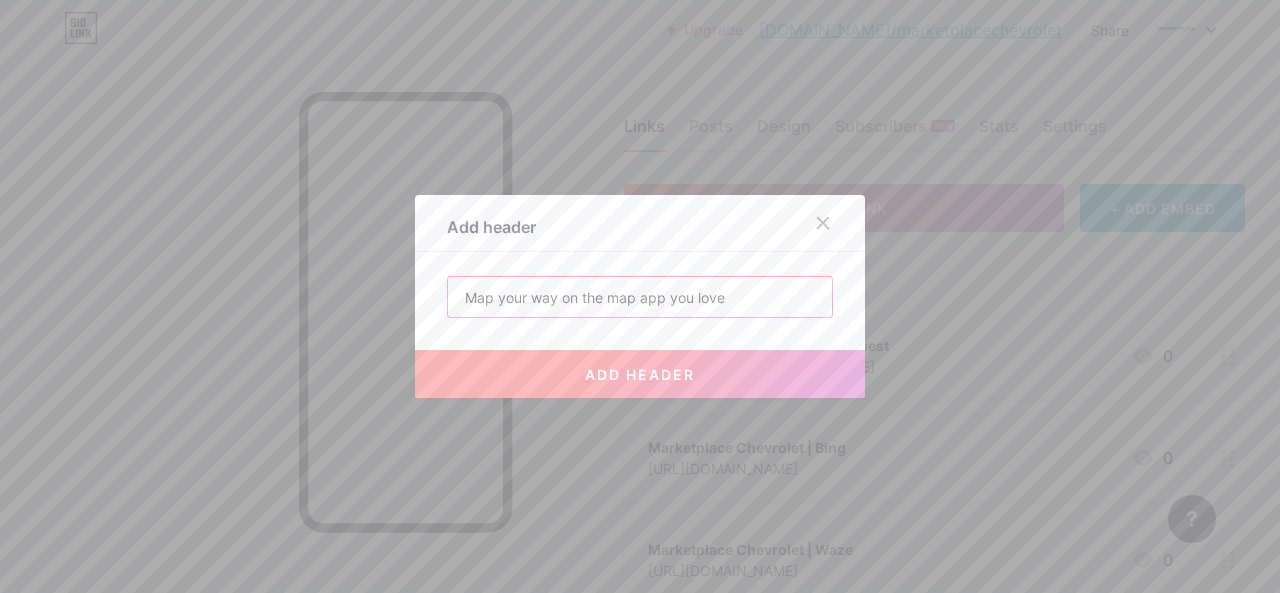 type on "Map your way on the map app you love" 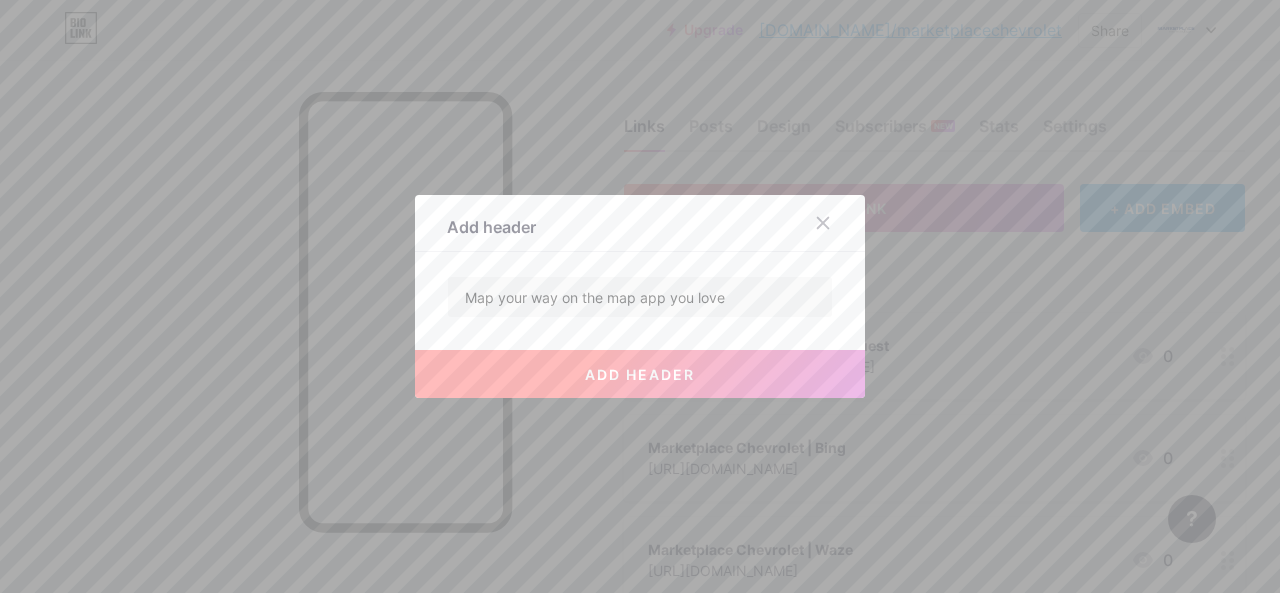 click on "add header" at bounding box center (640, 374) 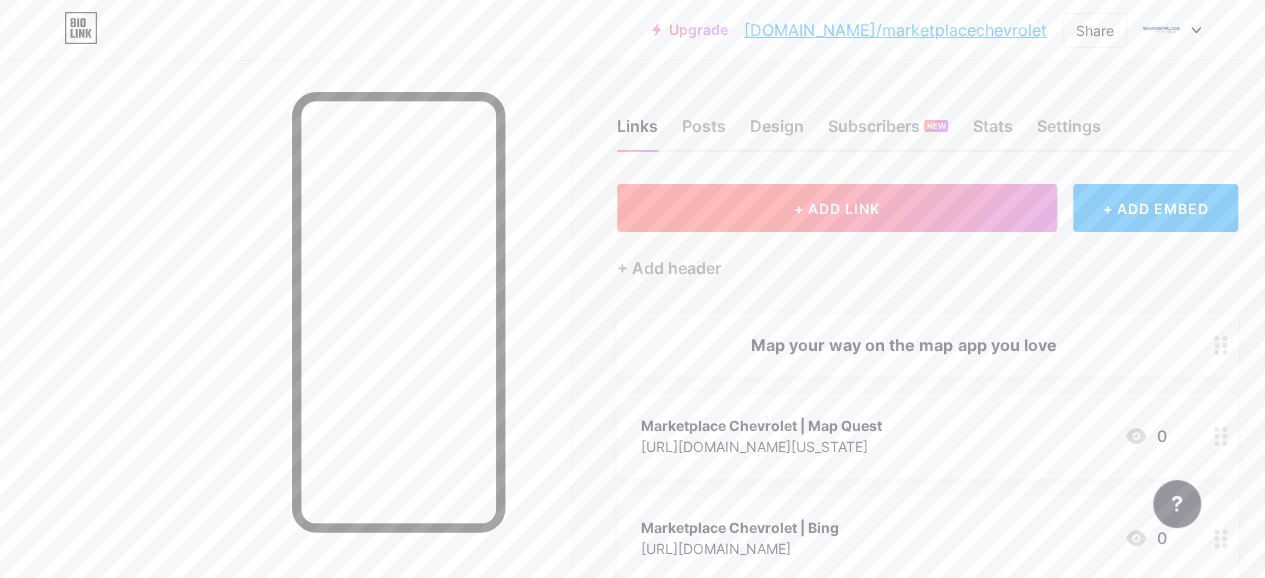 click on "+ ADD LINK" at bounding box center (837, 208) 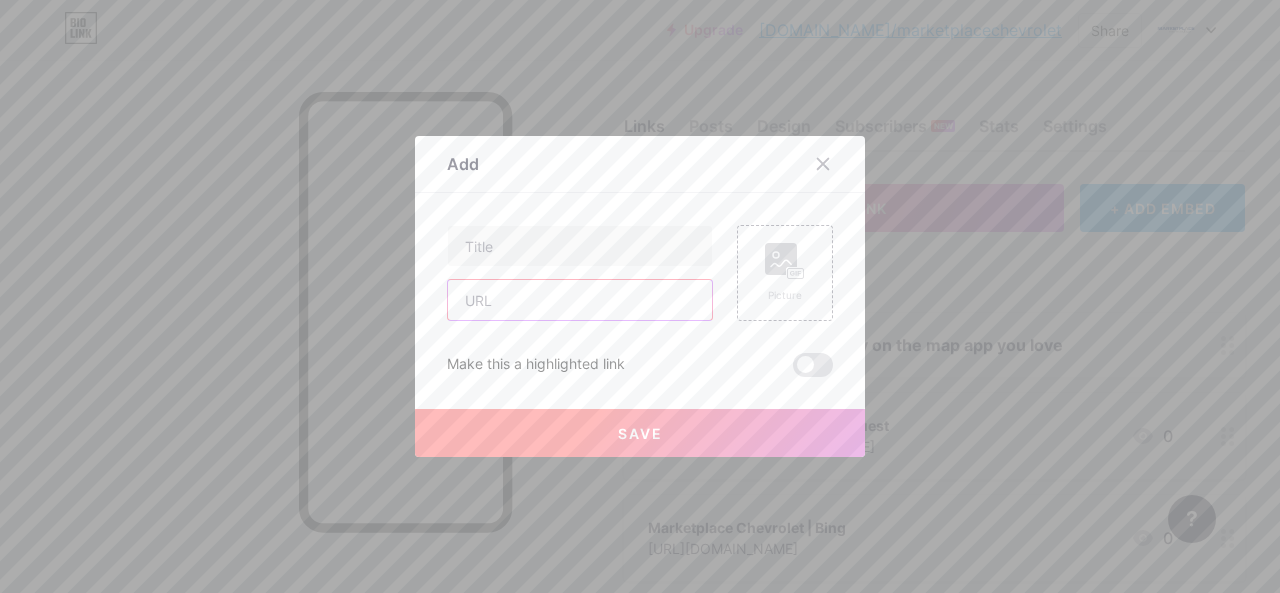 click at bounding box center [580, 300] 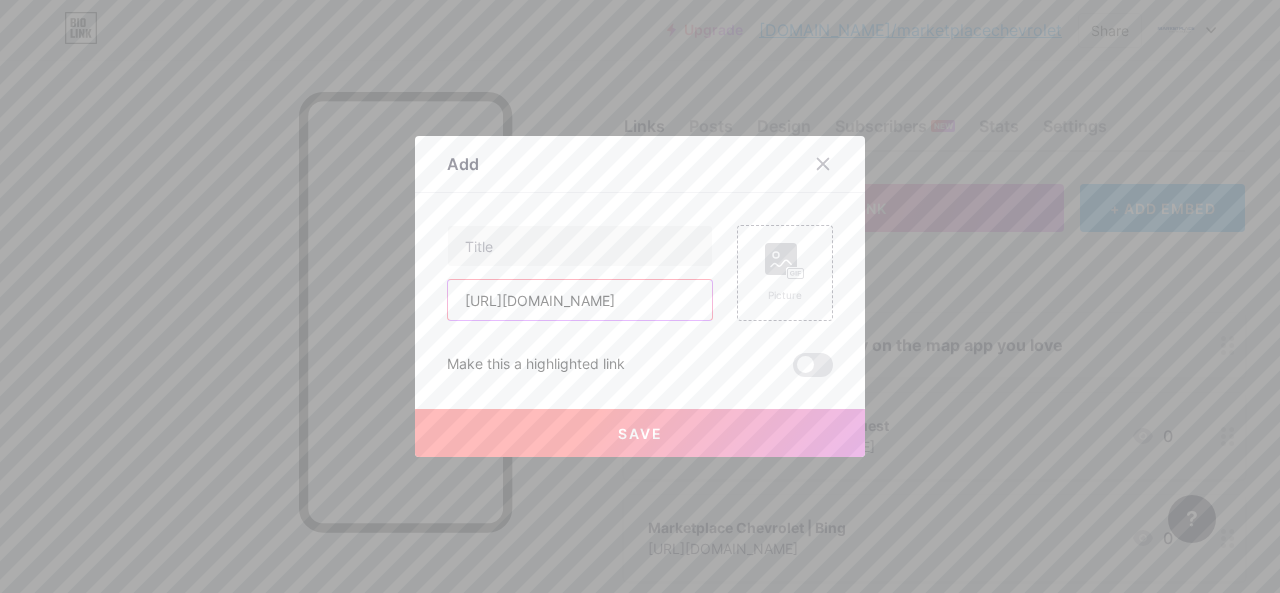 scroll, scrollTop: 0, scrollLeft: 956, axis: horizontal 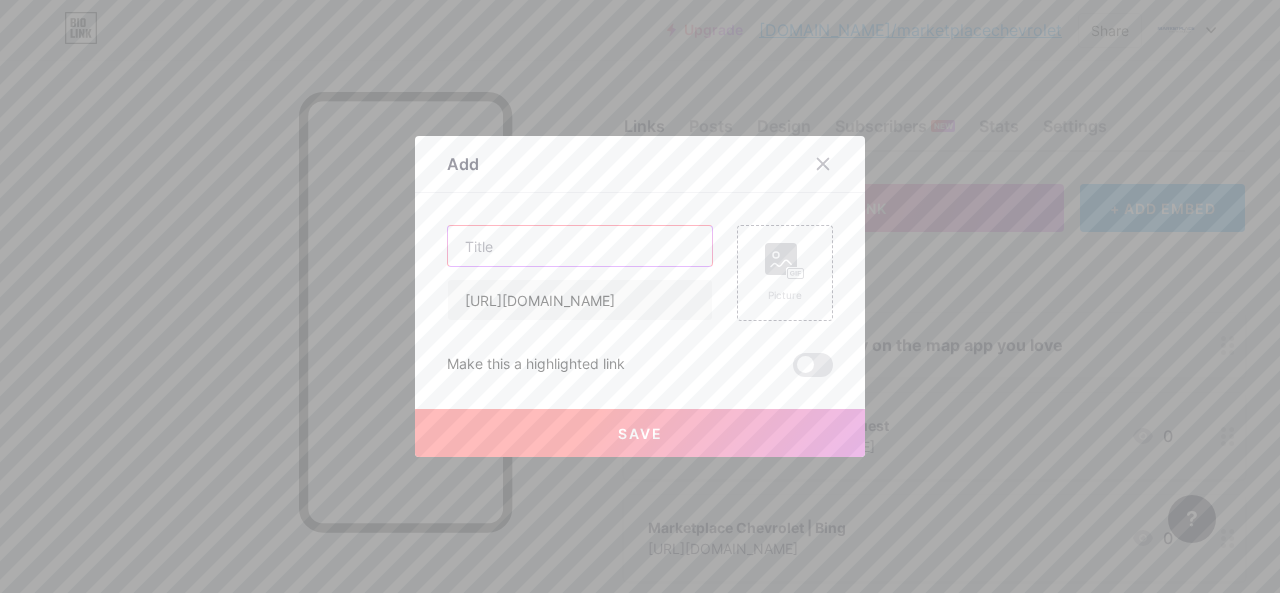 click at bounding box center [580, 246] 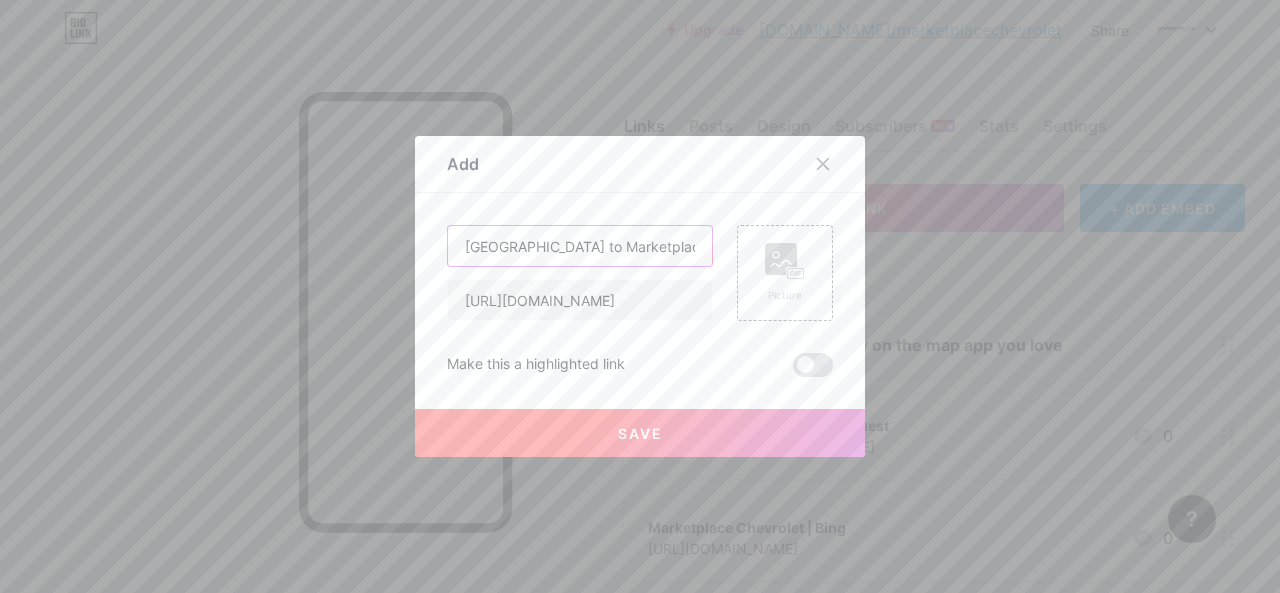 scroll, scrollTop: 0, scrollLeft: 112, axis: horizontal 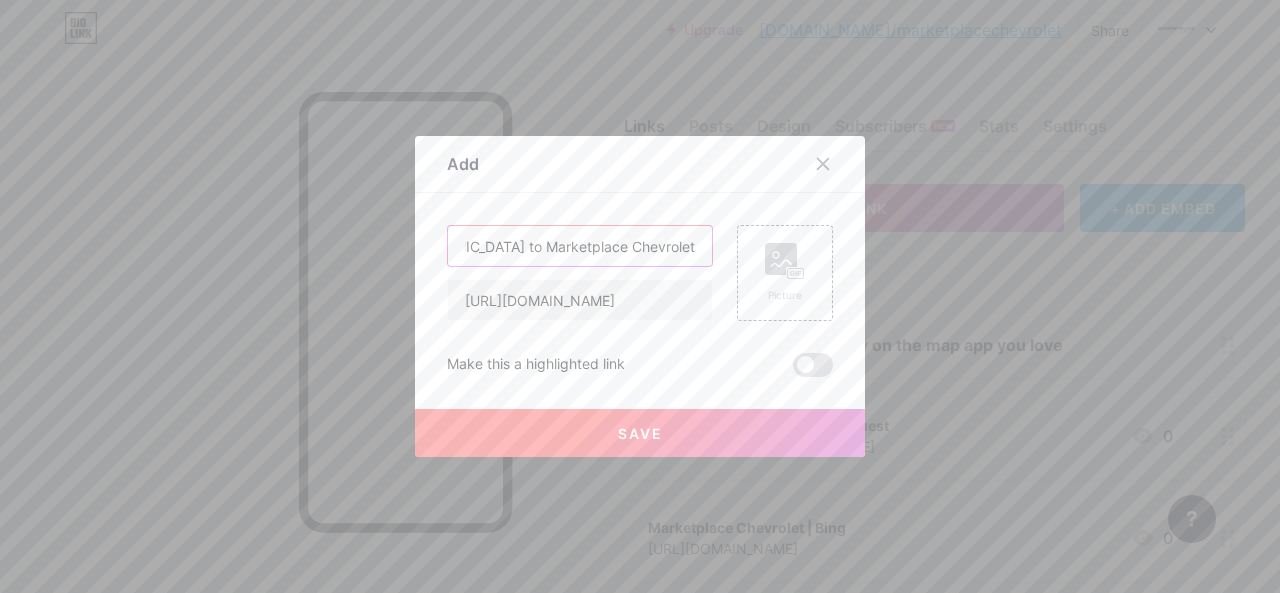 type on "[GEOGRAPHIC_DATA] to Marketplace Chevrolet" 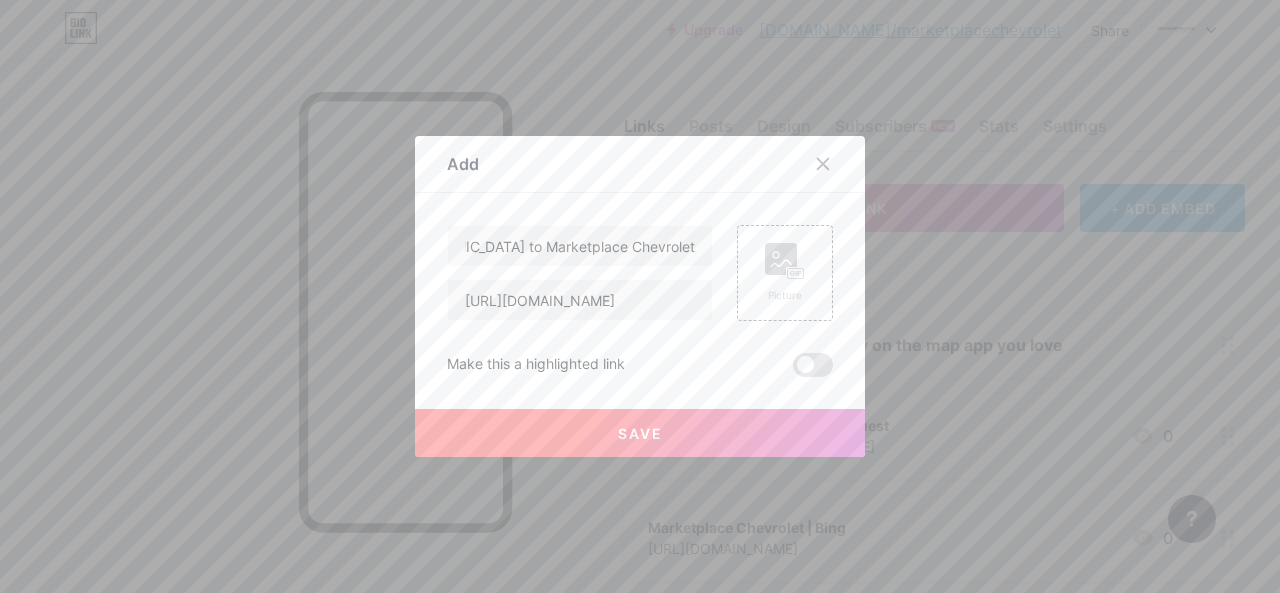 drag, startPoint x: 554, startPoint y: 418, endPoint x: 540, endPoint y: 378, distance: 42.379242 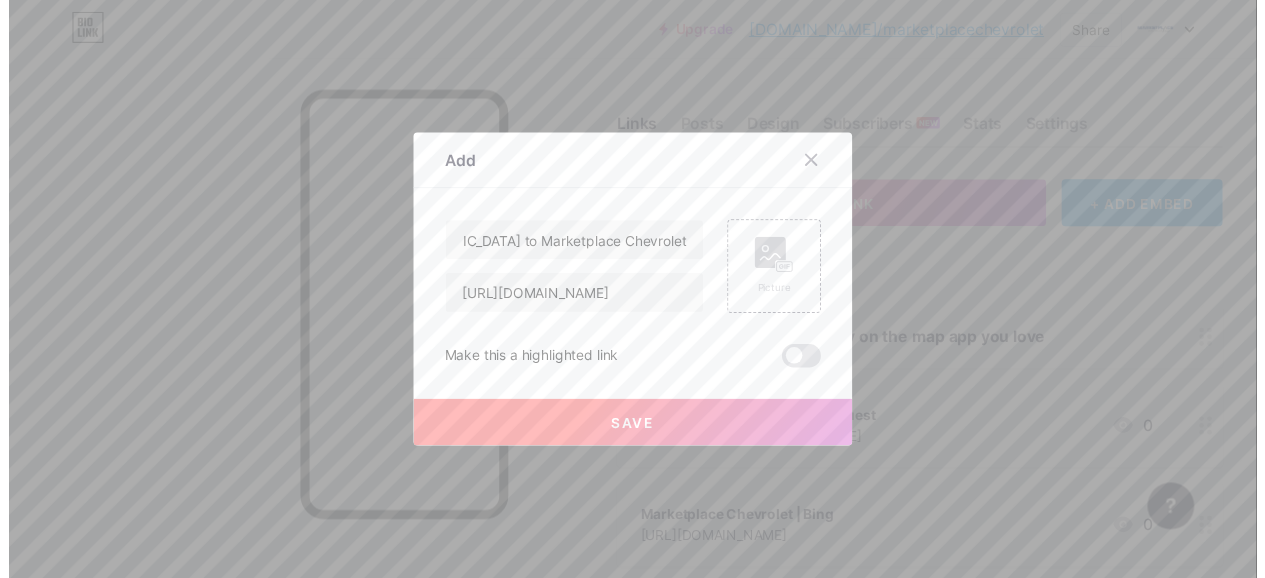 scroll, scrollTop: 0, scrollLeft: 0, axis: both 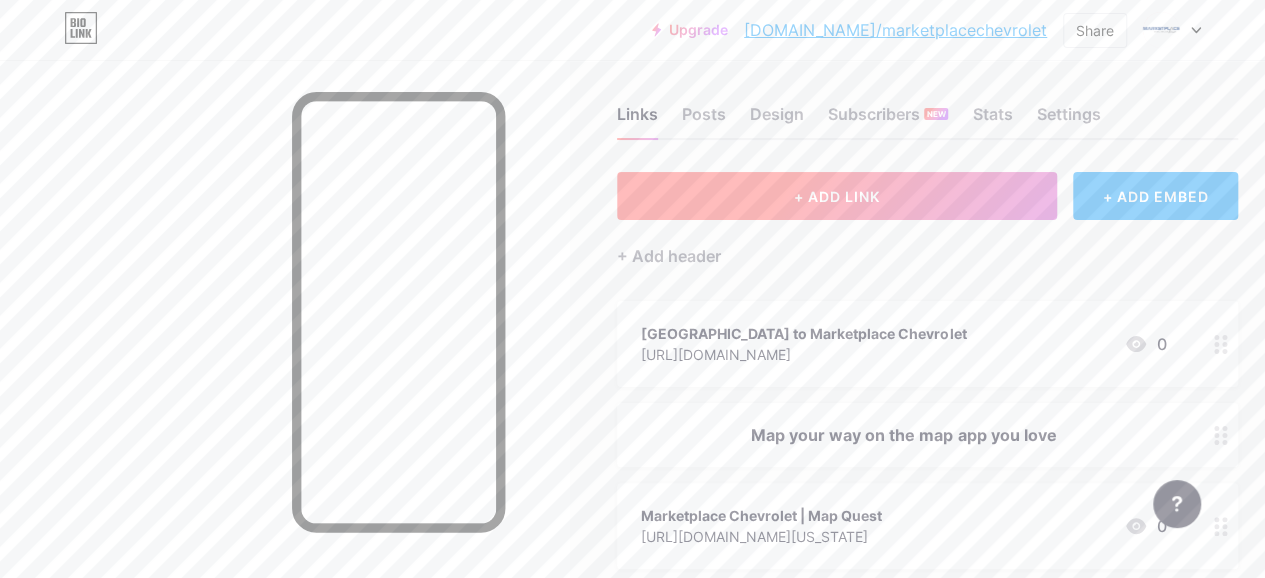 click on "+ ADD LINK" at bounding box center (837, 196) 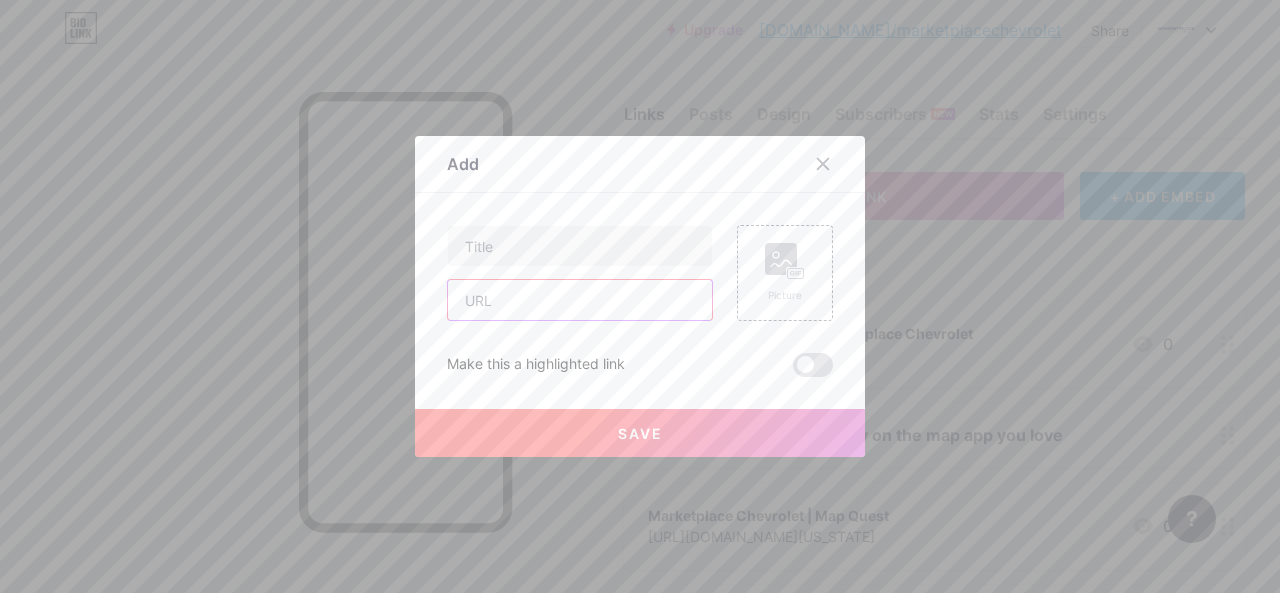 click at bounding box center (580, 300) 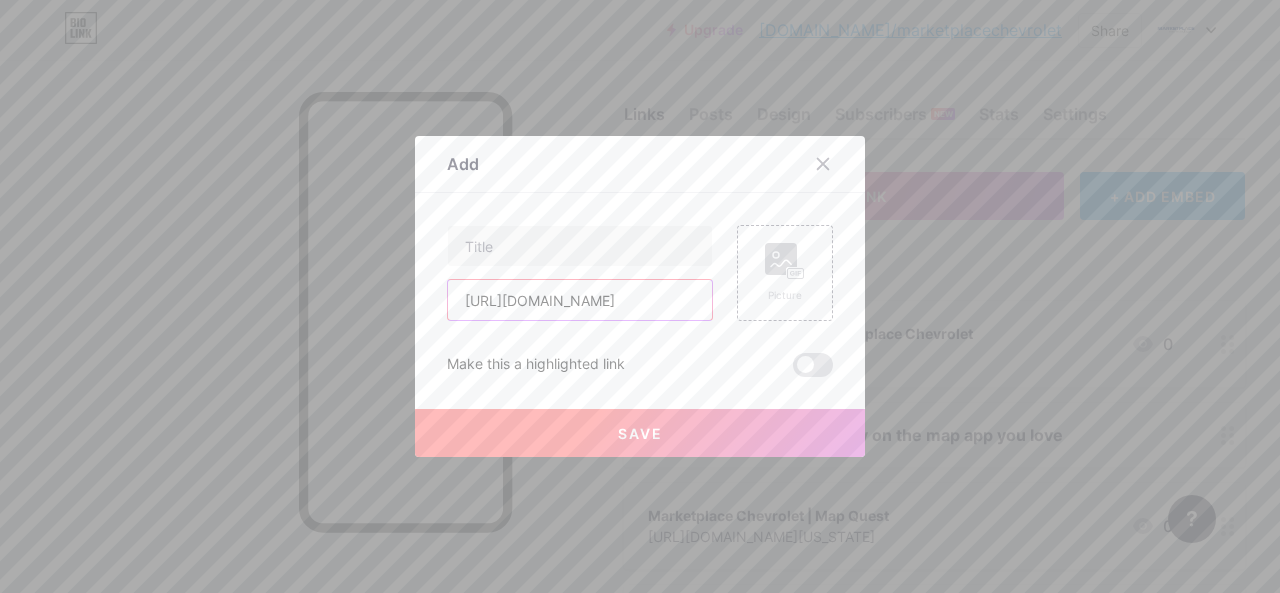 scroll, scrollTop: 0, scrollLeft: 718, axis: horizontal 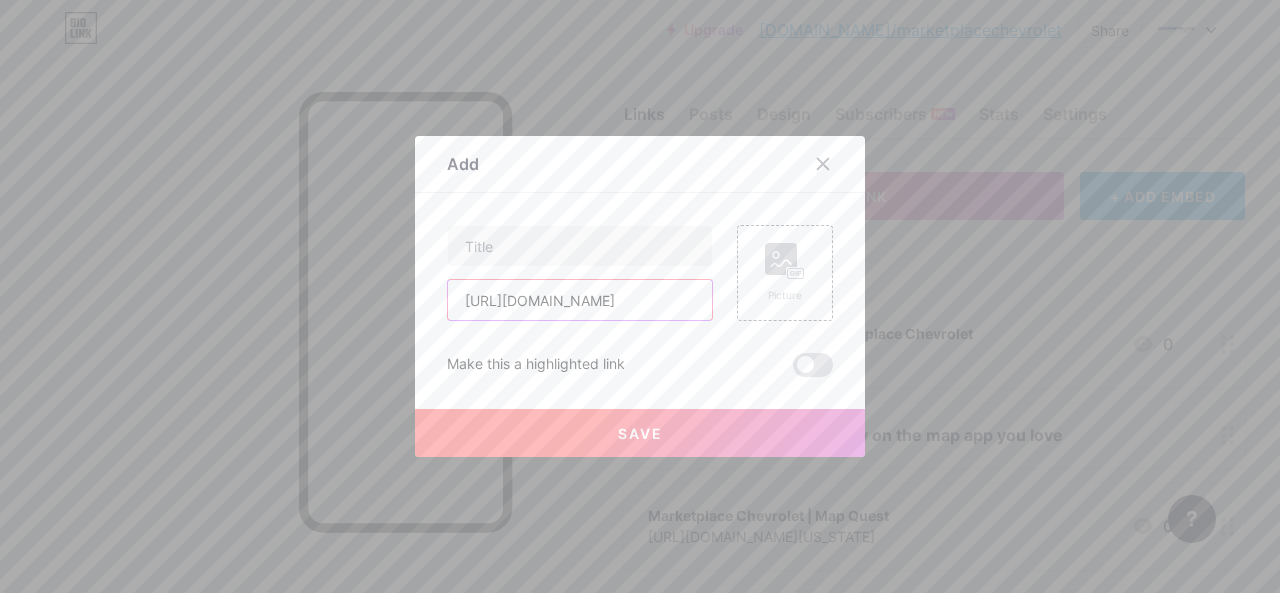 type on "[URL][DOMAIN_NAME]" 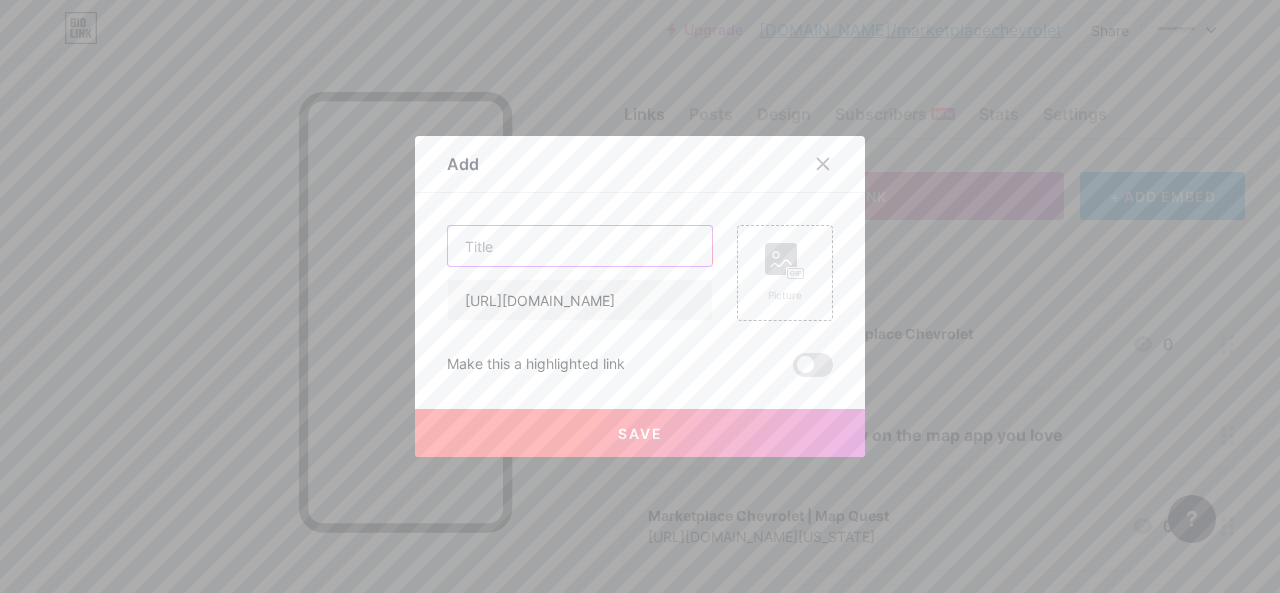 click at bounding box center (580, 246) 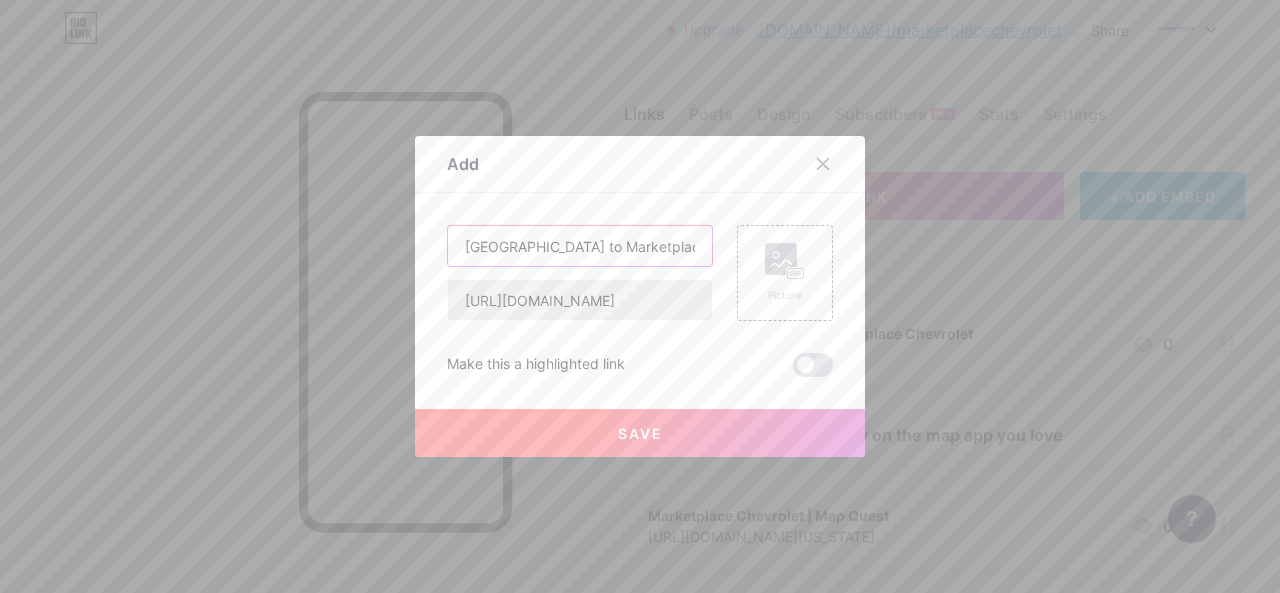 scroll, scrollTop: 0, scrollLeft: 72, axis: horizontal 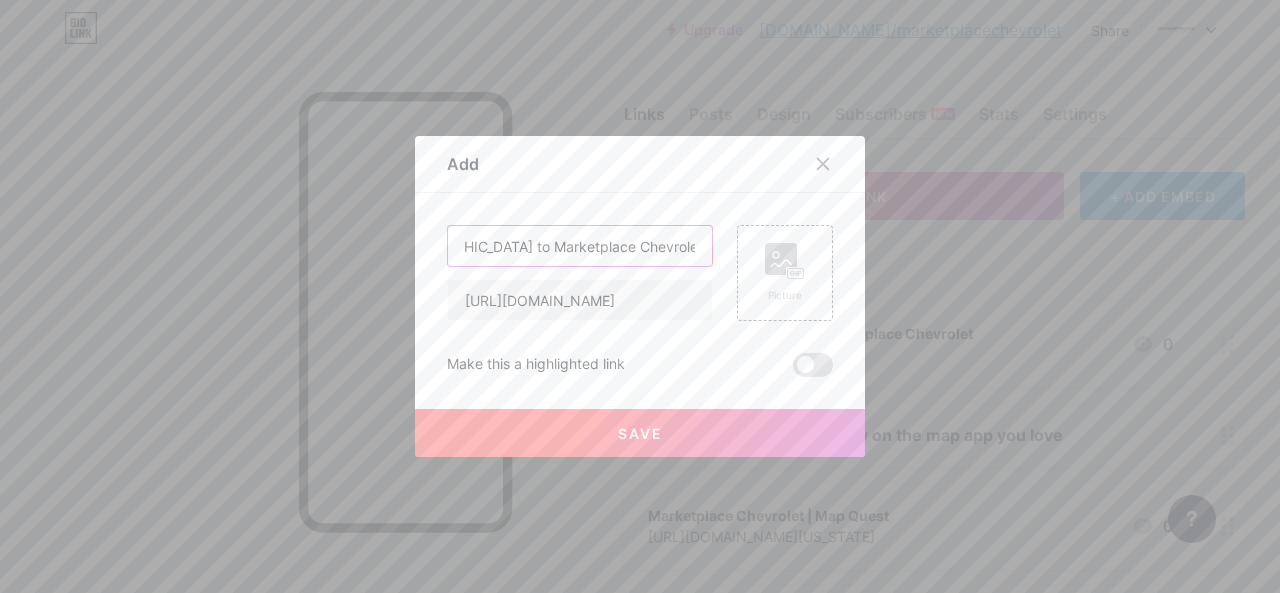 type on "[GEOGRAPHIC_DATA] to Marketplace Chevrolet" 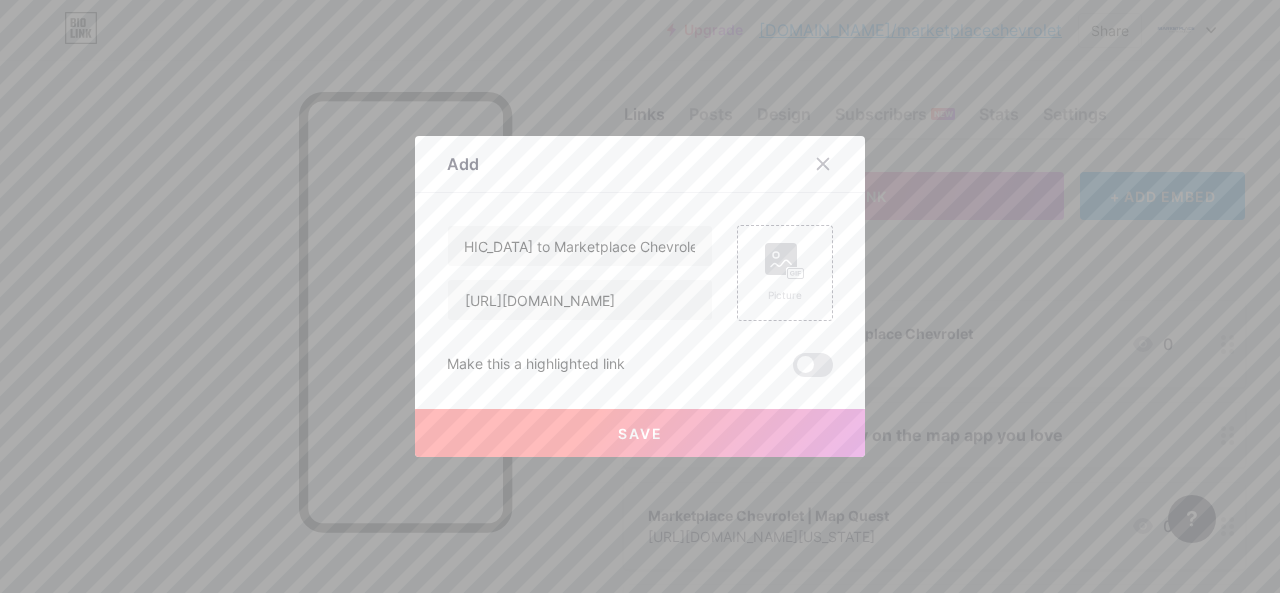 click on "Save" at bounding box center (640, 433) 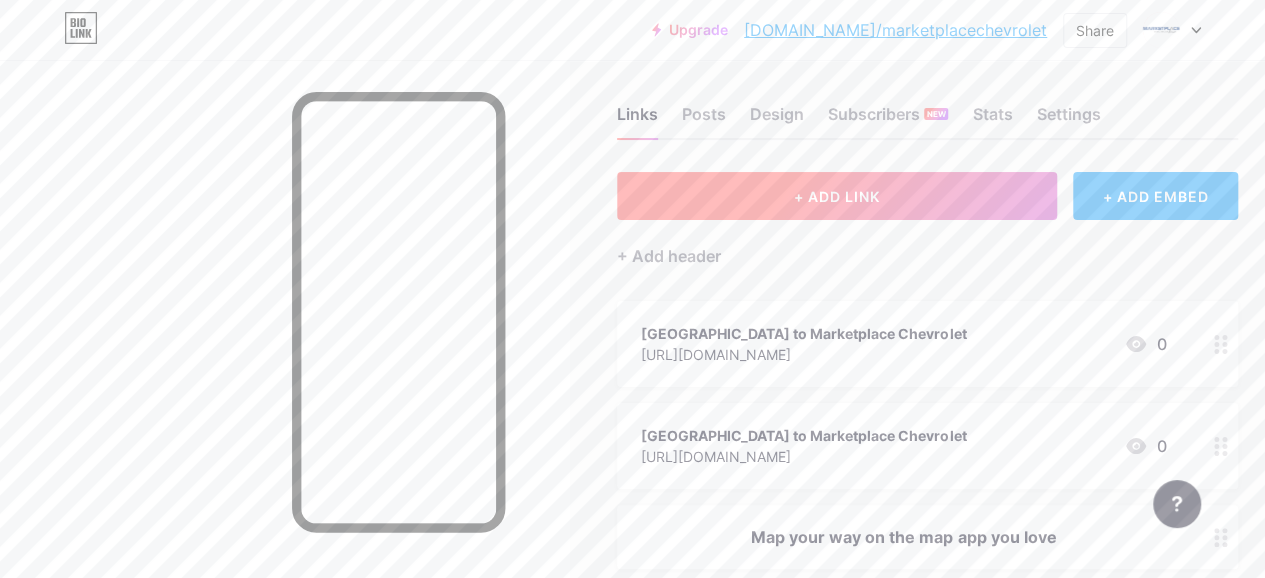 click on "+ ADD LINK" at bounding box center (837, 196) 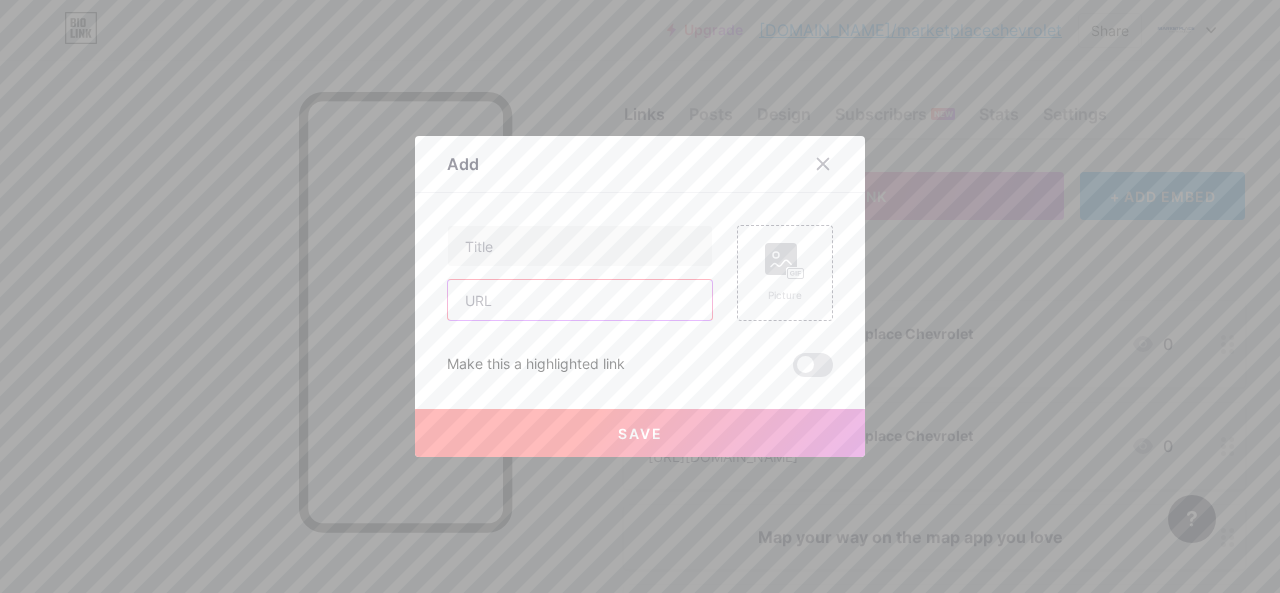 click at bounding box center [580, 300] 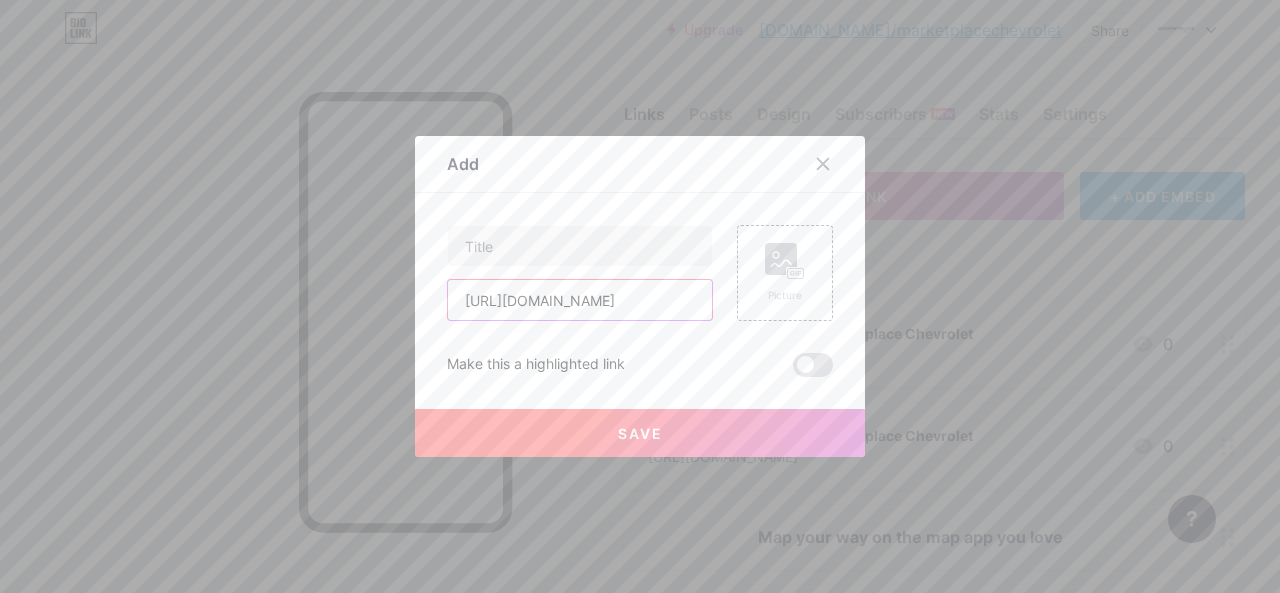 scroll, scrollTop: 0, scrollLeft: 930, axis: horizontal 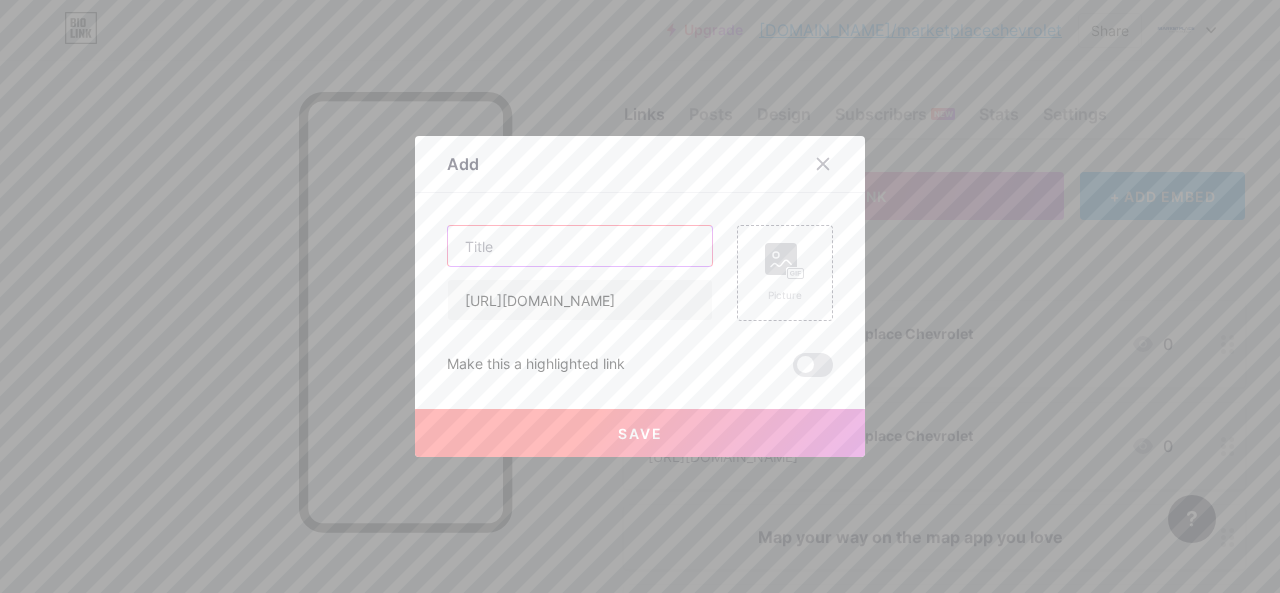 click at bounding box center [580, 246] 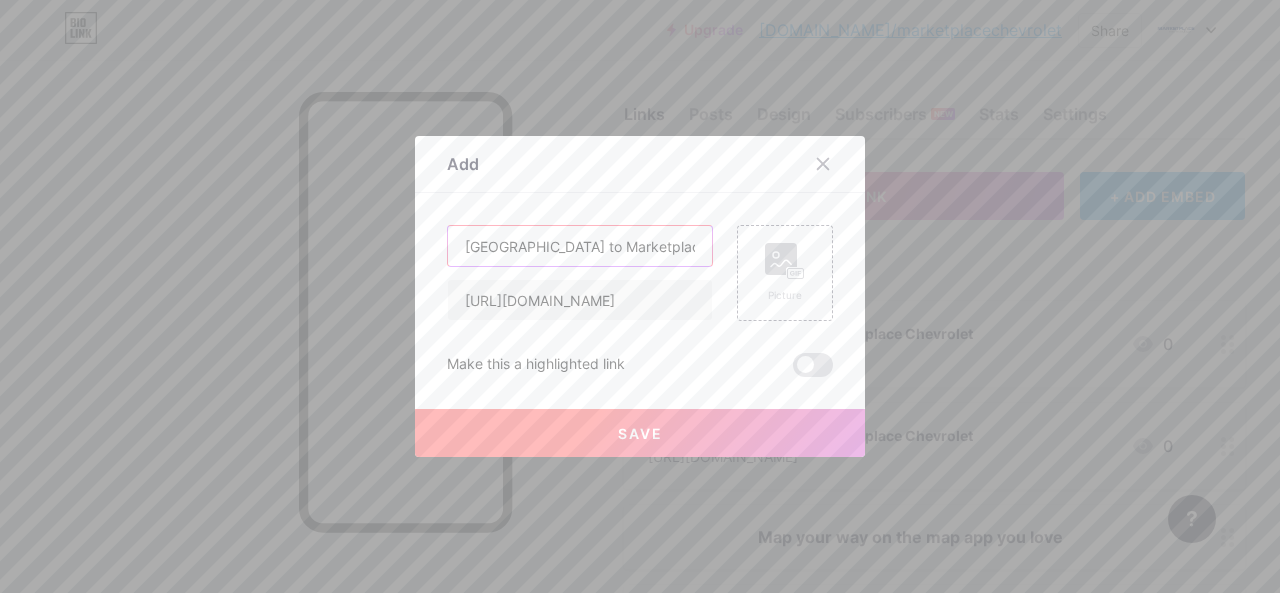 scroll, scrollTop: 0, scrollLeft: 83, axis: horizontal 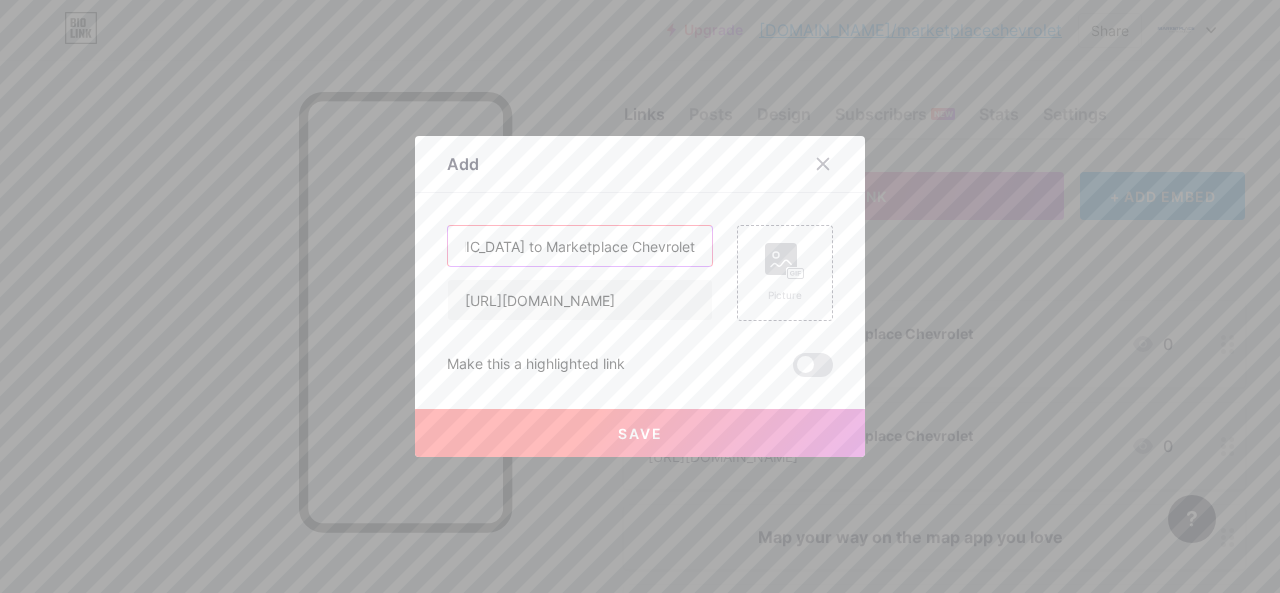 type on "[GEOGRAPHIC_DATA] to Marketplace Chevrolet" 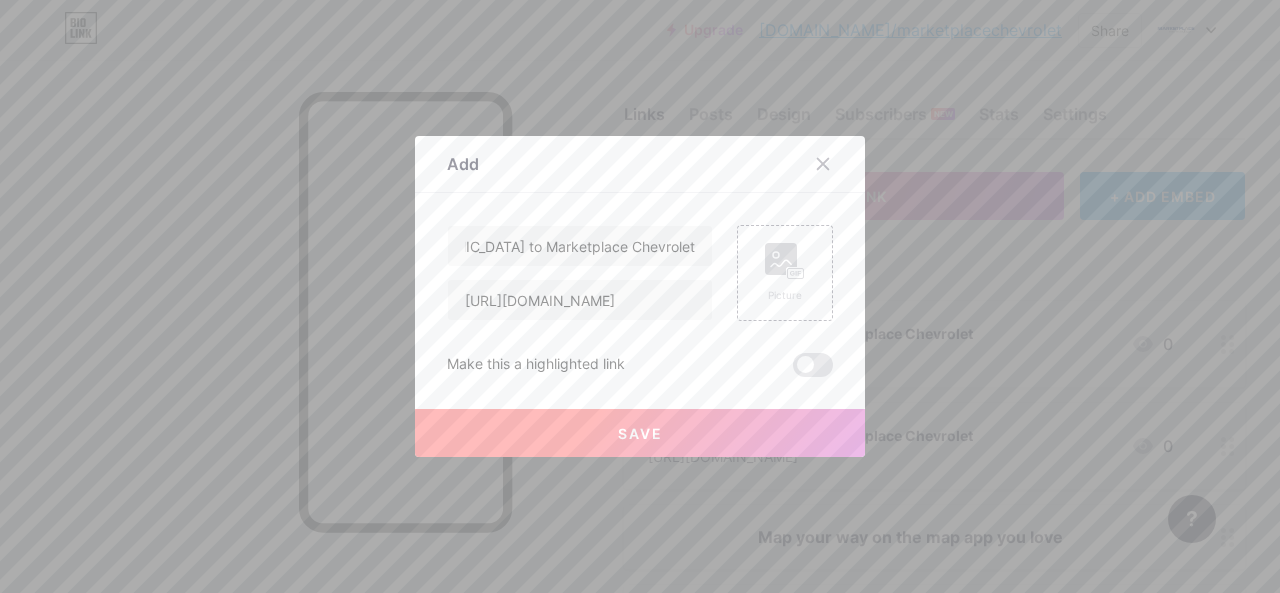 click on "Save" at bounding box center [640, 433] 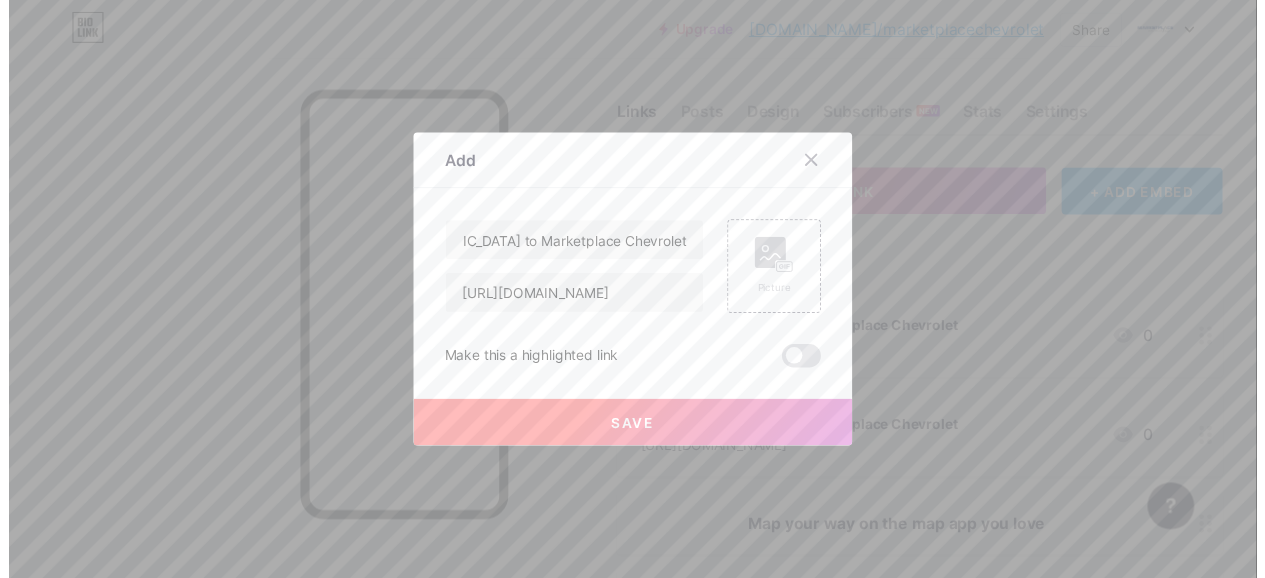 scroll, scrollTop: 0, scrollLeft: 0, axis: both 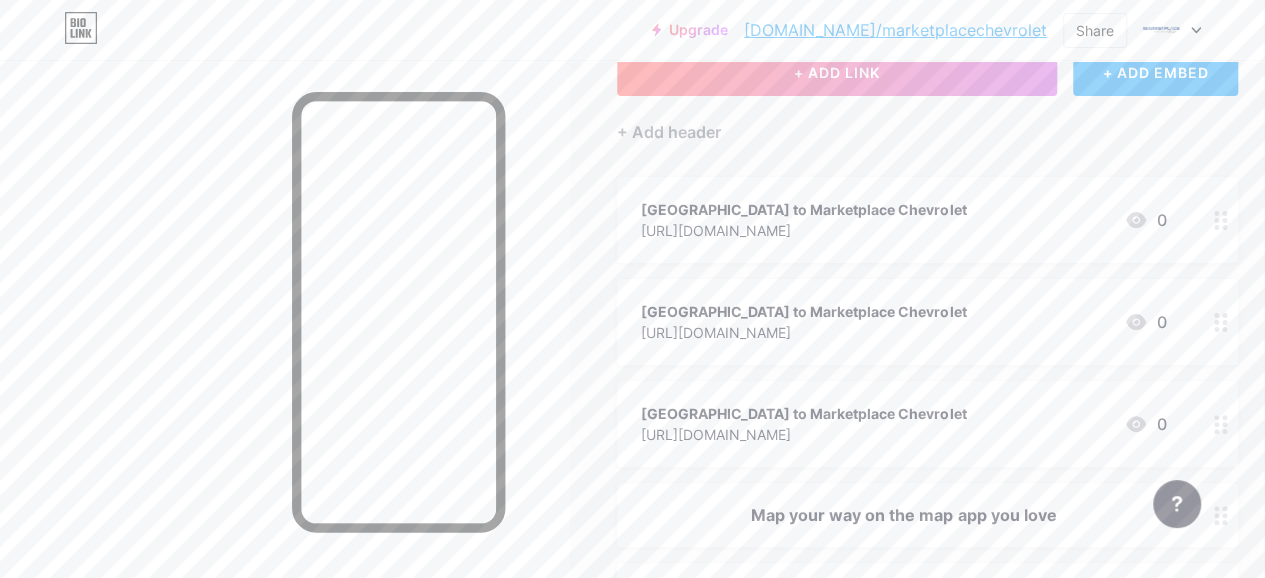 click on "[DOMAIN_NAME]/marketplacechevrolet" at bounding box center [895, 30] 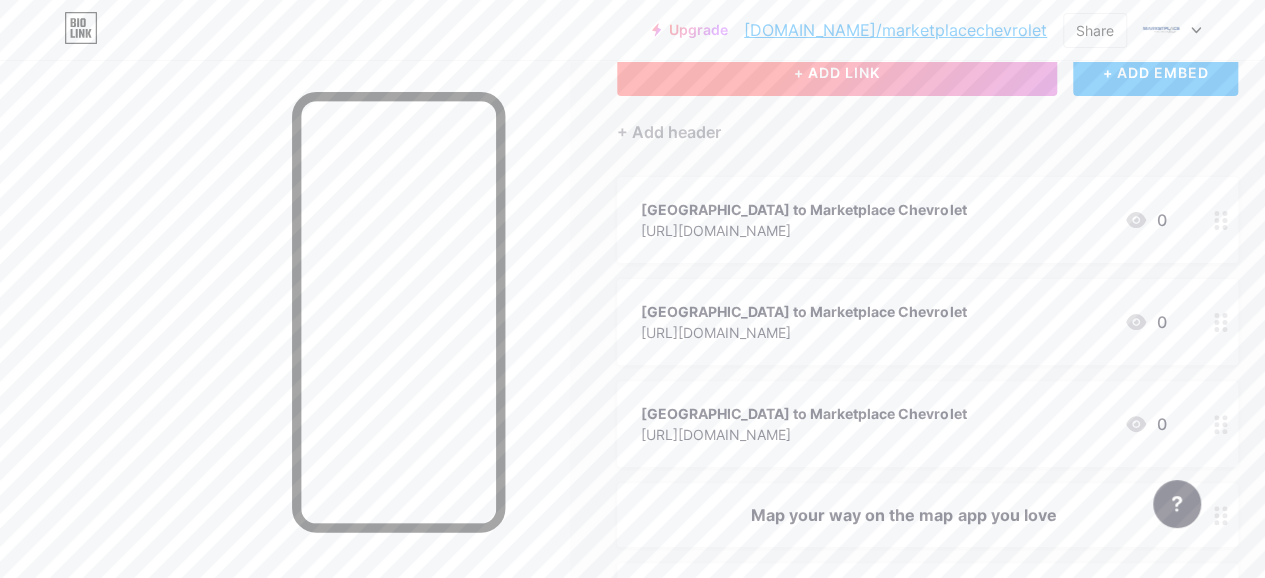 click on "+ ADD LINK" at bounding box center (837, 72) 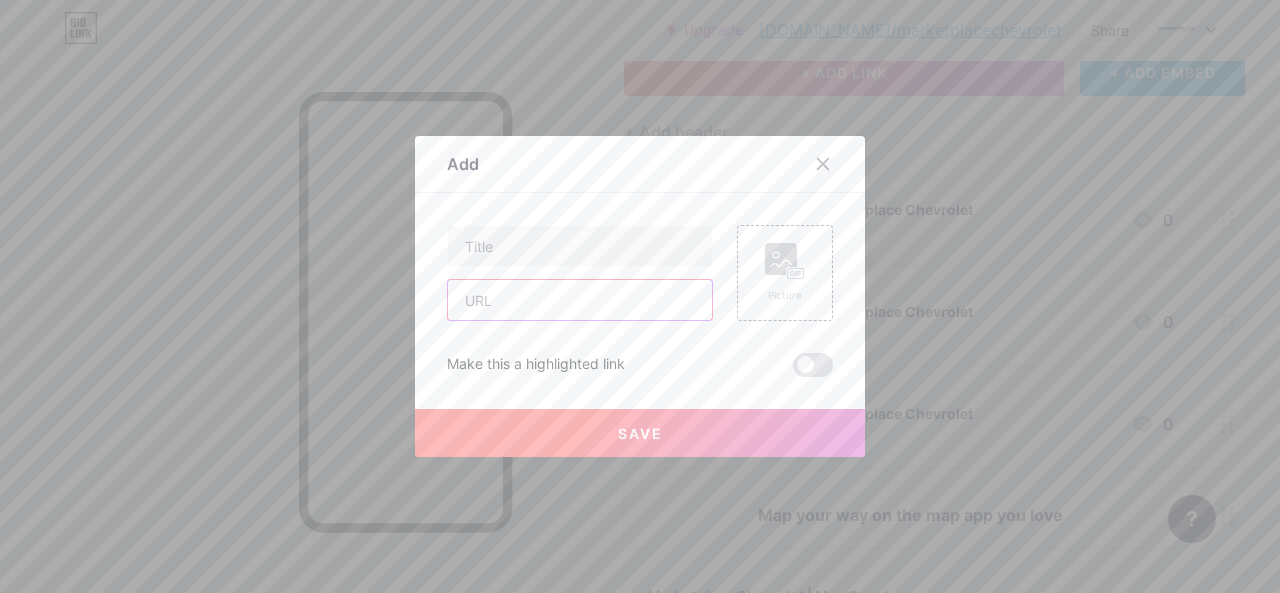 click at bounding box center [580, 300] 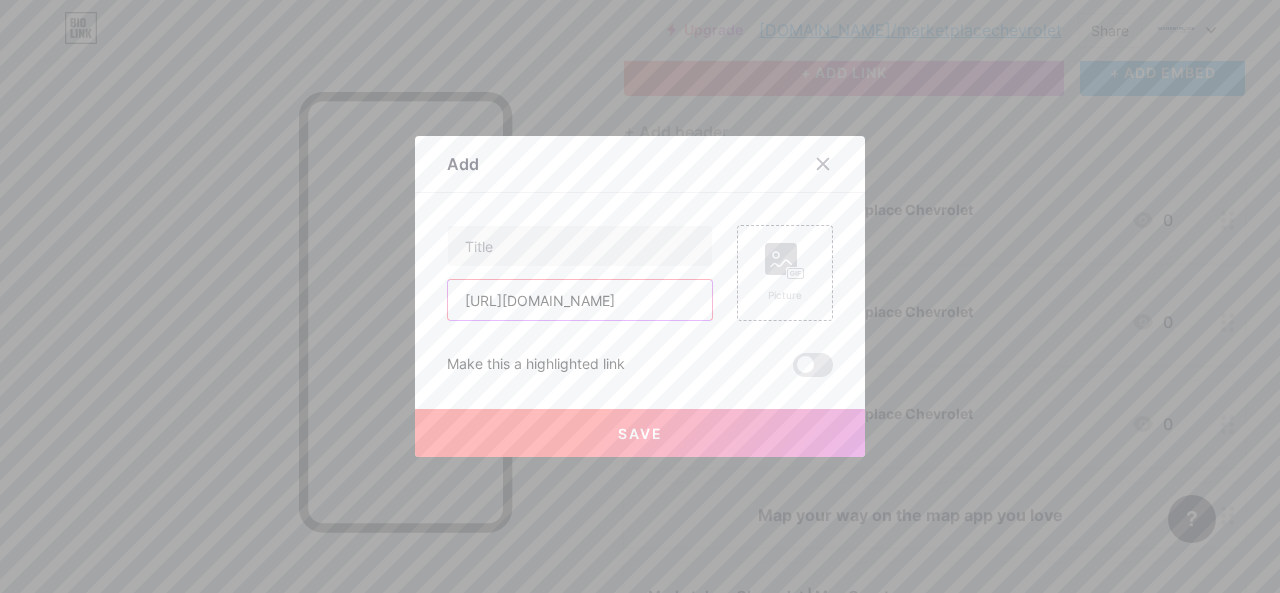 scroll, scrollTop: 0, scrollLeft: 747, axis: horizontal 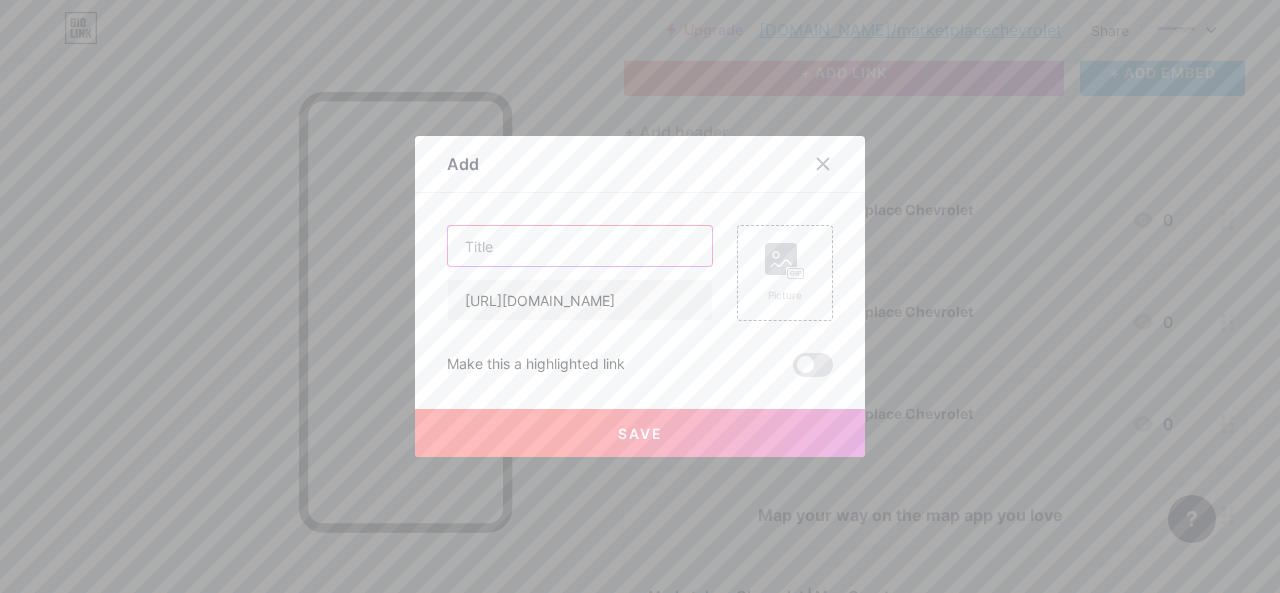 click at bounding box center (580, 246) 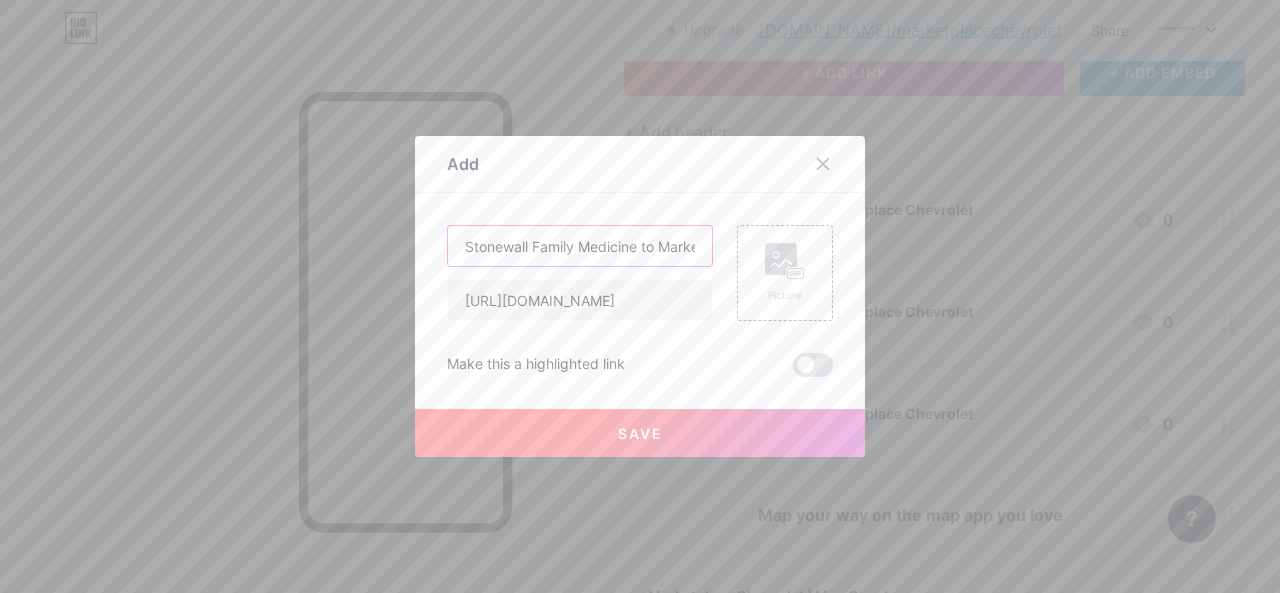 scroll, scrollTop: 0, scrollLeft: 114, axis: horizontal 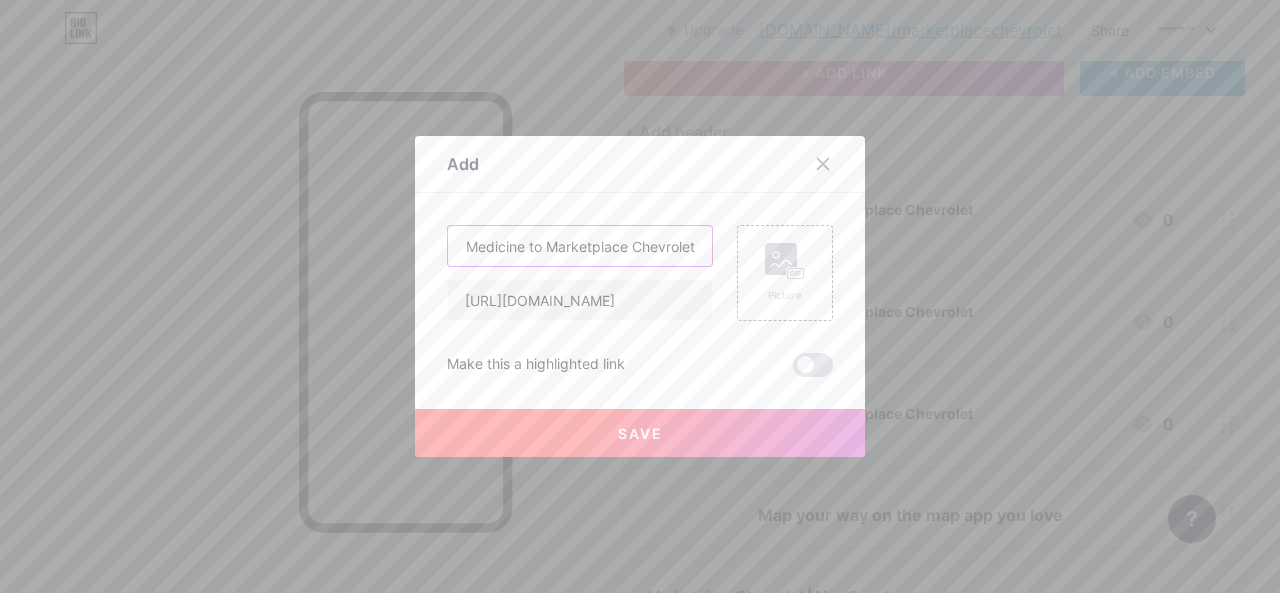 type on "Stonewall Family Medicine to Marketplace Chevrolet" 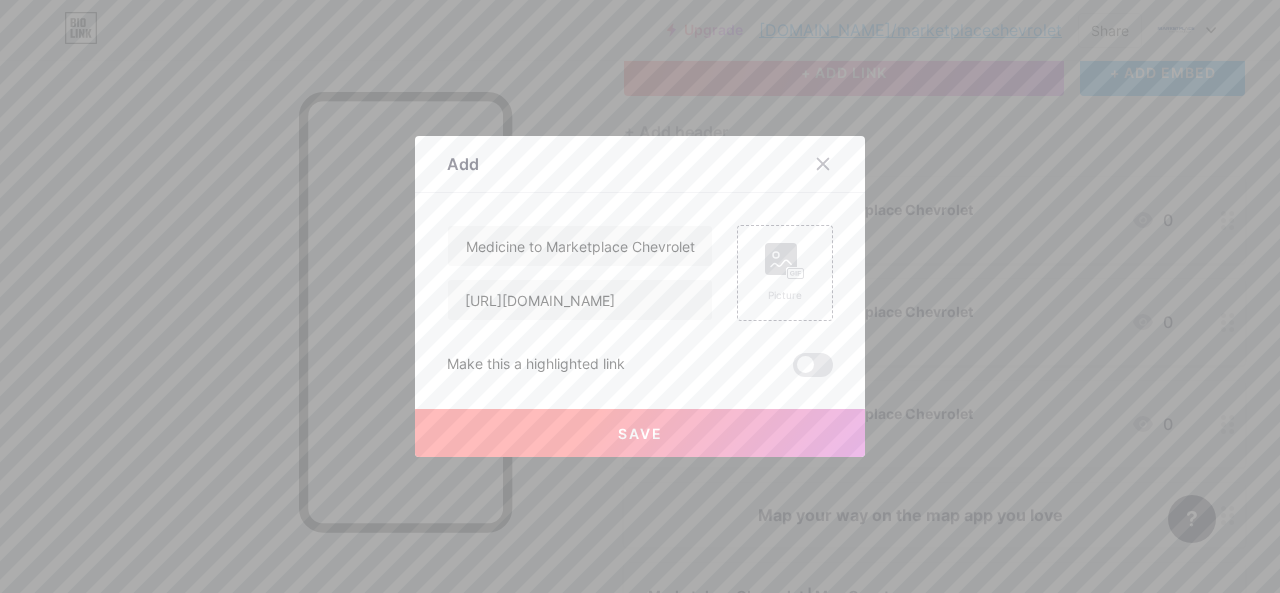 click on "Save" at bounding box center (640, 433) 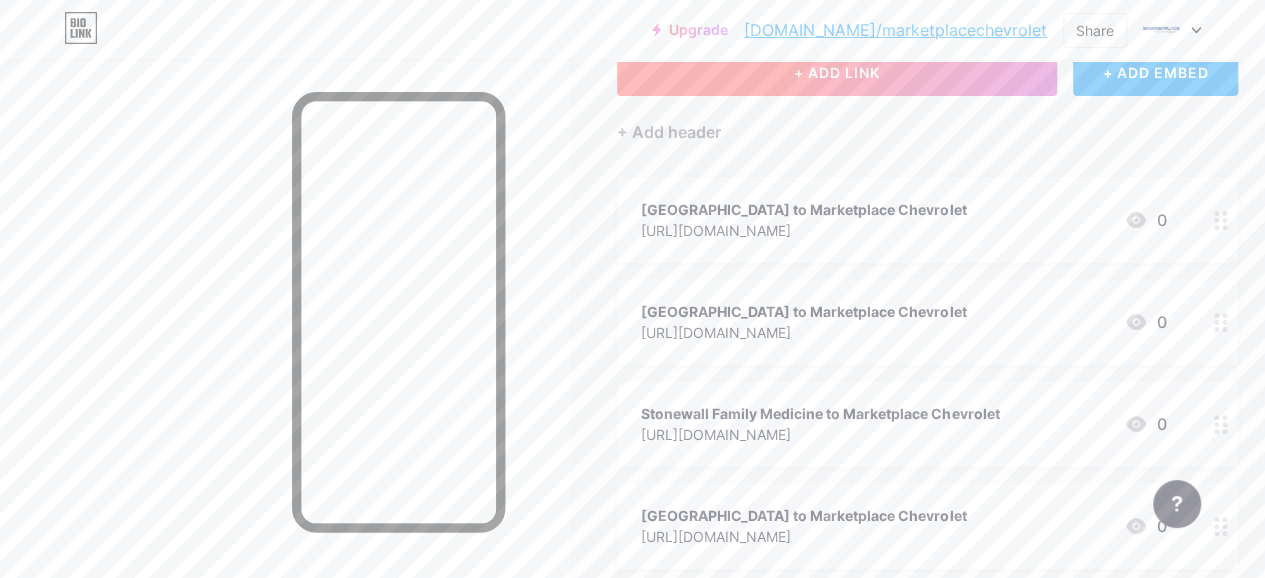 click on "+ ADD LINK" at bounding box center (837, 72) 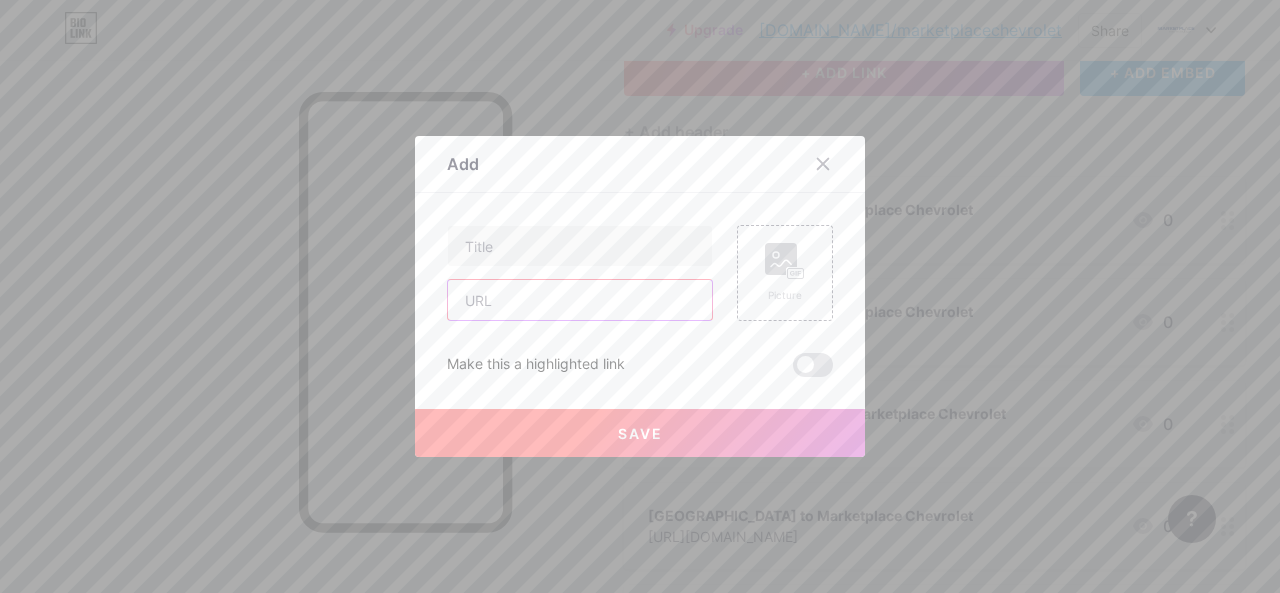 drag, startPoint x: 610, startPoint y: 298, endPoint x: 400, endPoint y: 47, distance: 327.26288 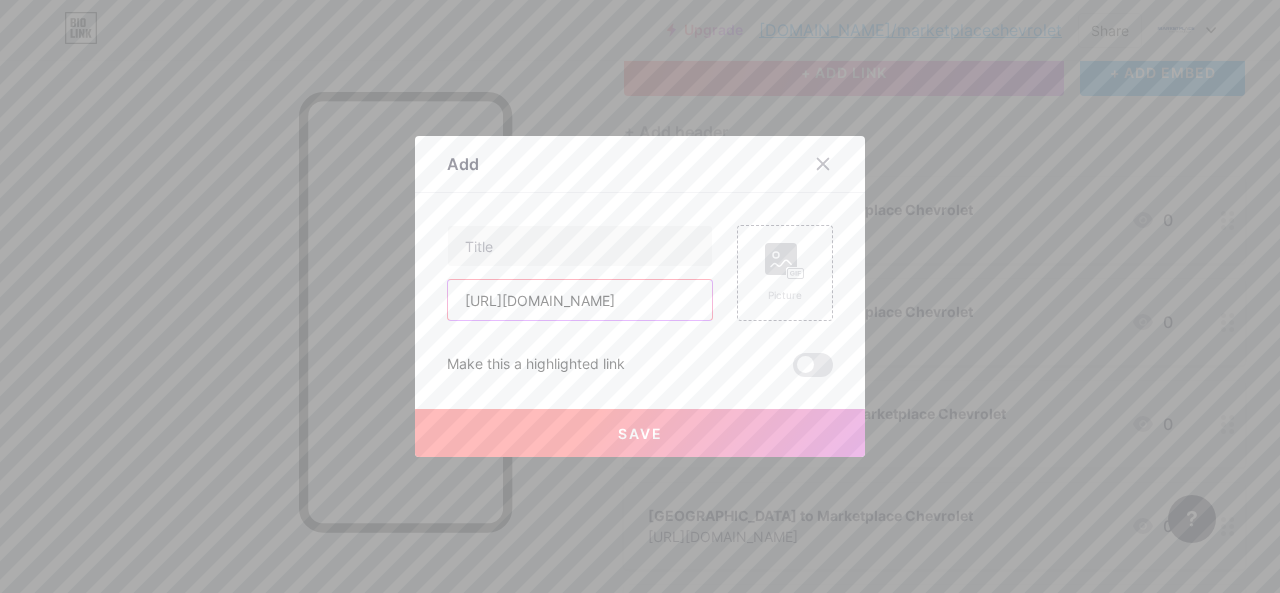 scroll, scrollTop: 0, scrollLeft: 70, axis: horizontal 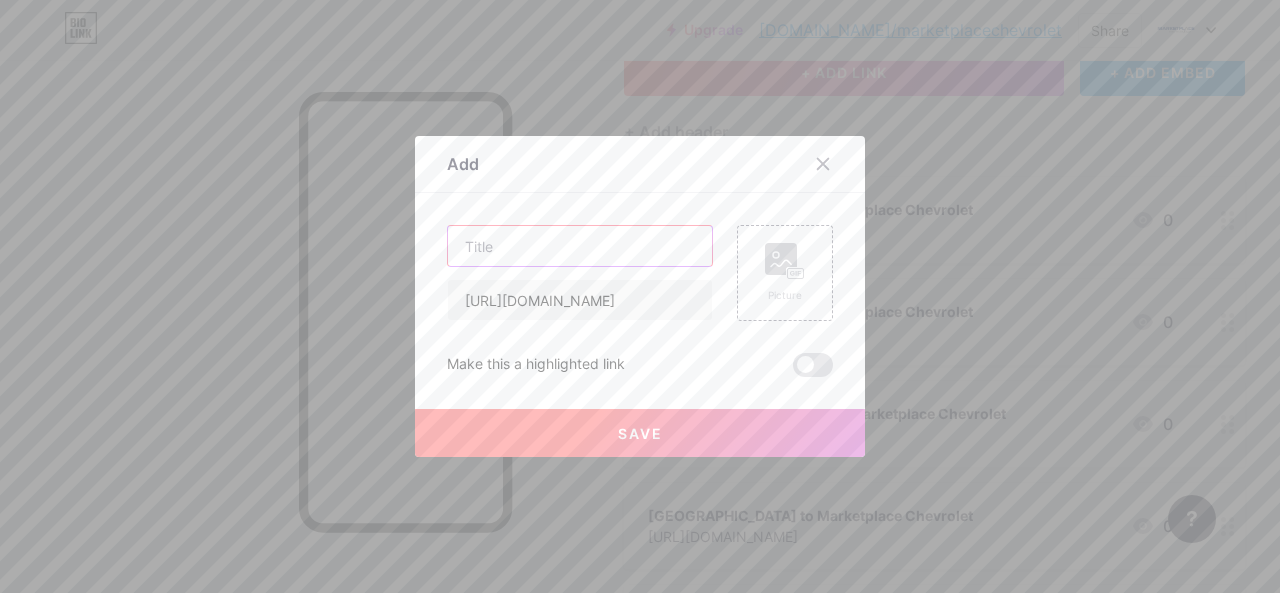 click at bounding box center (580, 246) 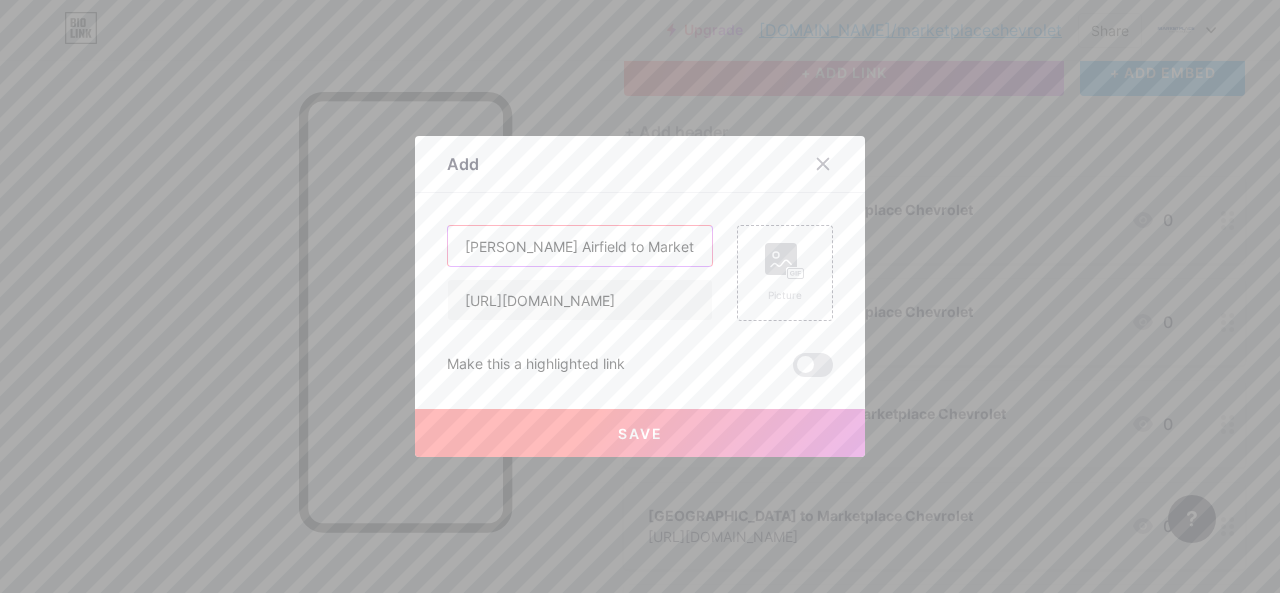 scroll, scrollTop: 0, scrollLeft: 63, axis: horizontal 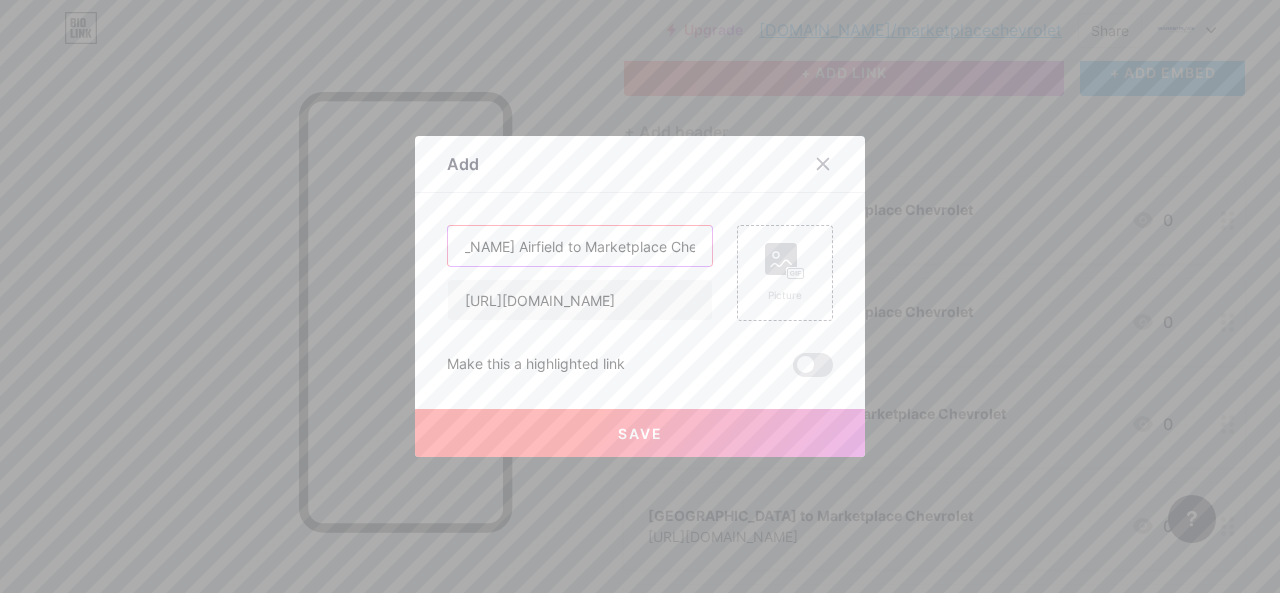 type on "[PERSON_NAME] Airfield to Marketplace Chevrolet" 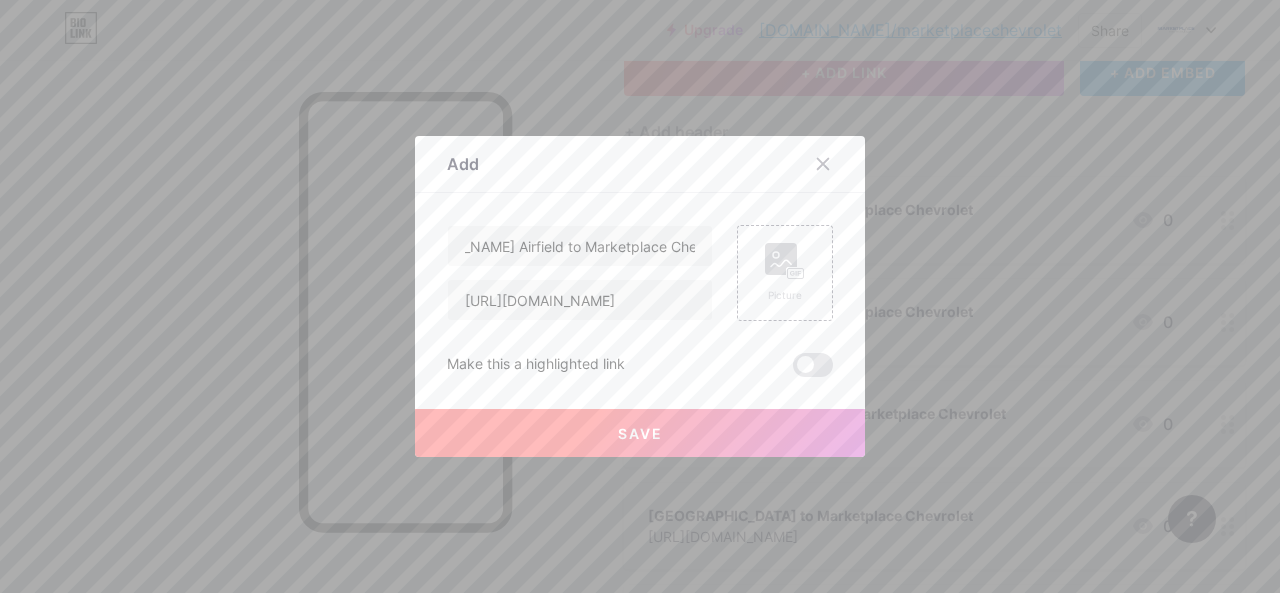 click on "Save" at bounding box center (640, 433) 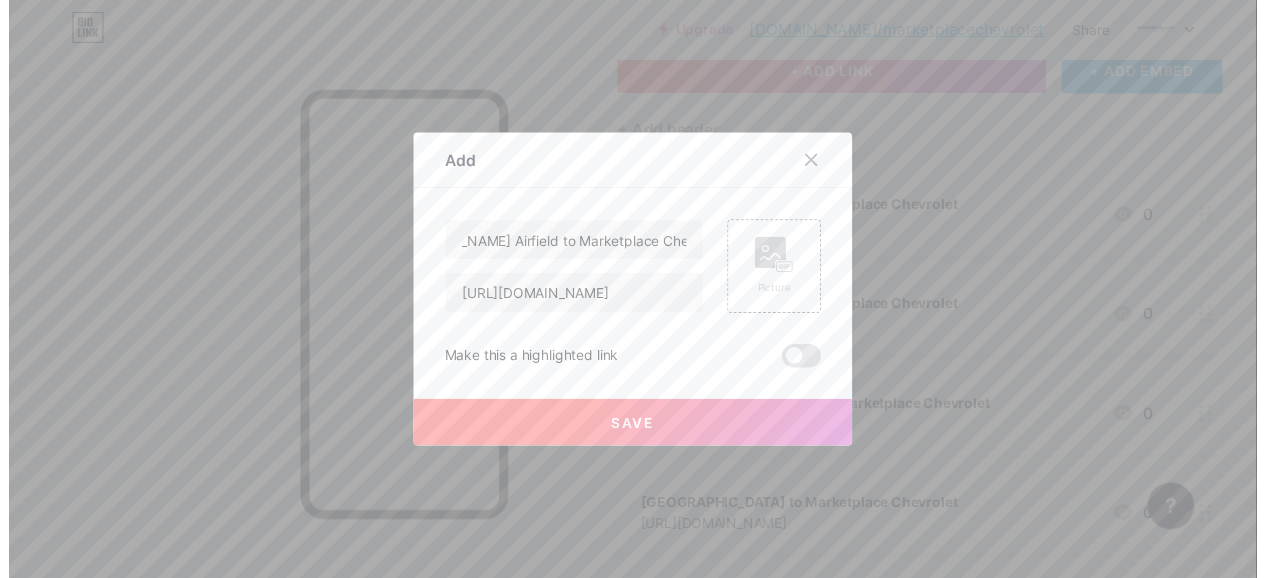 scroll, scrollTop: 0, scrollLeft: 0, axis: both 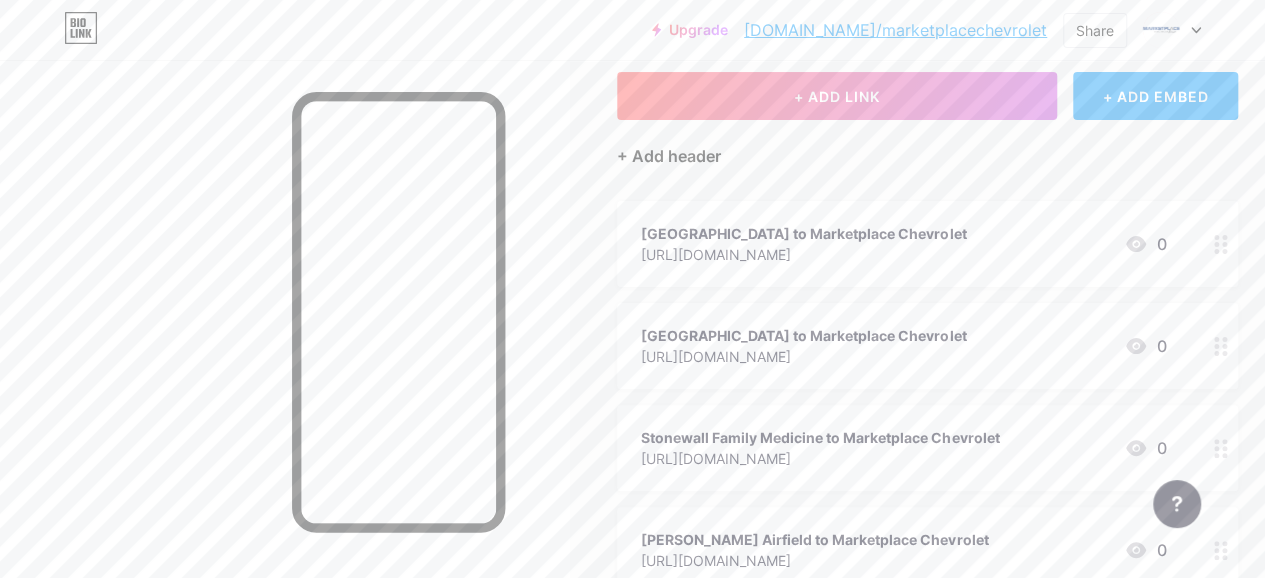 click on "+ Add header" at bounding box center (669, 156) 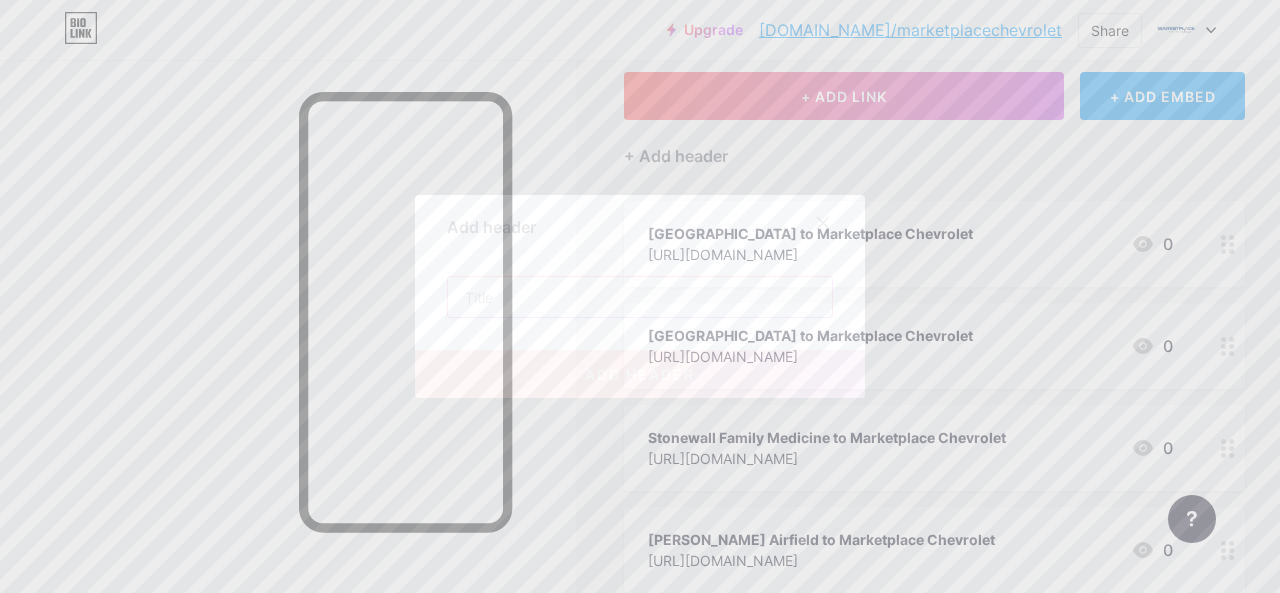 click at bounding box center [640, 297] 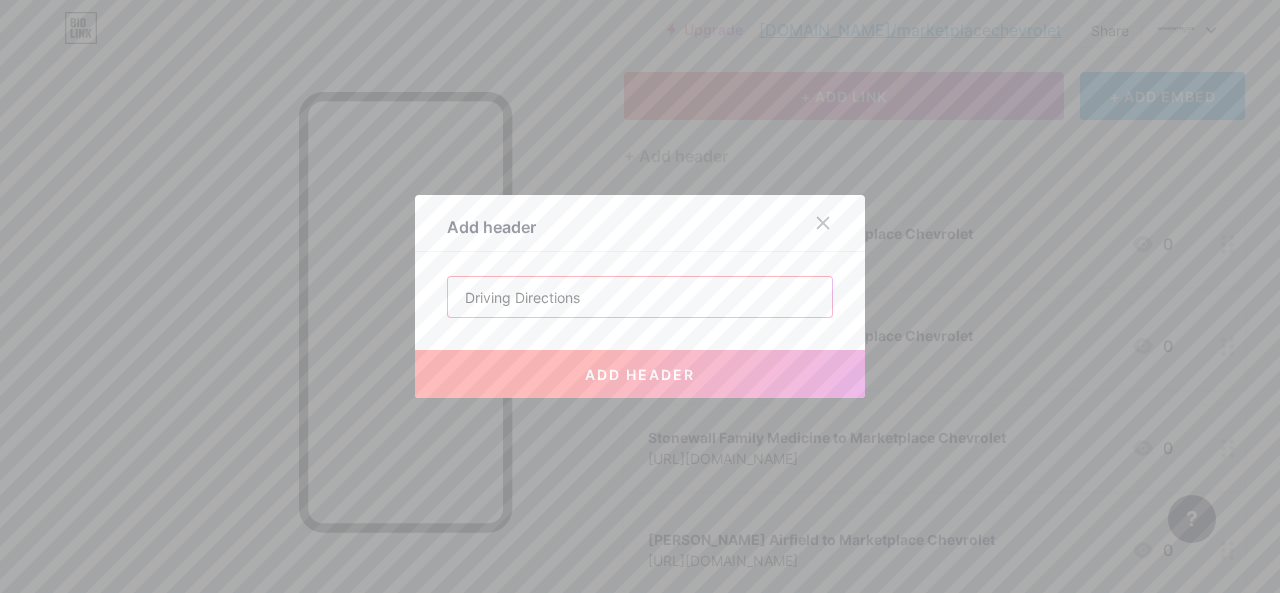type on "Driving Directions" 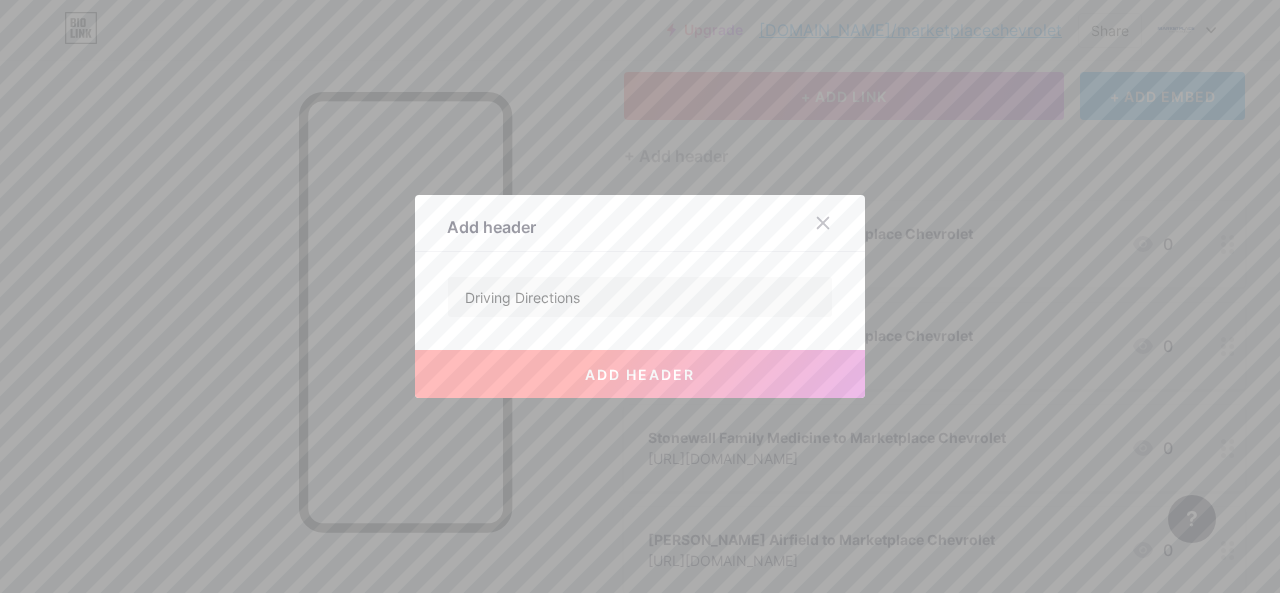 click on "add header" at bounding box center [640, 374] 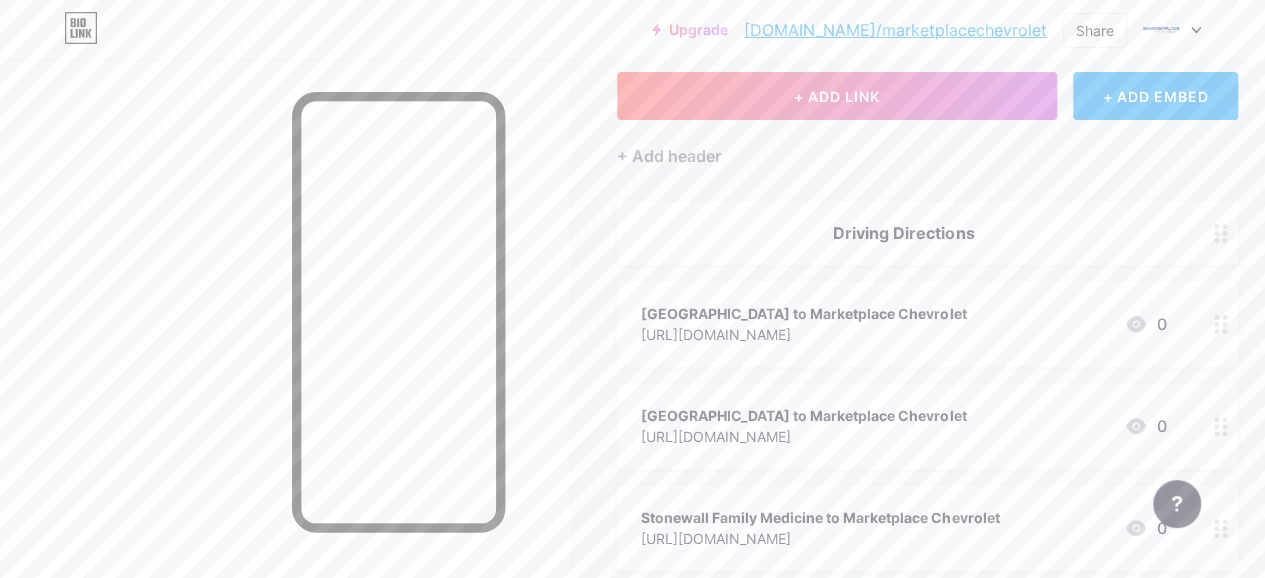 drag, startPoint x: 680, startPoint y: 149, endPoint x: 834, endPoint y: 136, distance: 154.54773 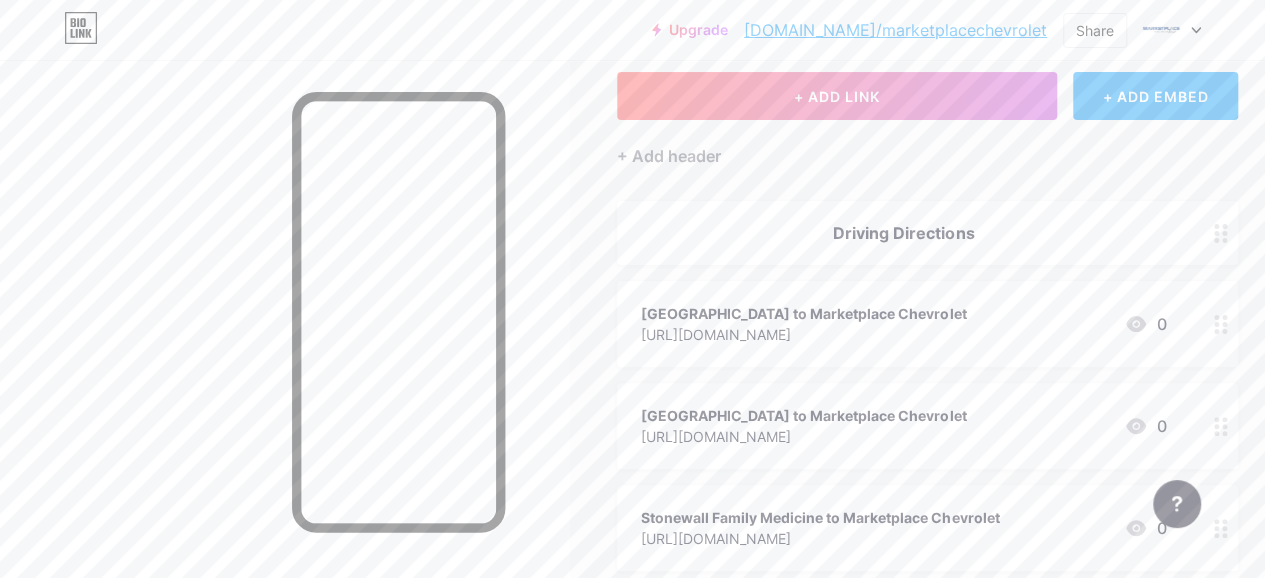click on "+ Add header" at bounding box center (927, 144) 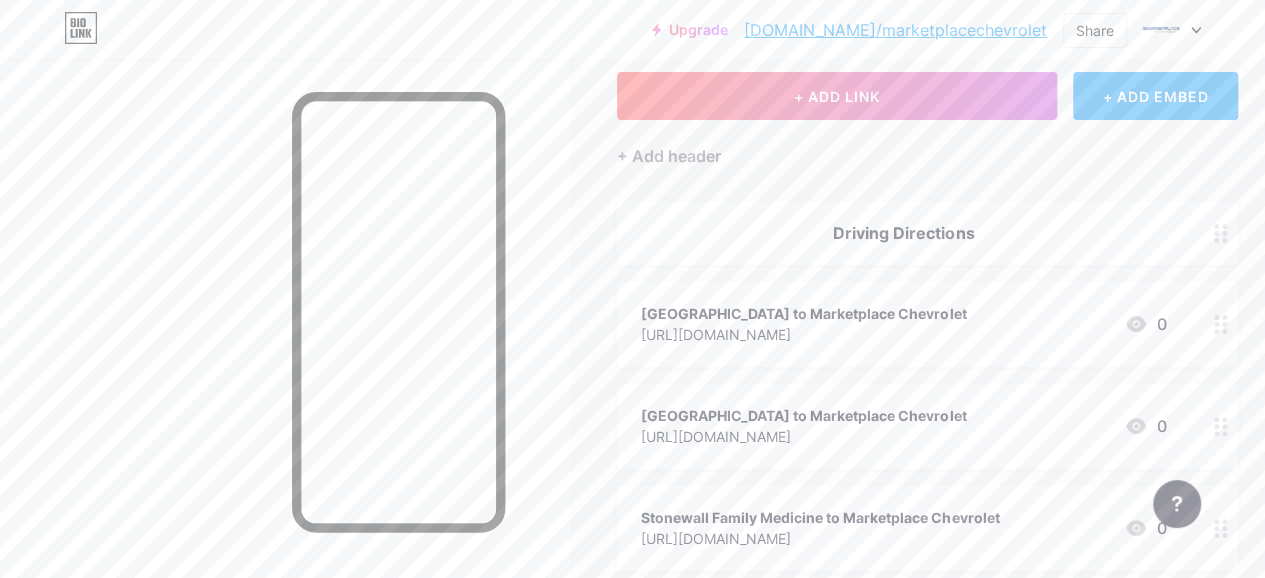 click on "+ ADD EMBED" at bounding box center [1155, 96] 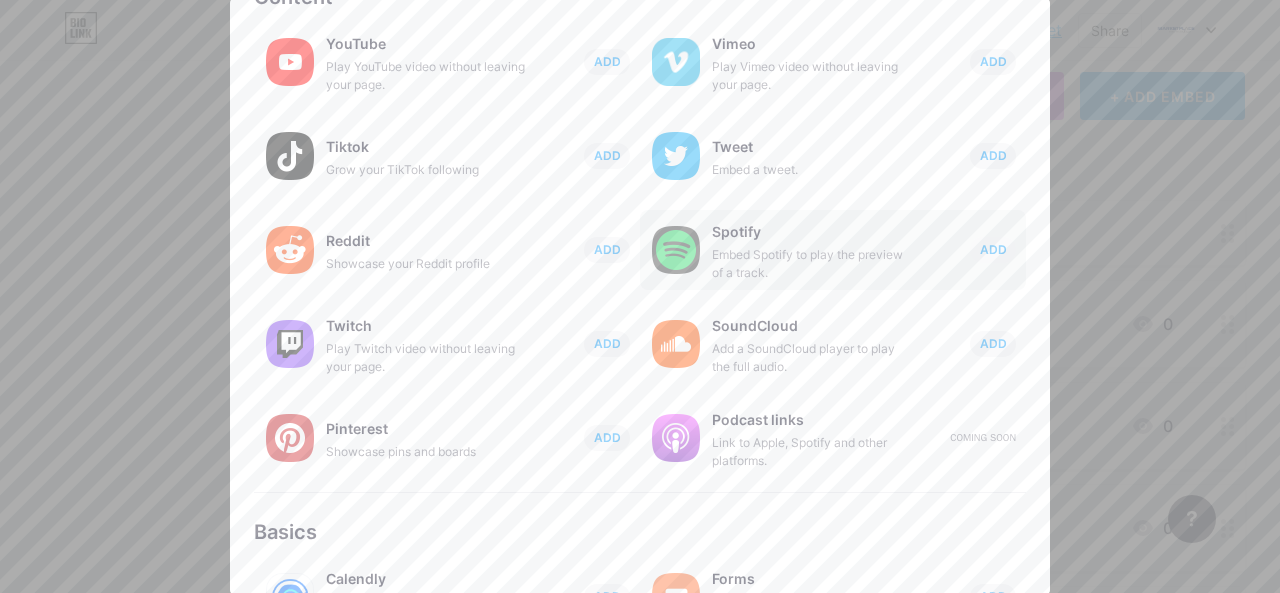 scroll, scrollTop: 422, scrollLeft: 0, axis: vertical 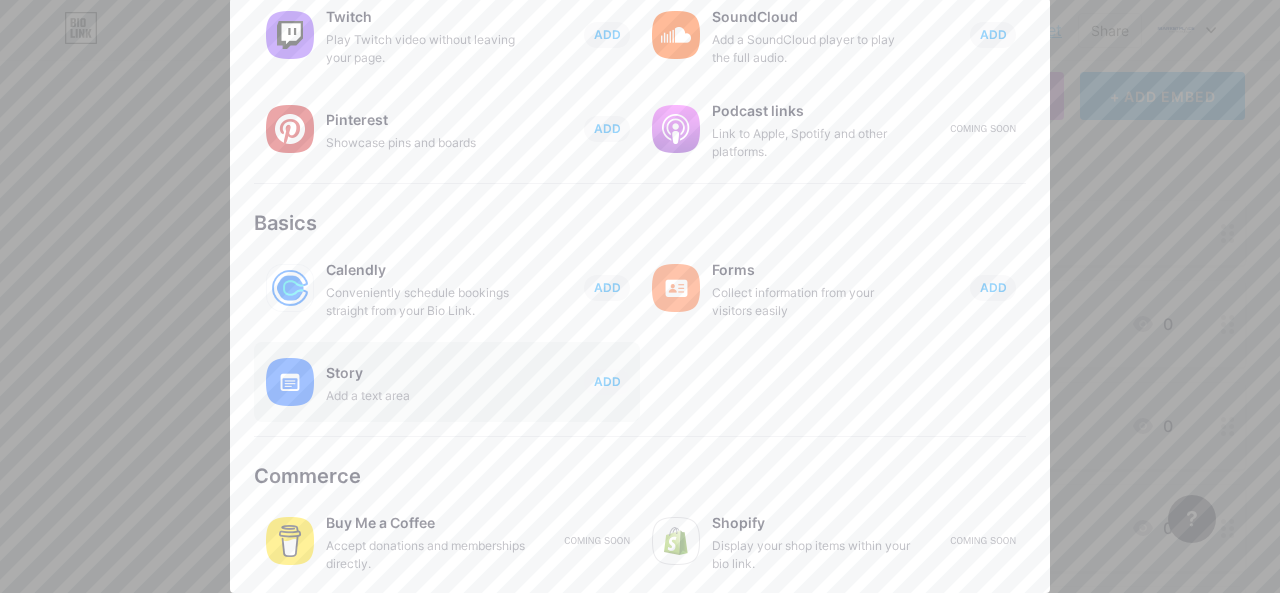 click on "Story
Add a text area
ADD" at bounding box center (483, 382) 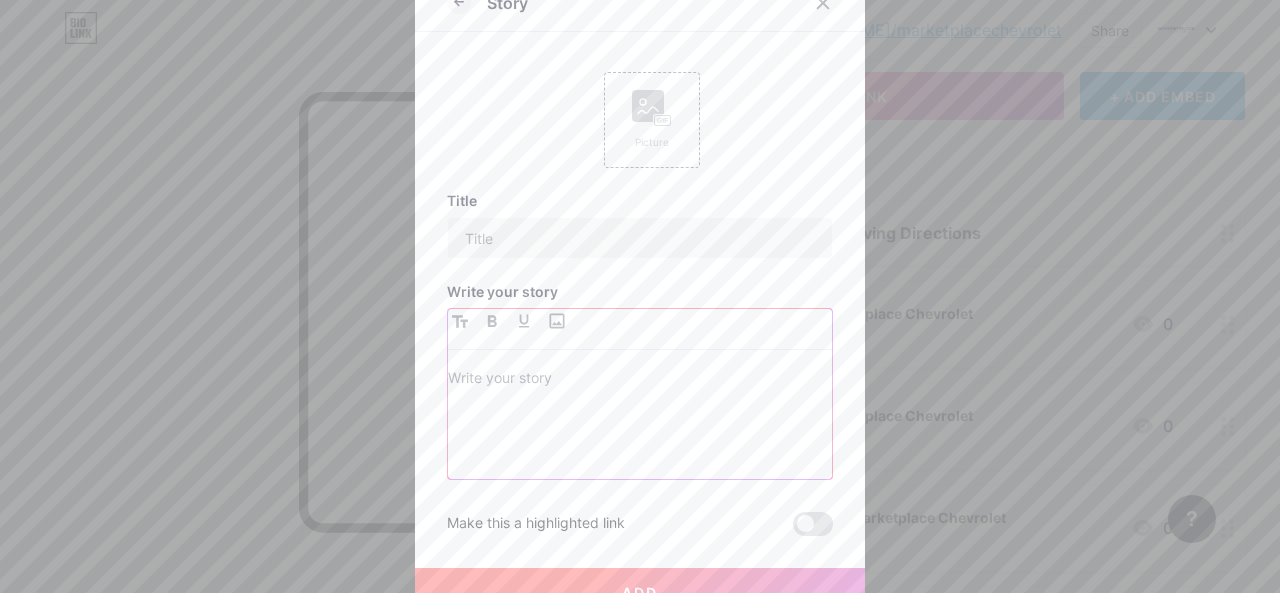 click at bounding box center [640, 422] 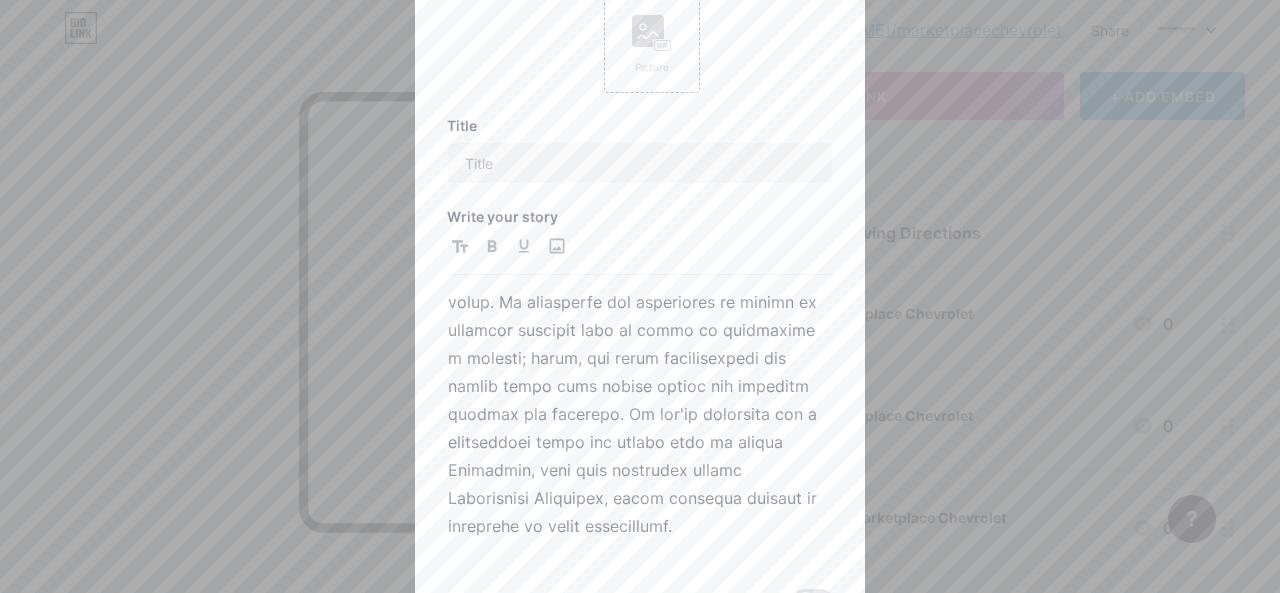 click at bounding box center (640, 254) 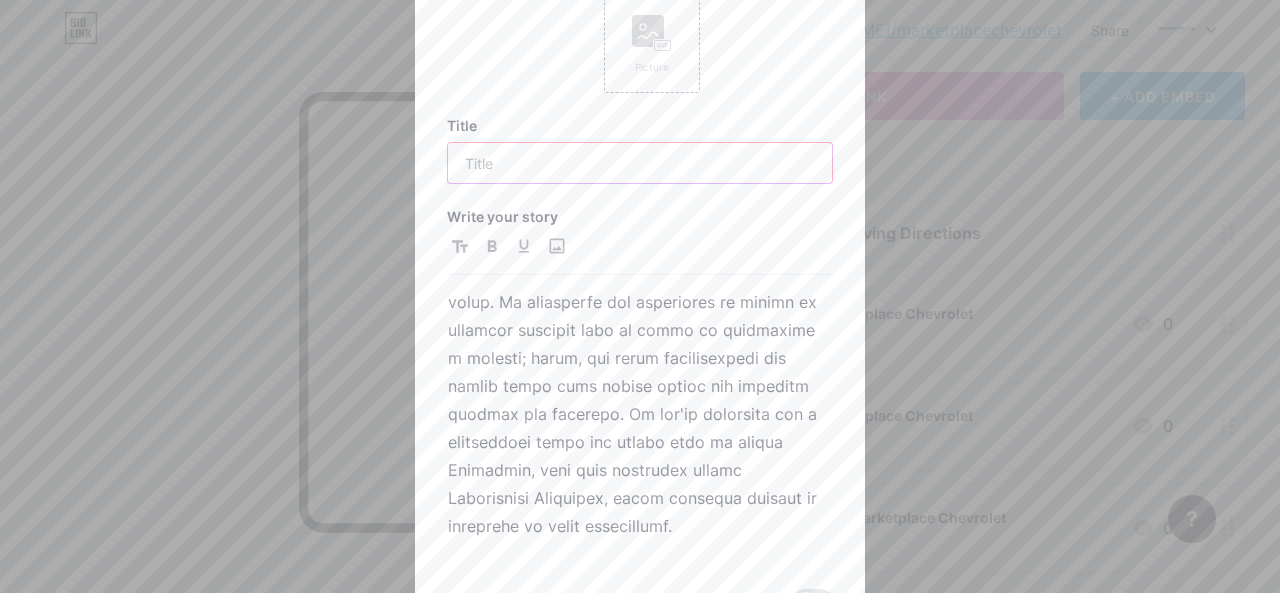 click at bounding box center [640, 163] 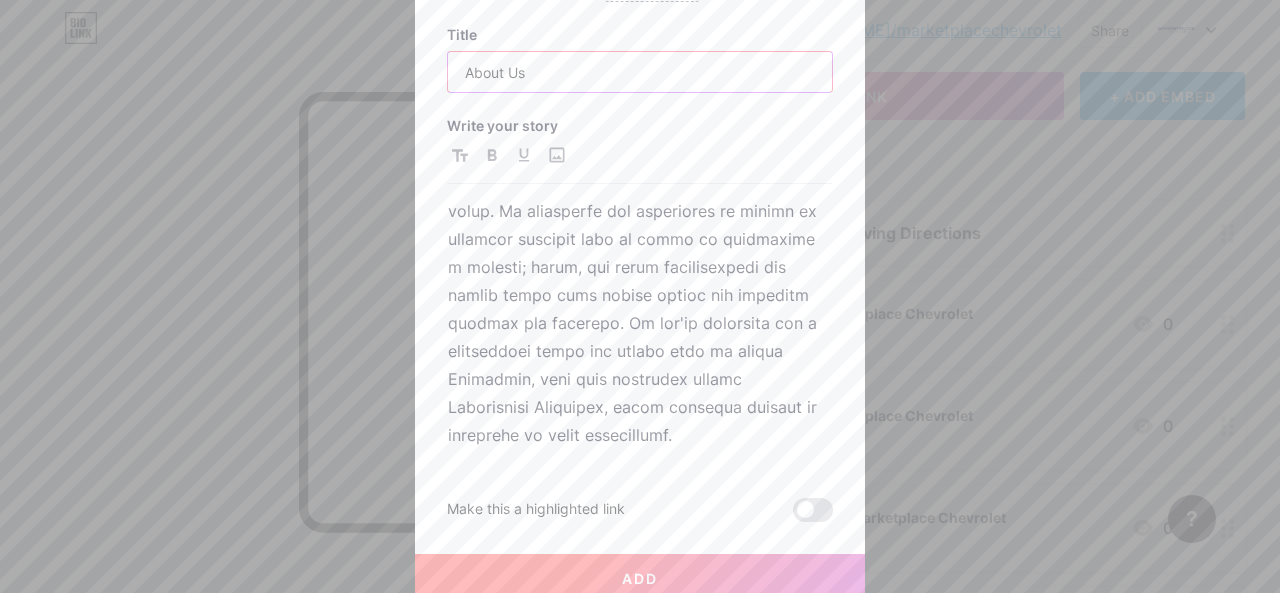 scroll, scrollTop: 98, scrollLeft: 0, axis: vertical 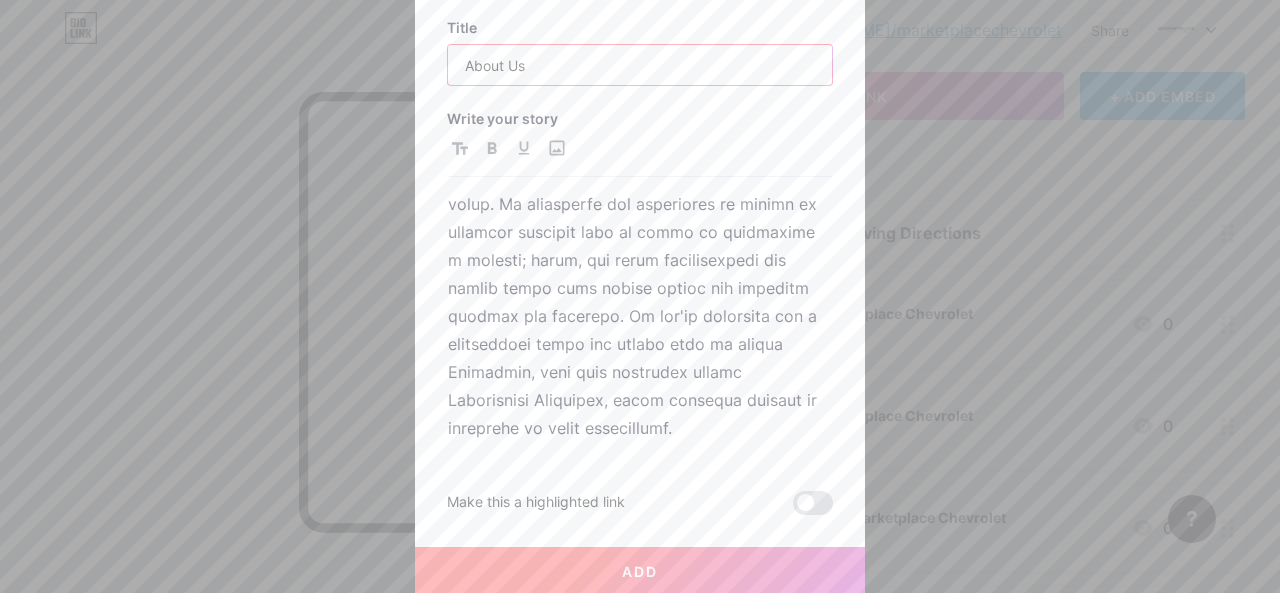 type on "About Us" 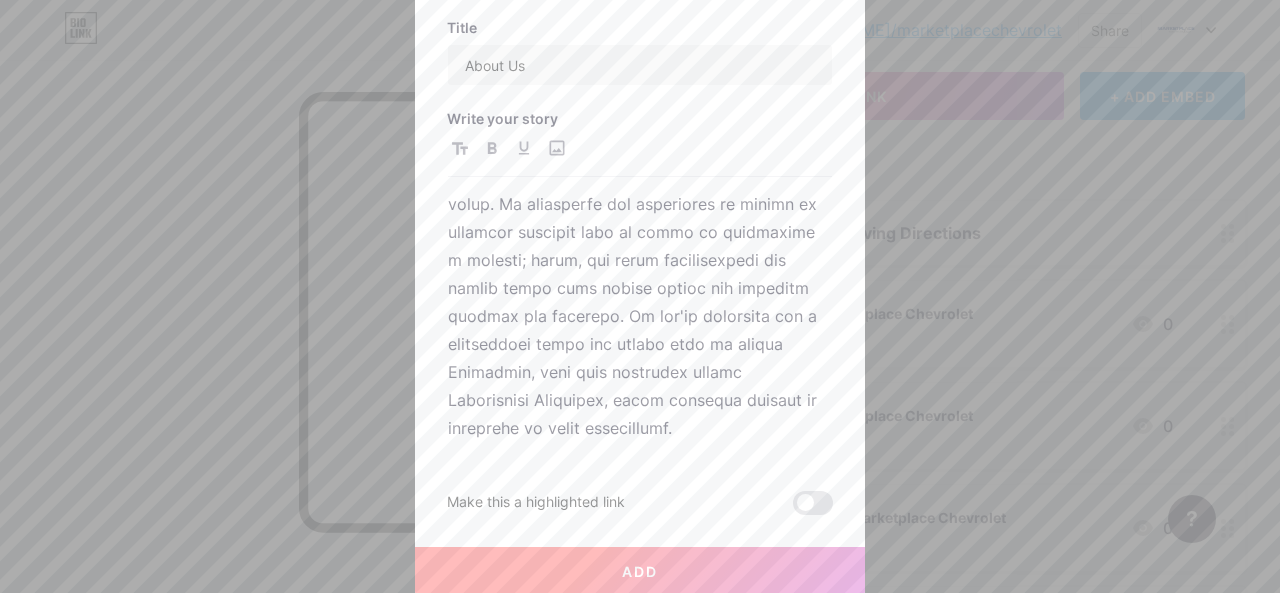click on "Add" at bounding box center [640, 571] 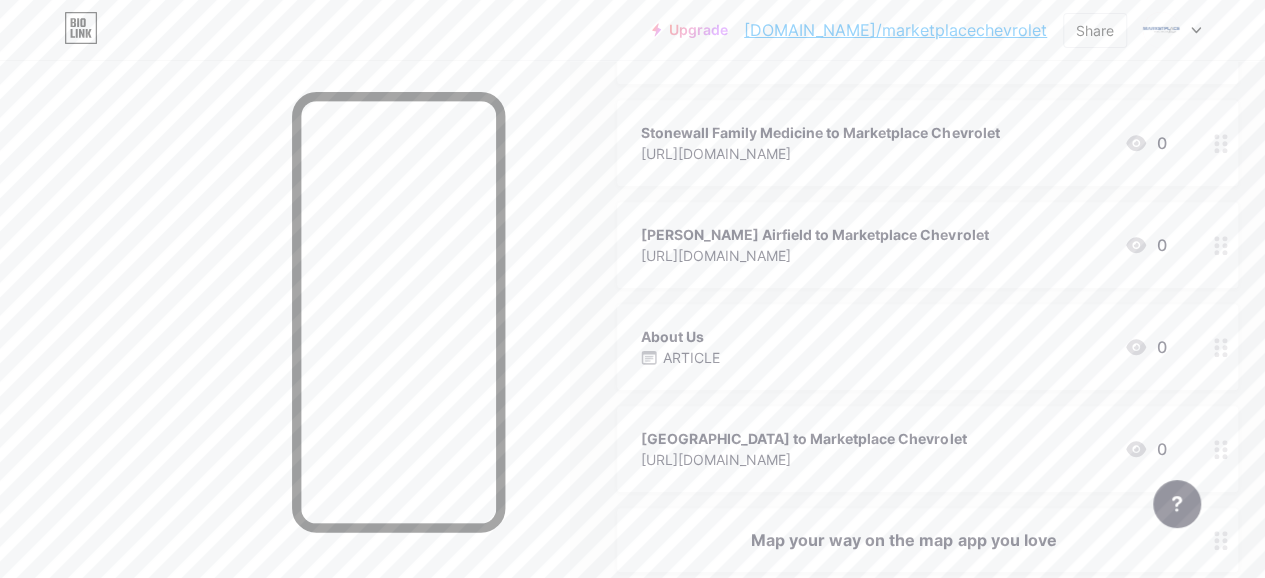scroll, scrollTop: 558, scrollLeft: 0, axis: vertical 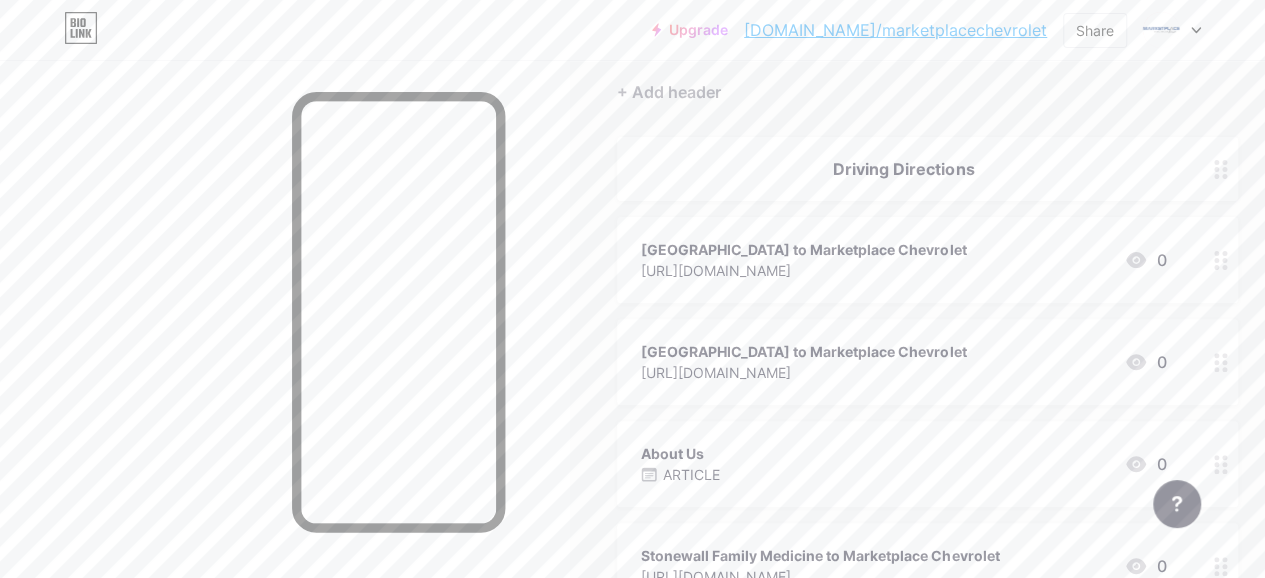 click on "+ Add header" at bounding box center (927, 80) 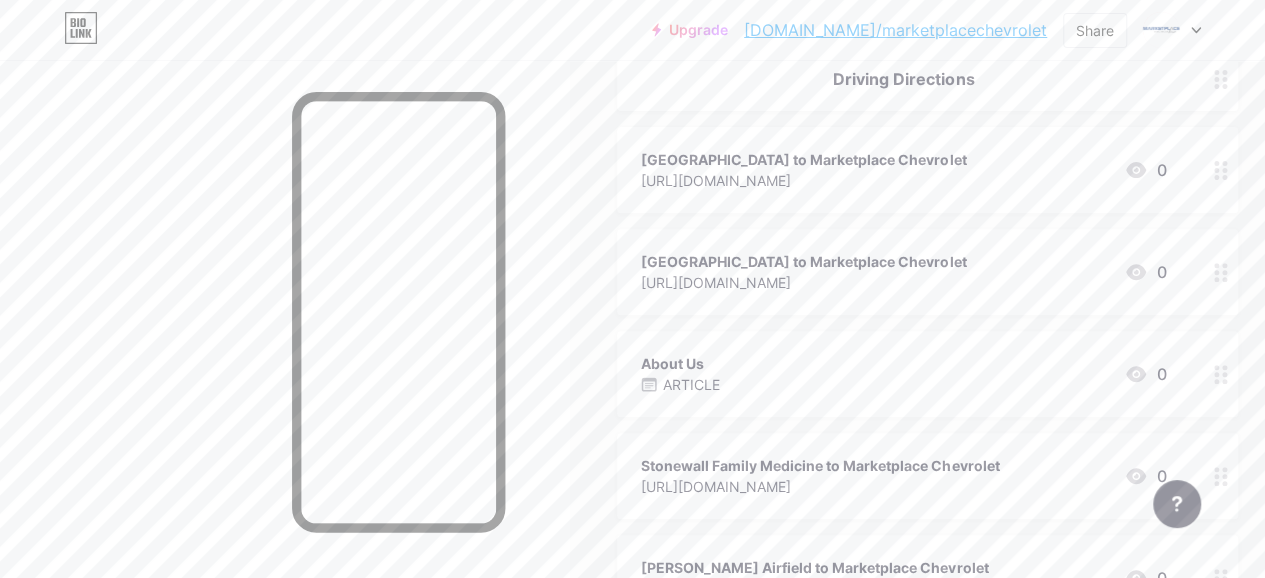 scroll, scrollTop: 269, scrollLeft: 0, axis: vertical 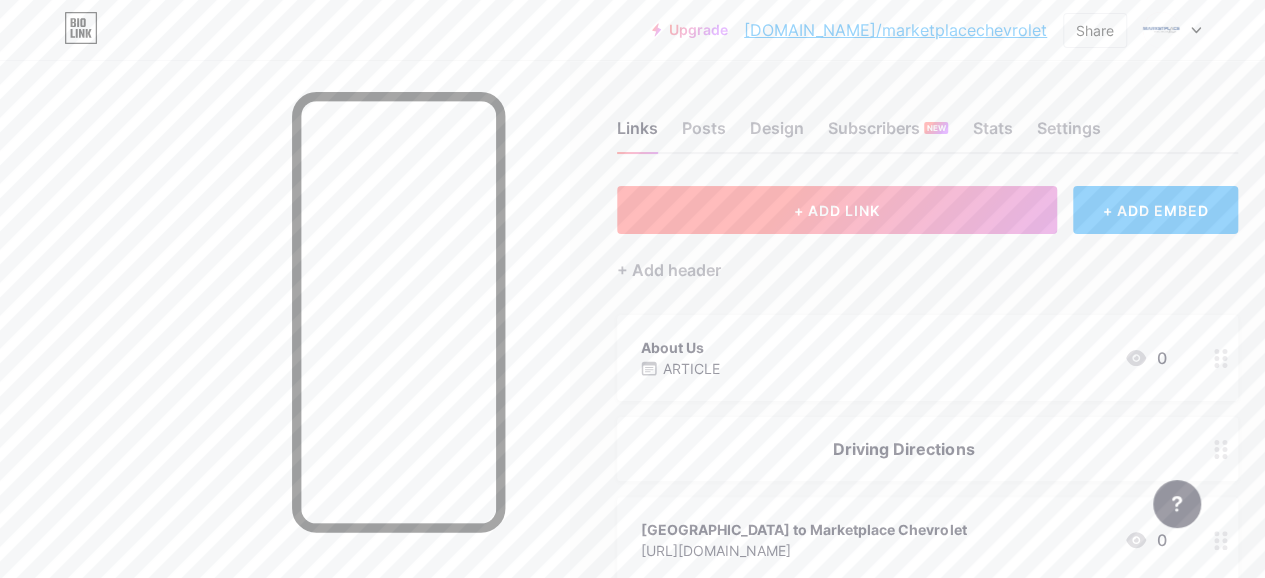 click on "+ ADD LINK" at bounding box center [837, 210] 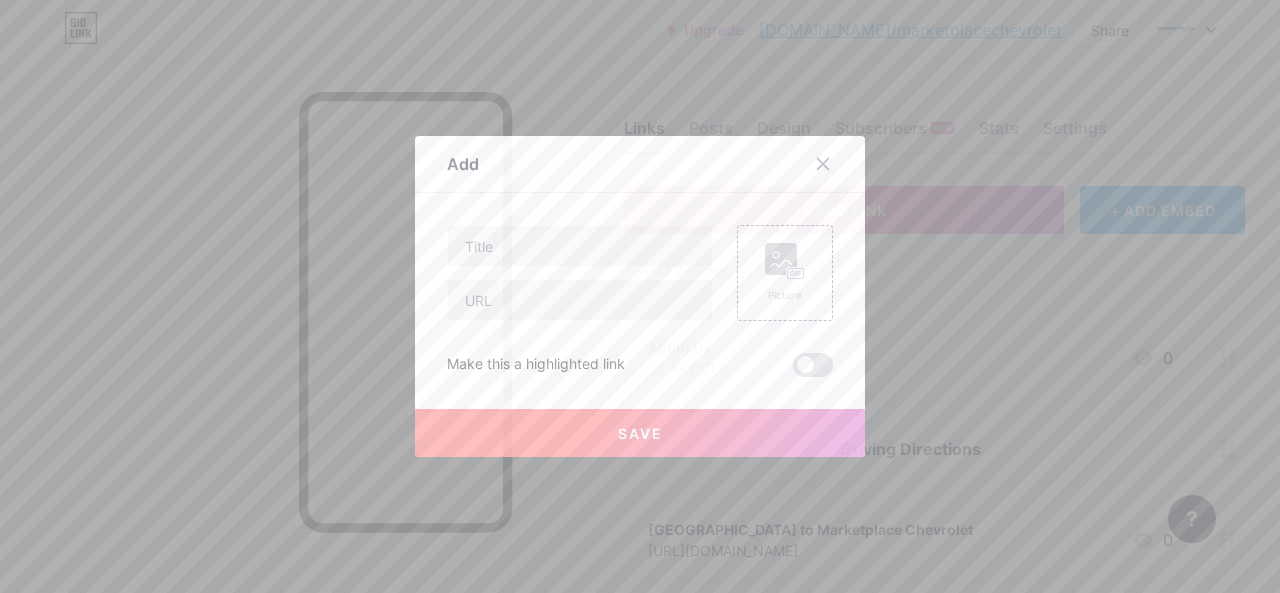 drag, startPoint x: 590, startPoint y: 335, endPoint x: 584, endPoint y: 308, distance: 27.658634 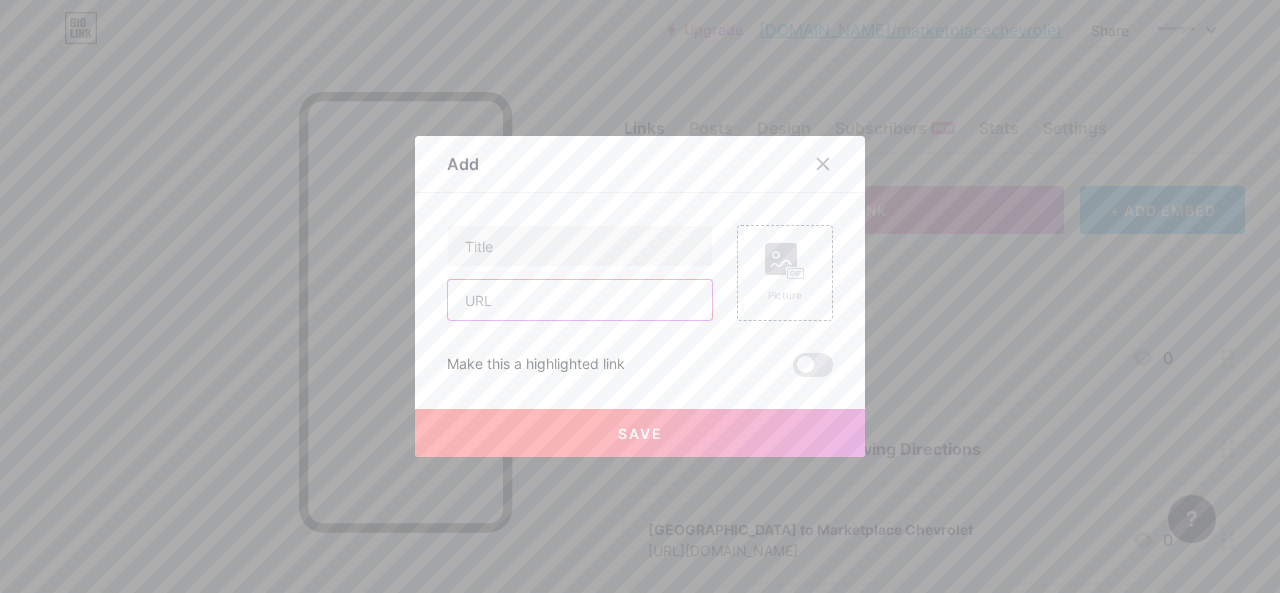 click at bounding box center [580, 300] 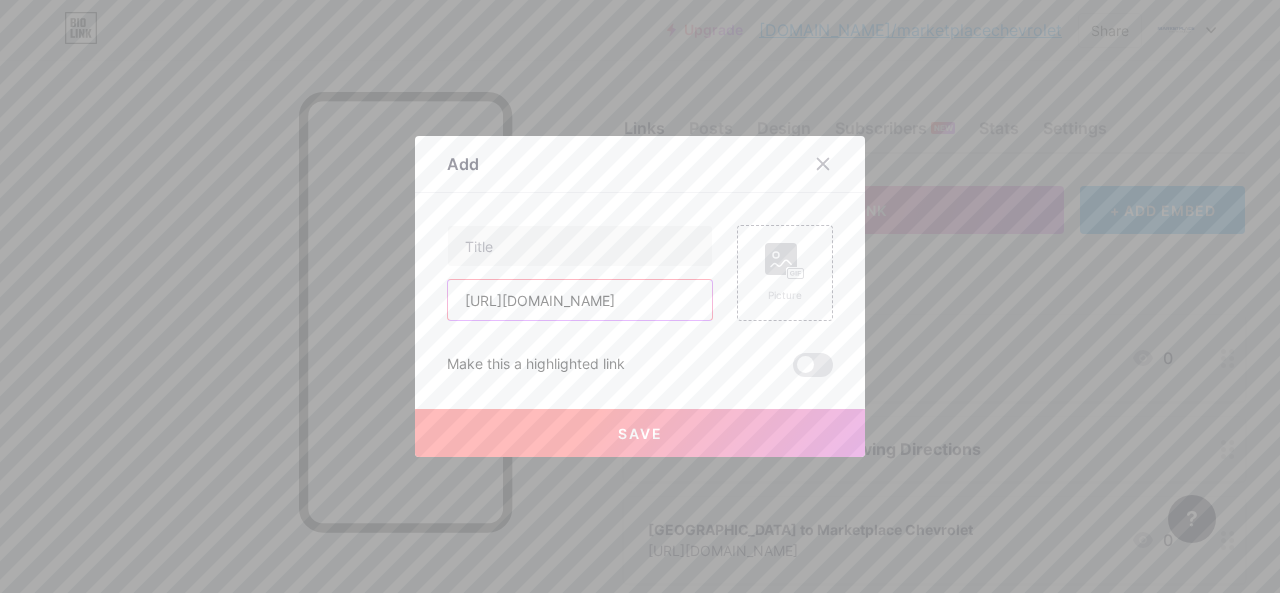 scroll, scrollTop: 0, scrollLeft: 84, axis: horizontal 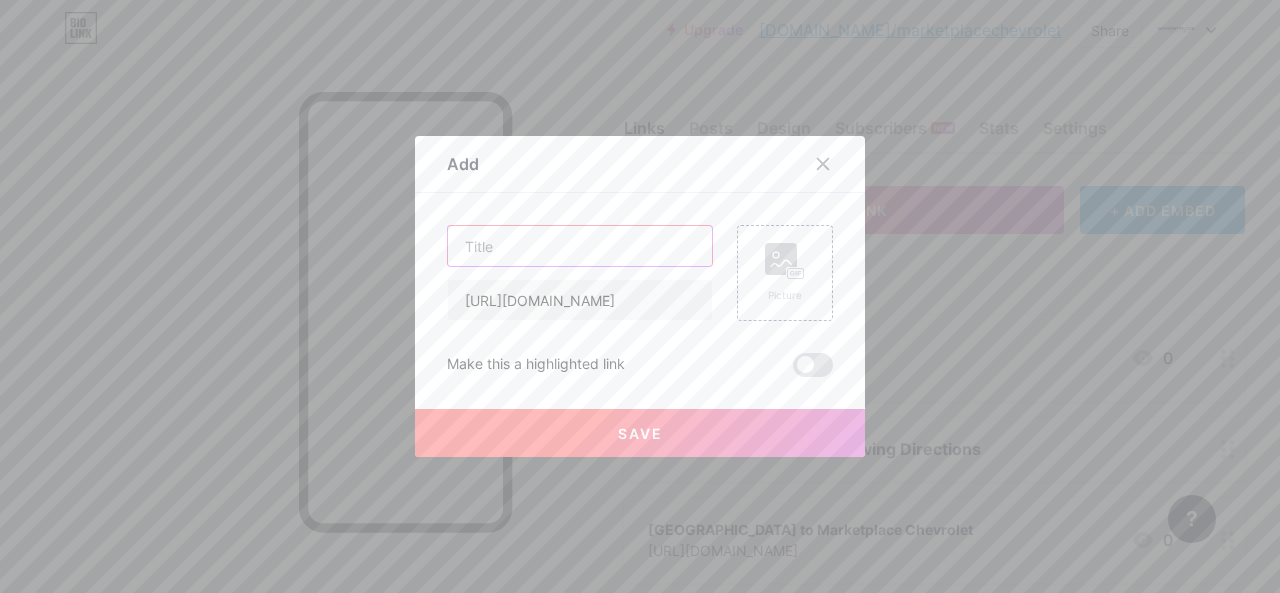 click at bounding box center [580, 246] 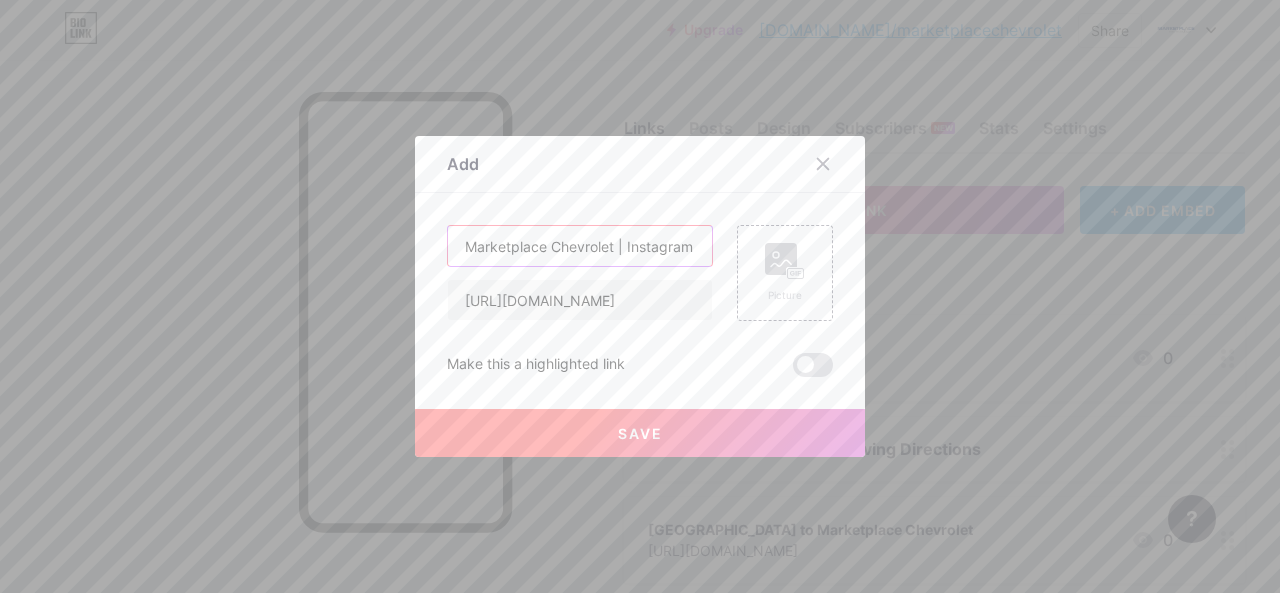 type on "Marketplace Chevrolet | Instagram" 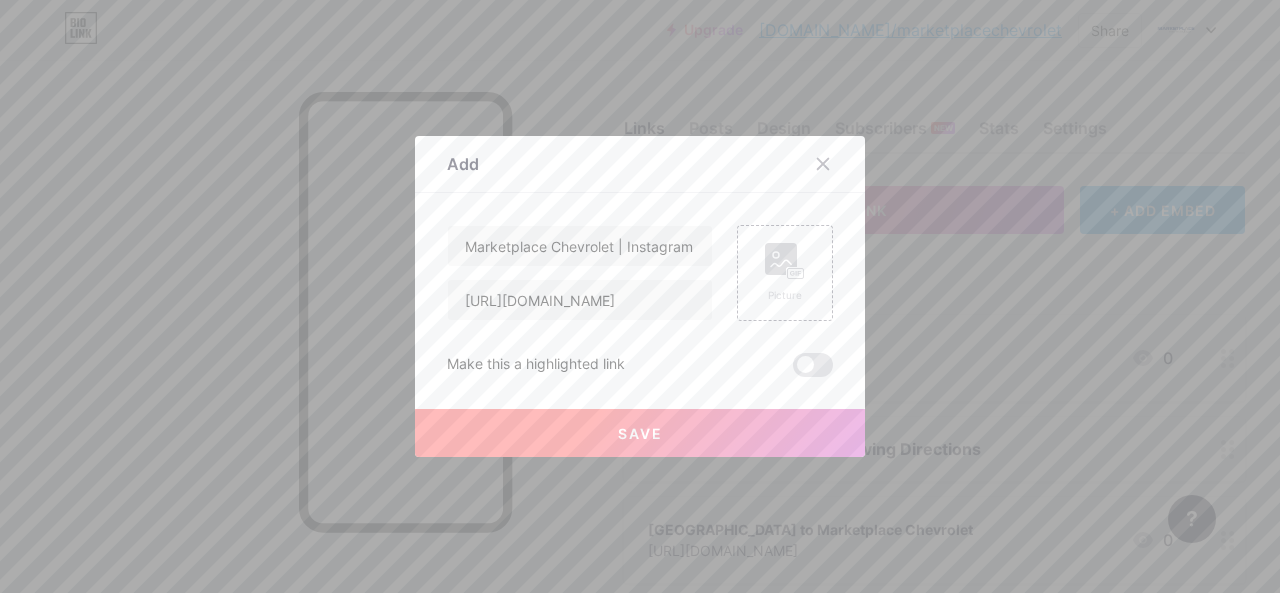 click on "Save" at bounding box center (640, 433) 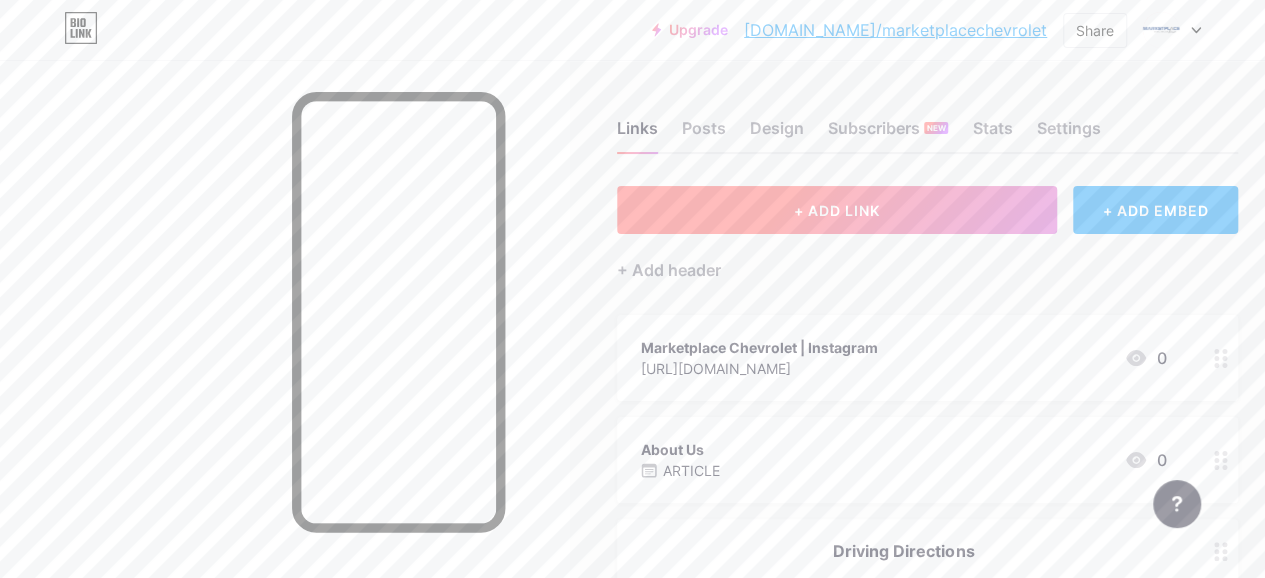 click on "+ ADD LINK" at bounding box center [837, 210] 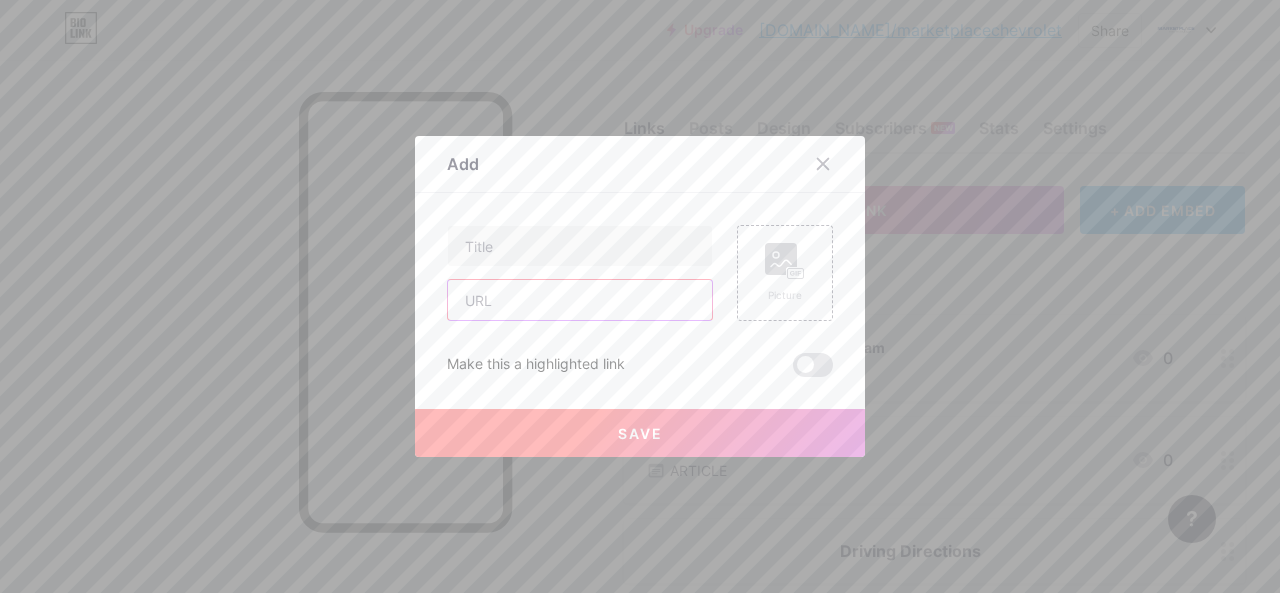 click at bounding box center (580, 300) 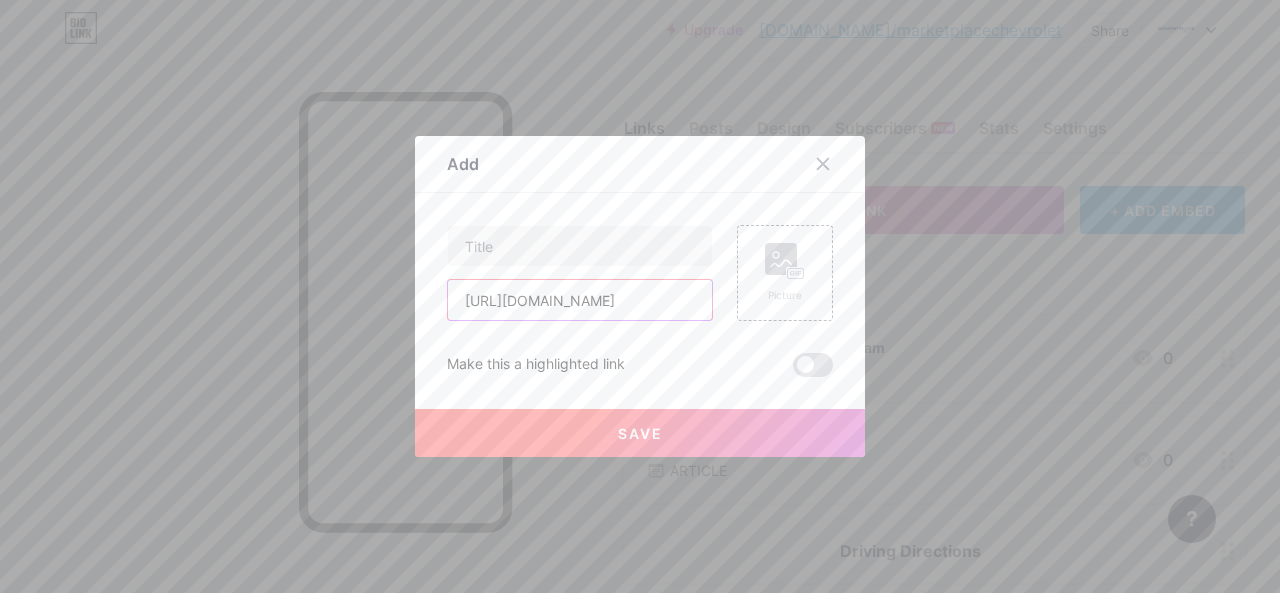 scroll, scrollTop: 0, scrollLeft: 76, axis: horizontal 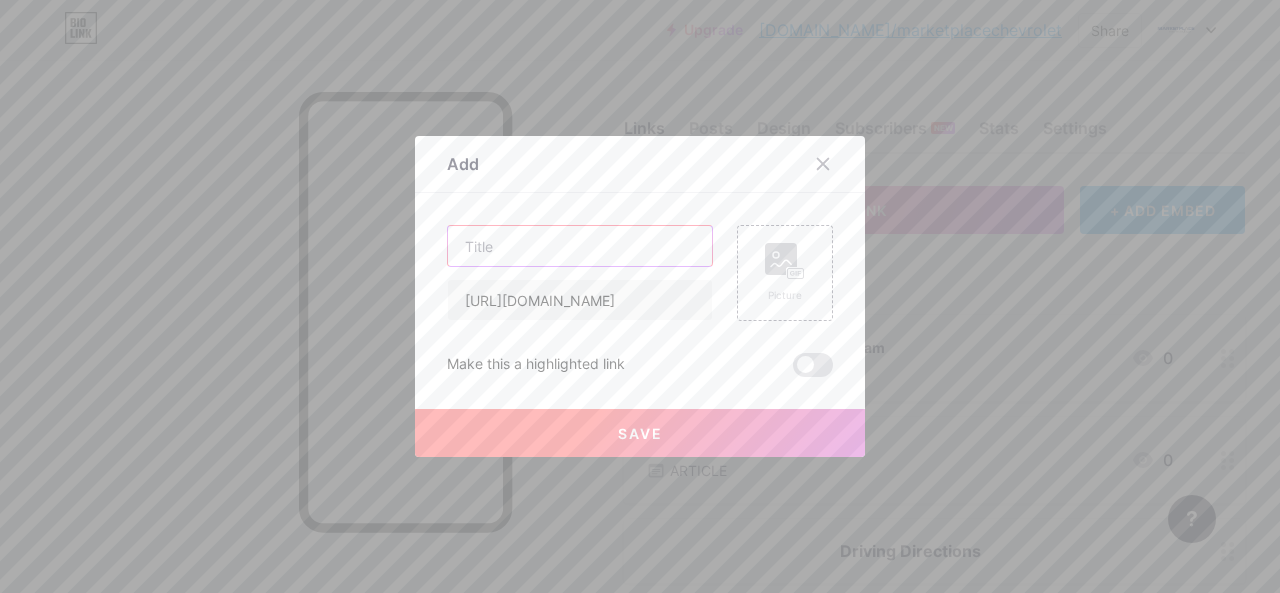 click at bounding box center (580, 246) 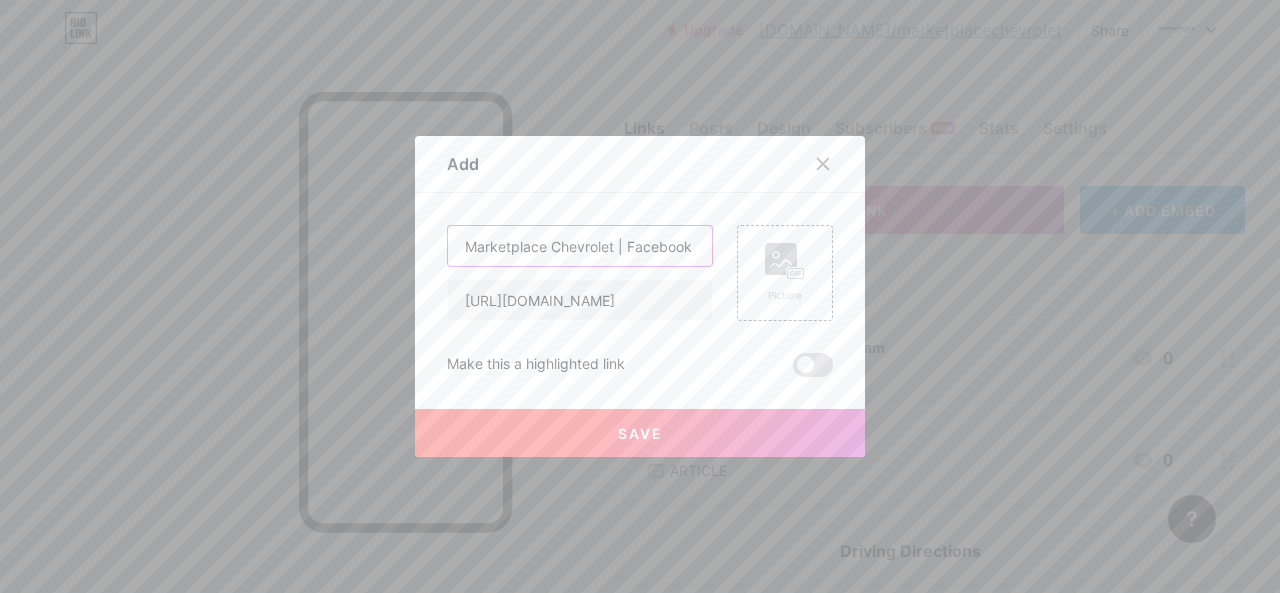 type on "Marketplace Chevrolet | Facebook" 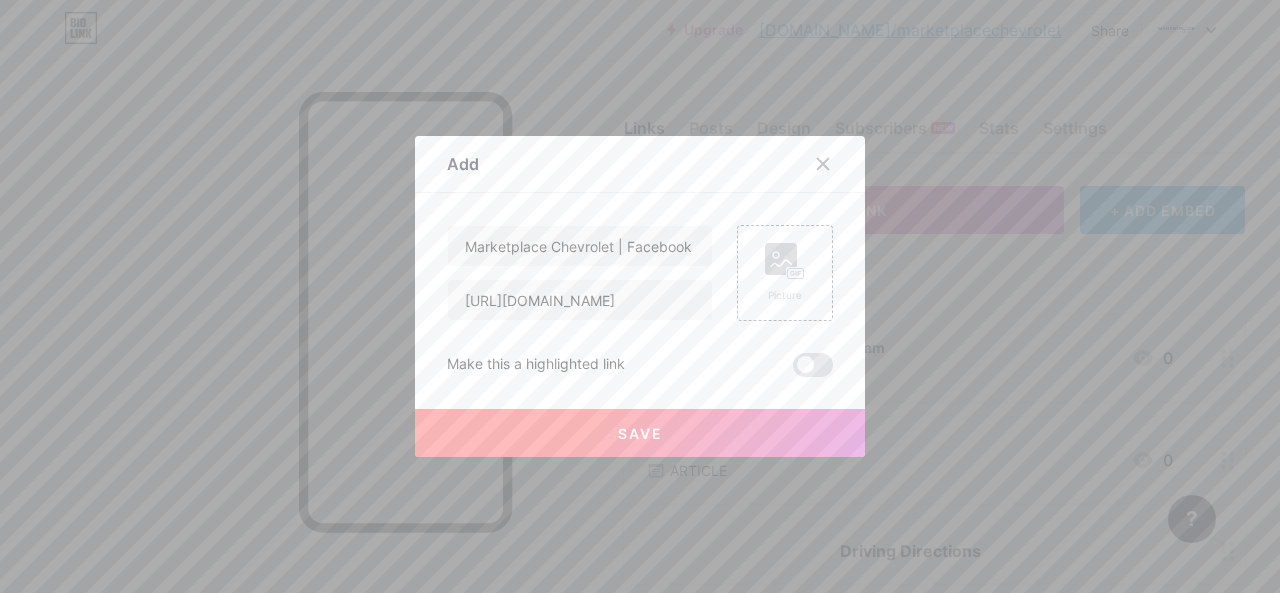click on "Save" at bounding box center (640, 433) 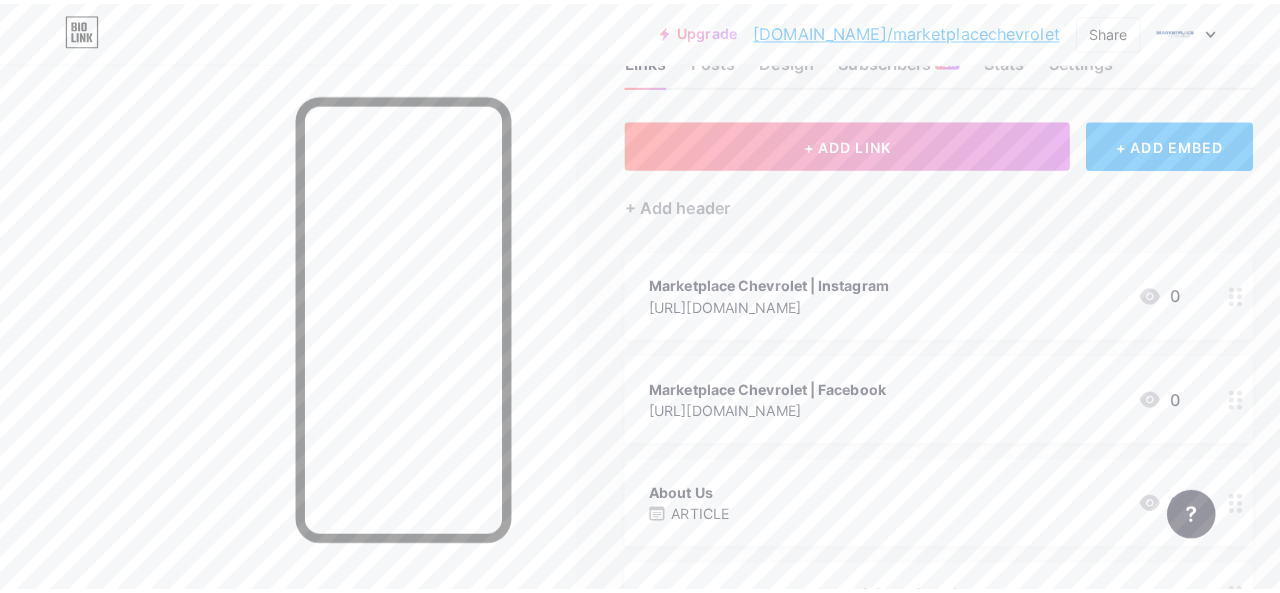 scroll, scrollTop: 100, scrollLeft: 0, axis: vertical 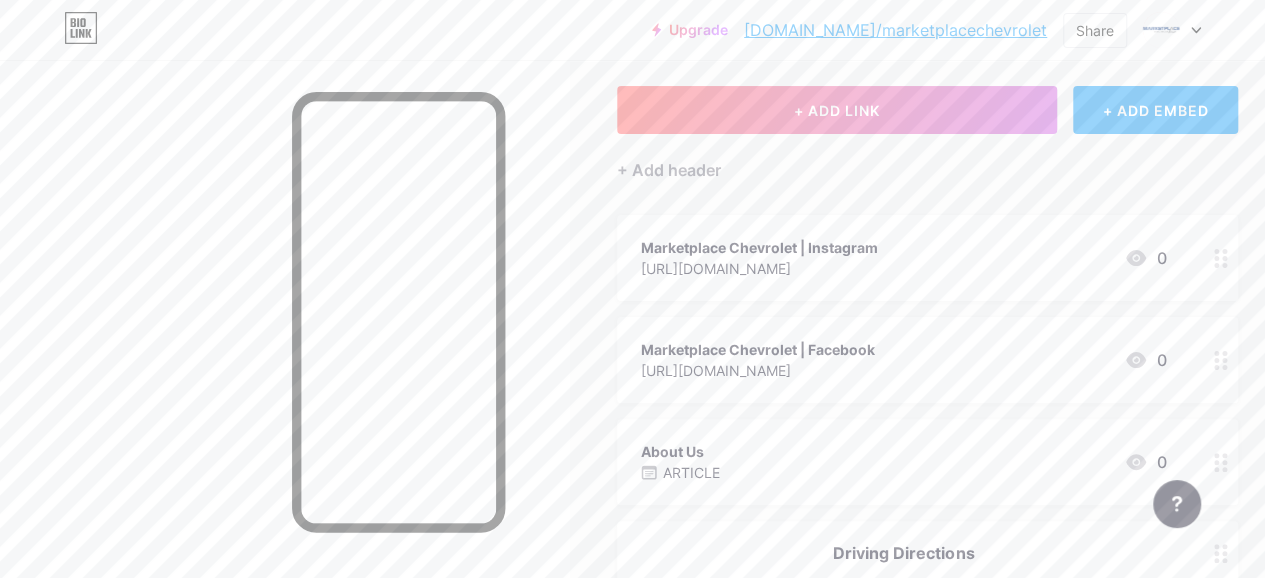 click on "Marketplace Chevrolet | Instagram
[URL][DOMAIN_NAME]
0" at bounding box center (927, 258) 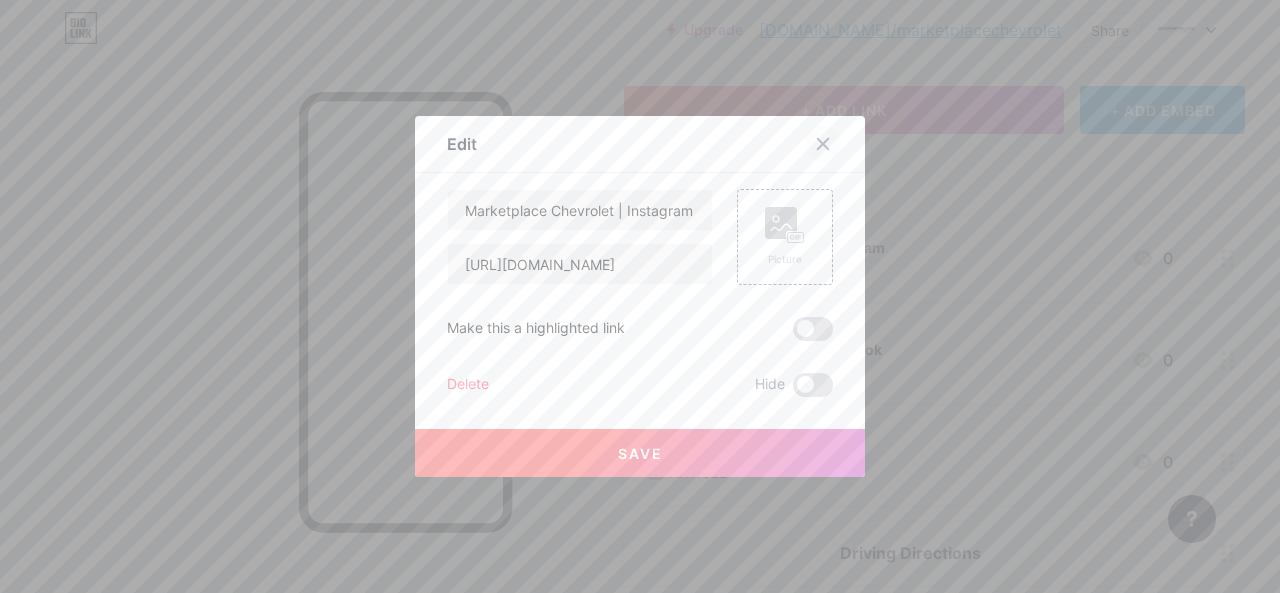 click at bounding box center [823, 144] 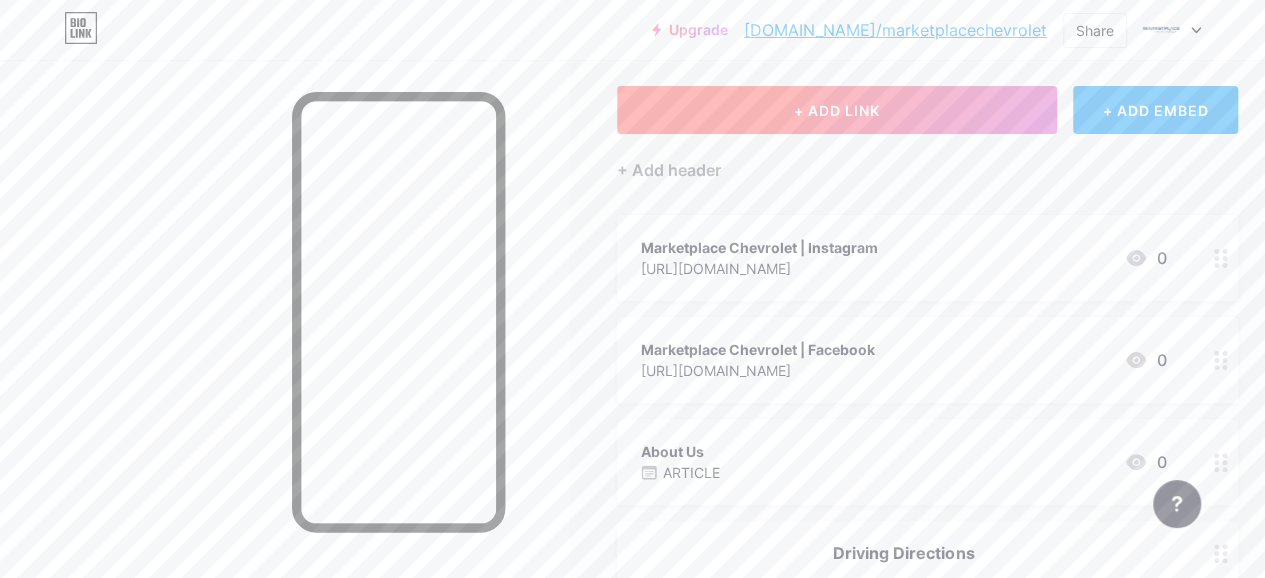 click on "+ ADD LINK" at bounding box center (837, 110) 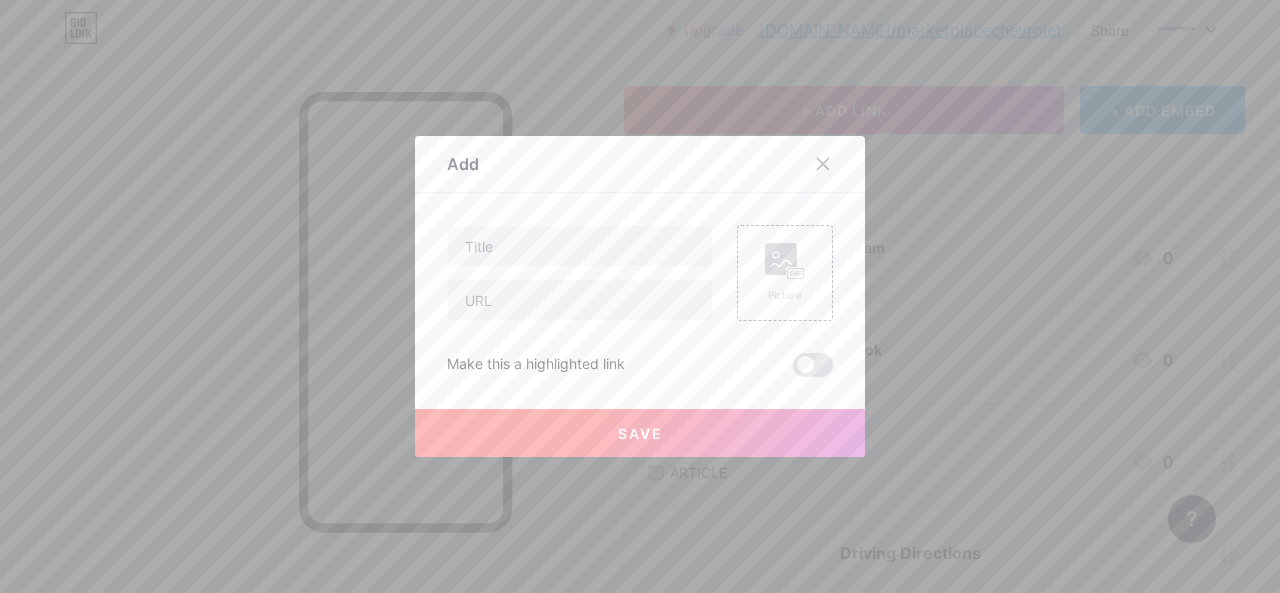 click on "Picture
Make this a highlighted link
Save" at bounding box center (640, 301) 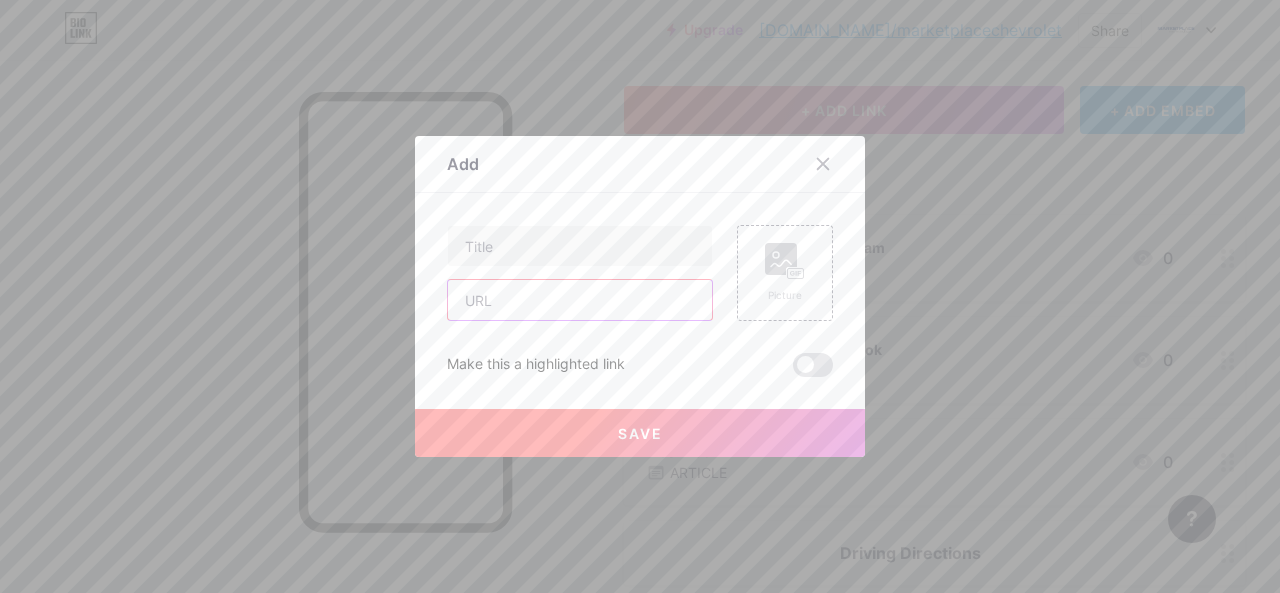 drag, startPoint x: 511, startPoint y: 307, endPoint x: 492, endPoint y: 208, distance: 100.80675 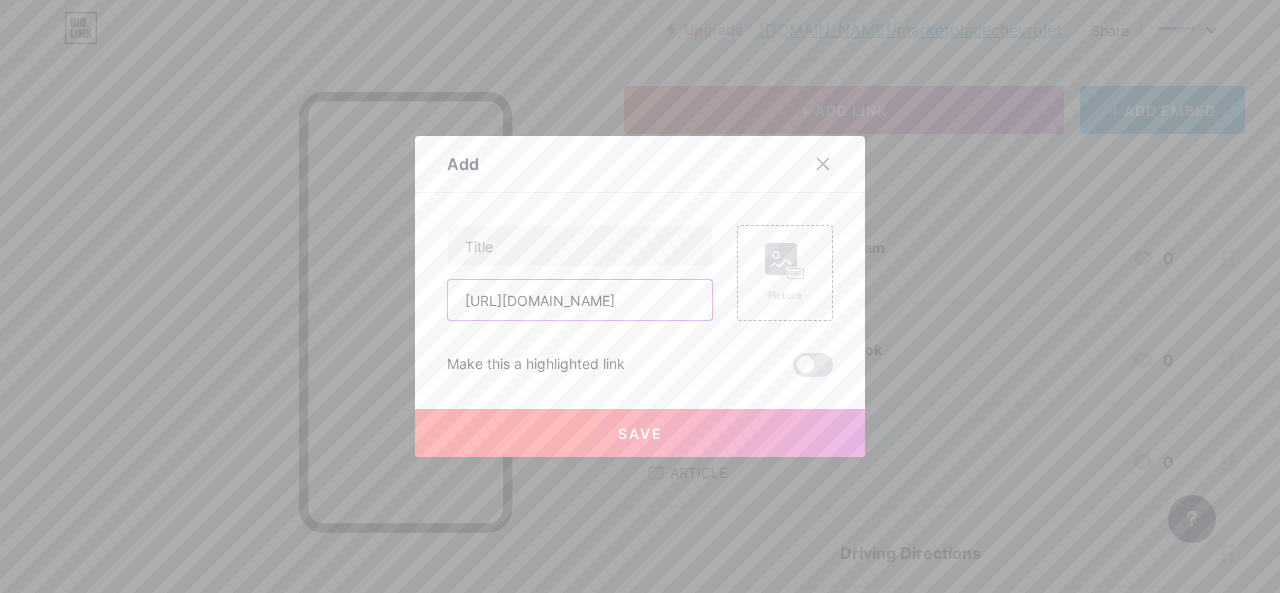 scroll, scrollTop: 0, scrollLeft: 220, axis: horizontal 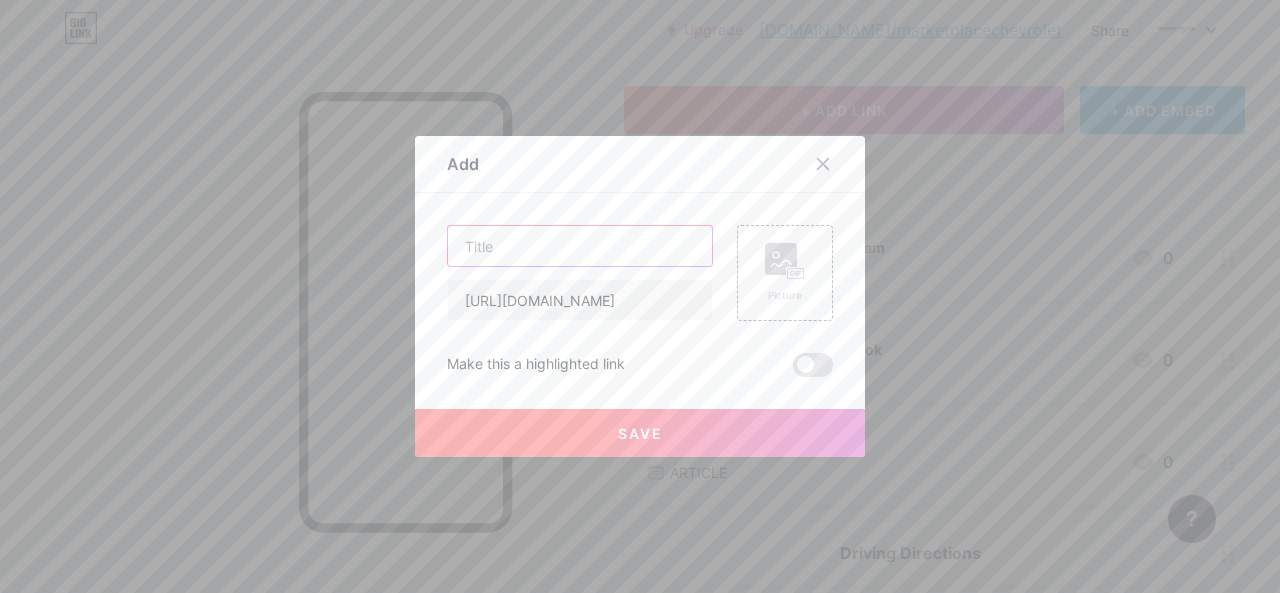 click at bounding box center (580, 246) 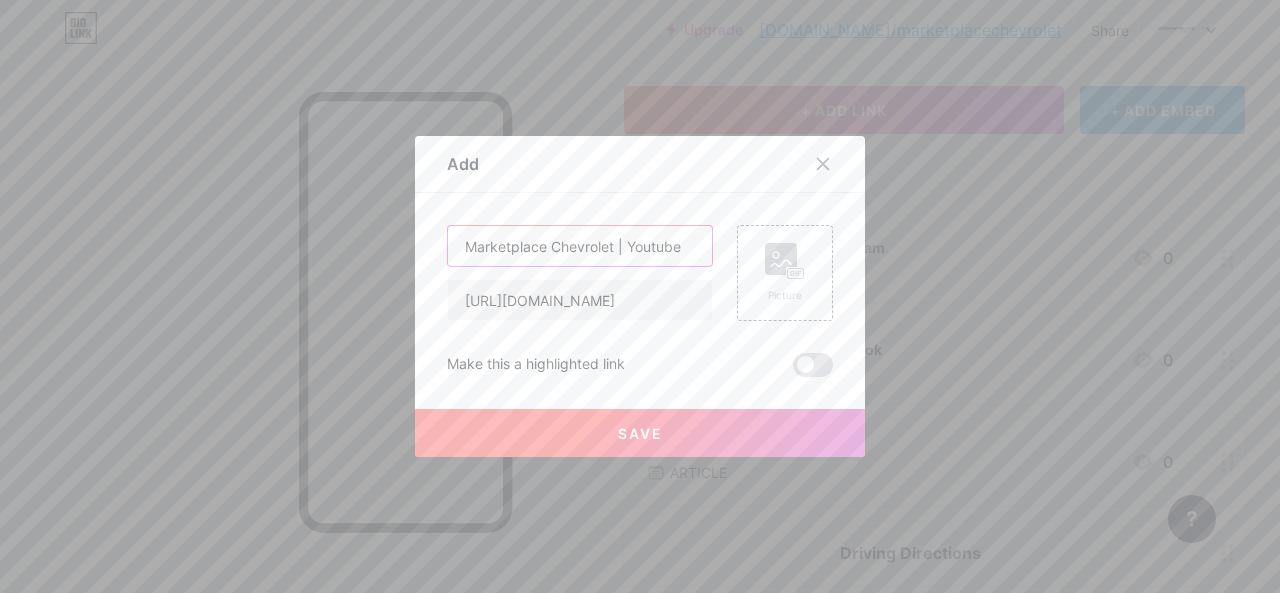 type on "Marketplace Chevrolet | Youtube" 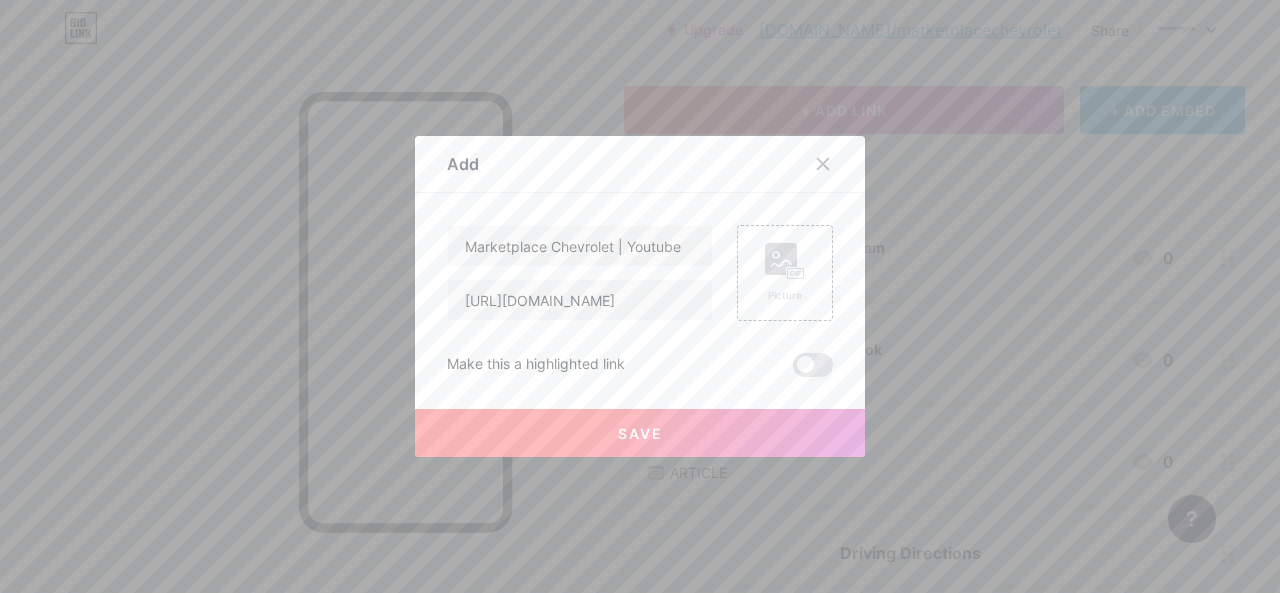 click on "Save" at bounding box center [640, 433] 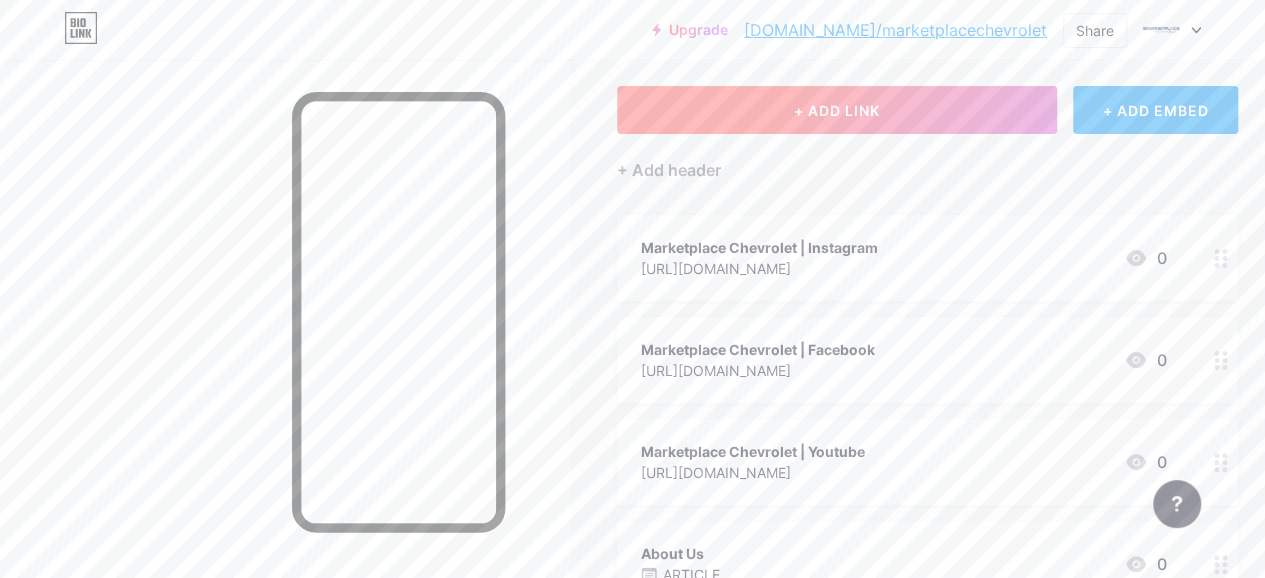 click on "+ ADD LINK" at bounding box center [837, 110] 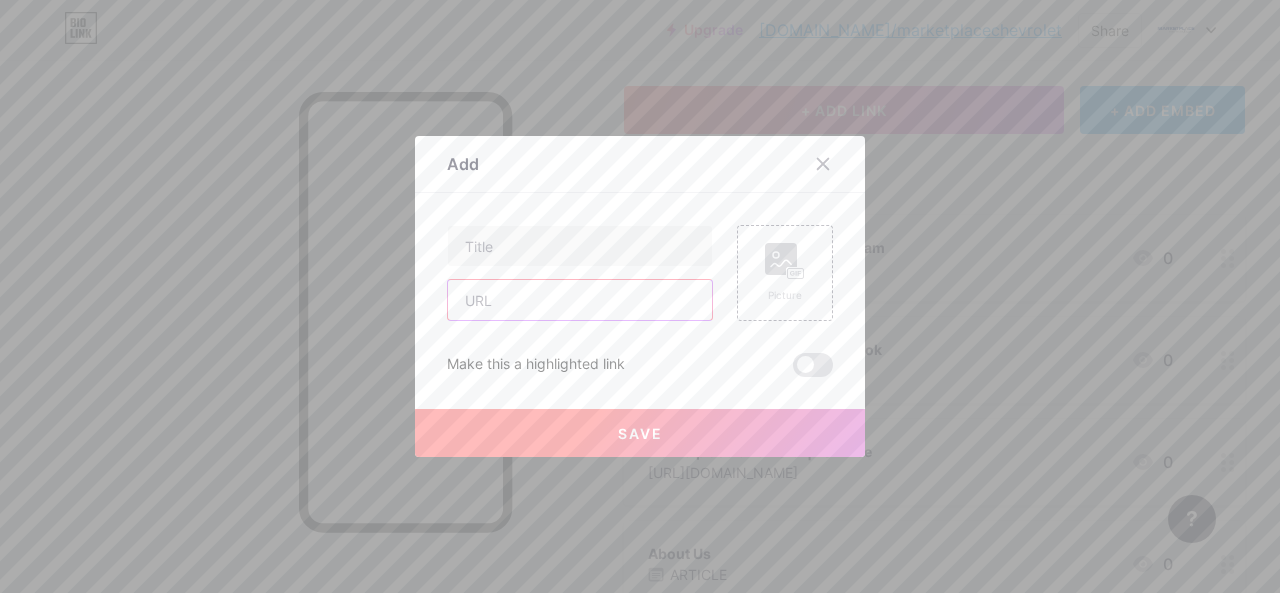 click at bounding box center (580, 300) 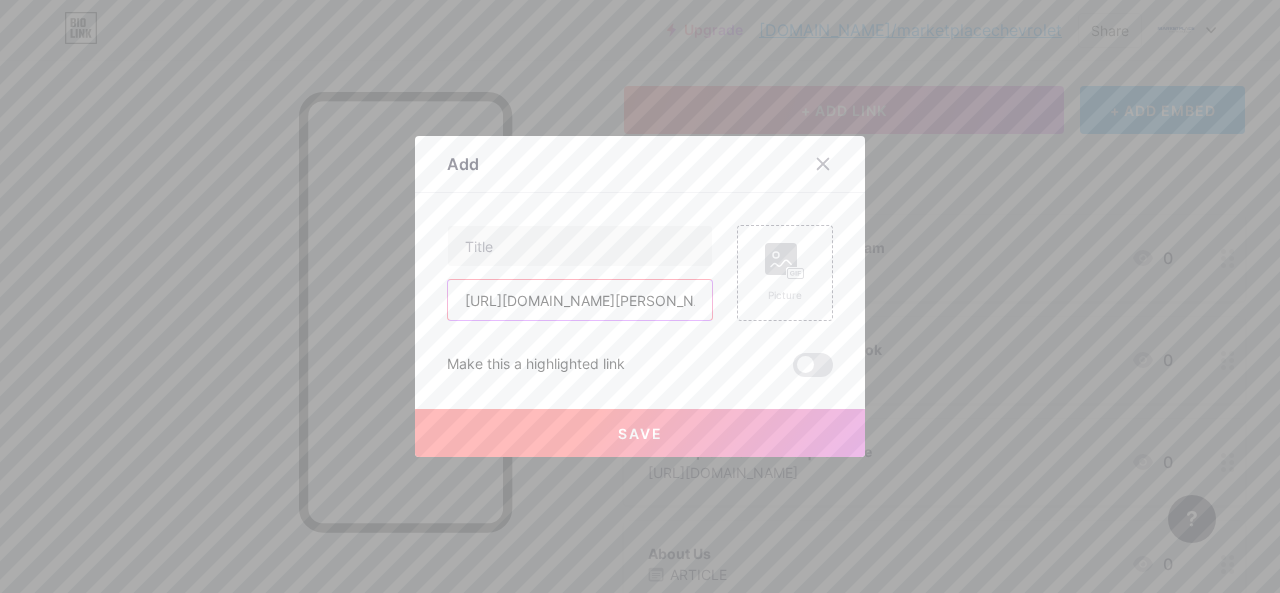 scroll, scrollTop: 0, scrollLeft: 117, axis: horizontal 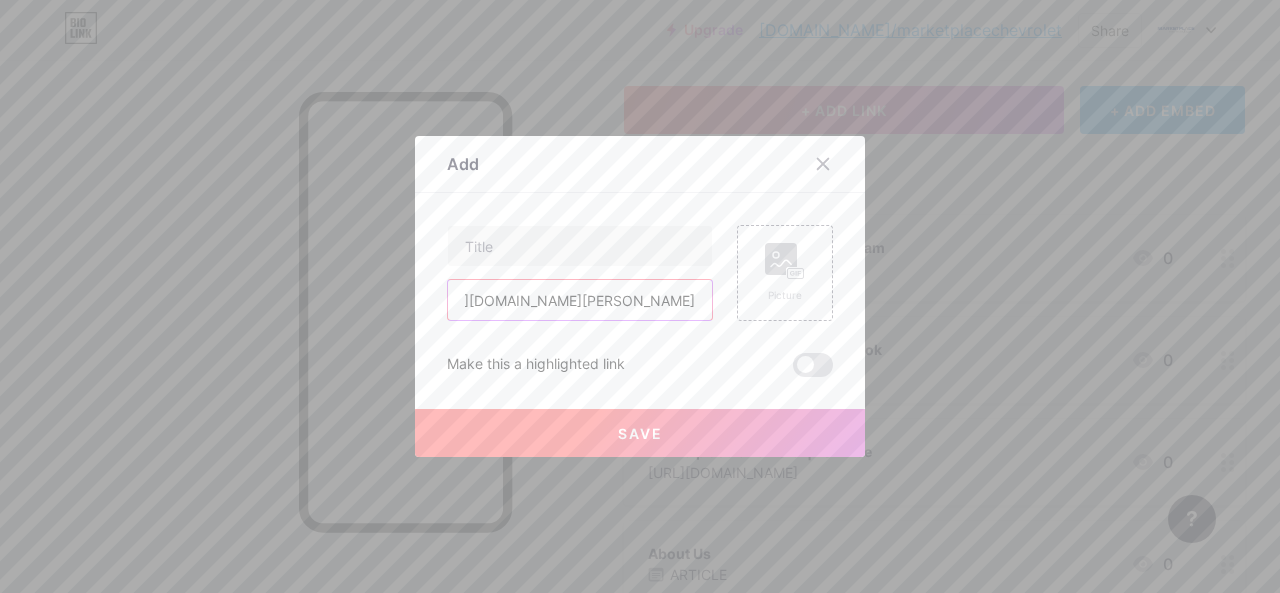 type on "[URL][DOMAIN_NAME][PERSON_NAME]" 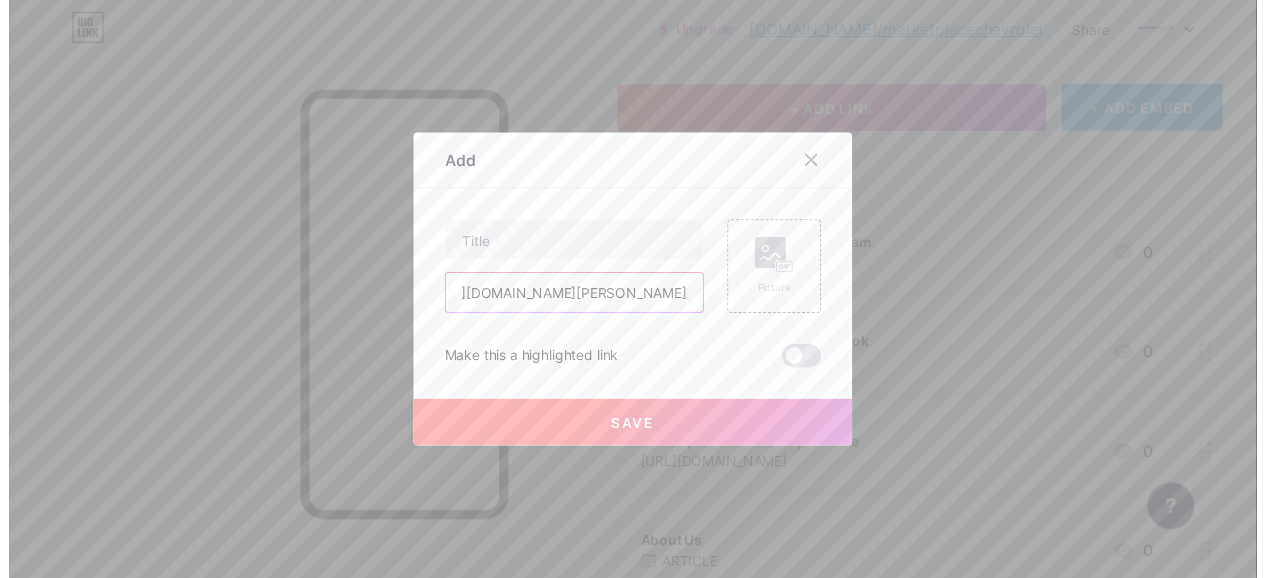 scroll, scrollTop: 0, scrollLeft: 0, axis: both 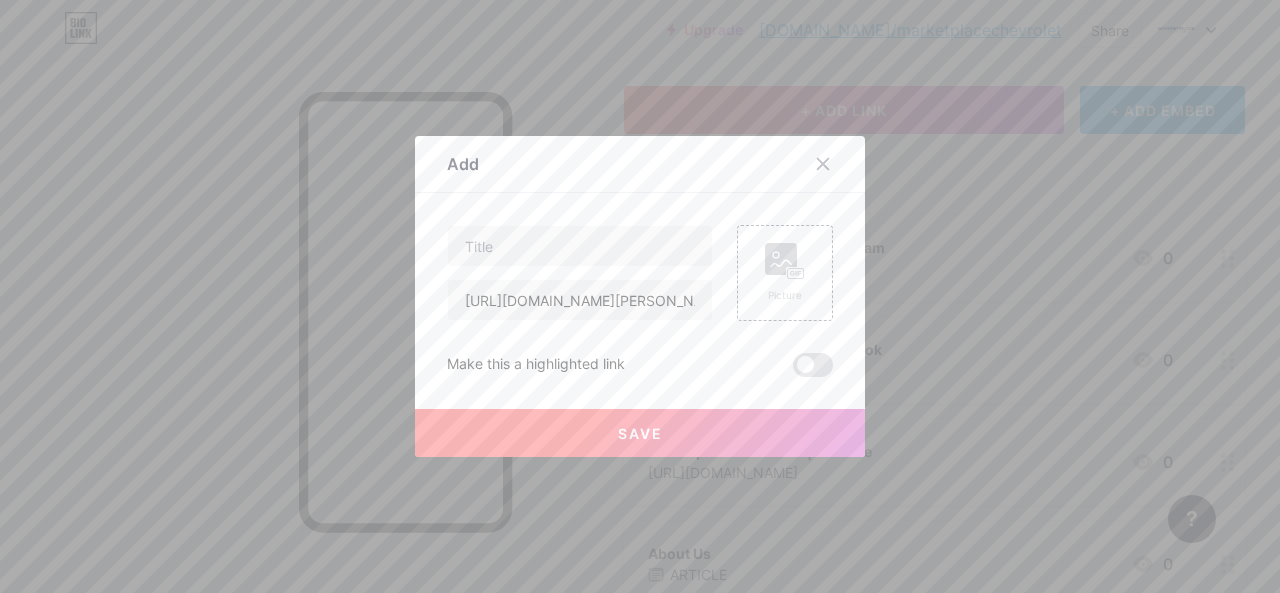 click on "Content
YouTube
Play YouTube video without leaving your page.
ADD
Vimeo
Play Vimeo video without leaving your page.
ADD
Tiktok
Grow your TikTok following
ADD
Tweet
Embed a tweet.
ADD
Reddit
Showcase your Reddit profile
ADD
Spotify
Embed Spotify to play the preview of a track.
ADD
Twitch
Play Twitch video without leaving your page.
ADD
SoundCloud
ADD" at bounding box center (640, 285) 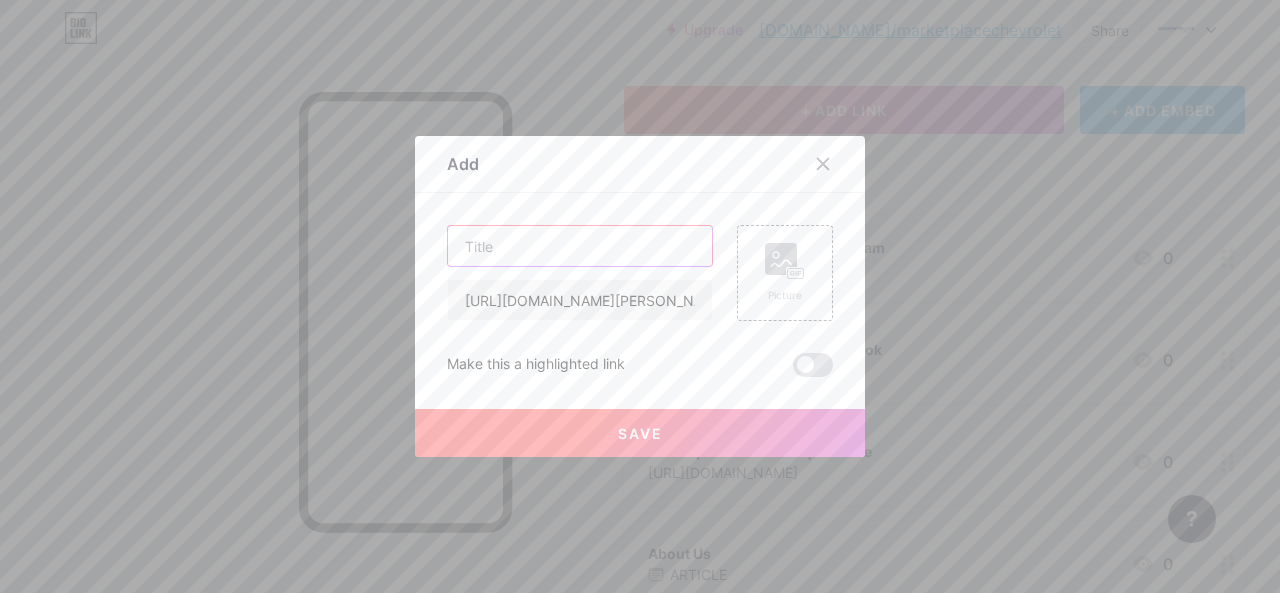 click at bounding box center (580, 246) 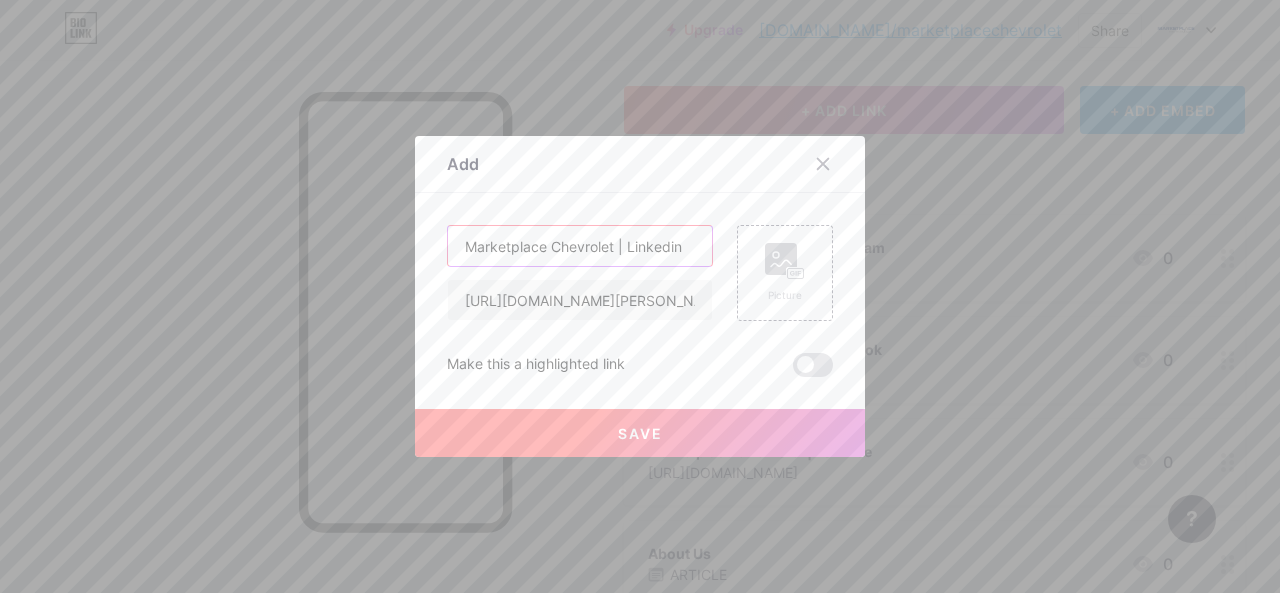 type on "Marketplace Chevrolet | Linkedin" 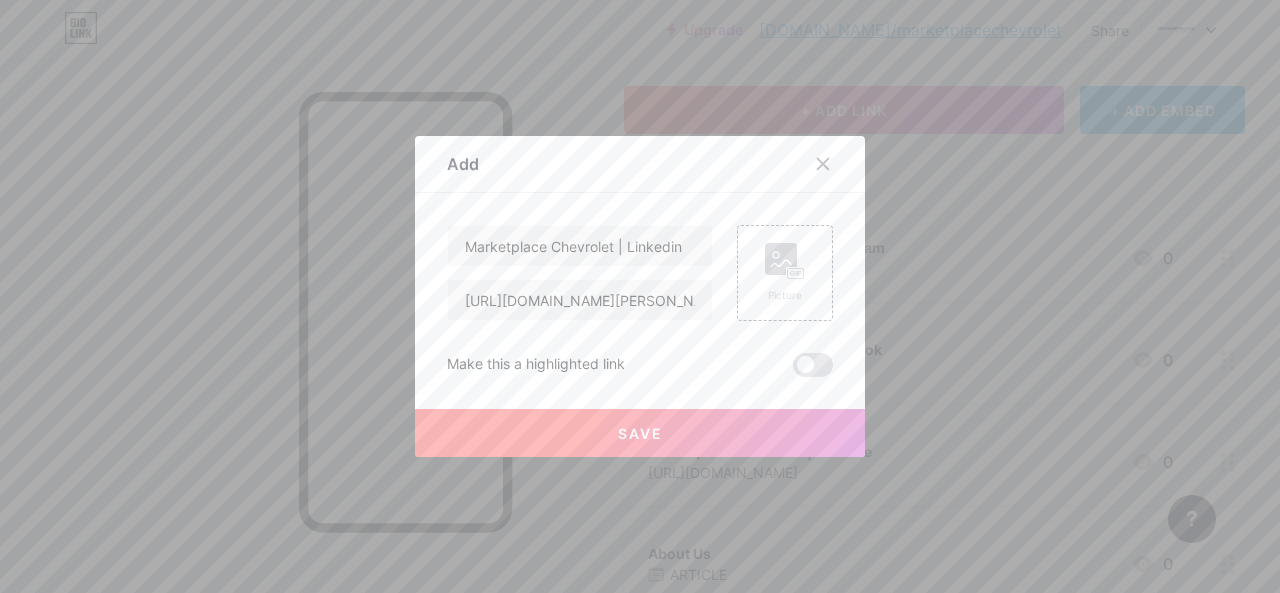 click on "Save" at bounding box center (640, 433) 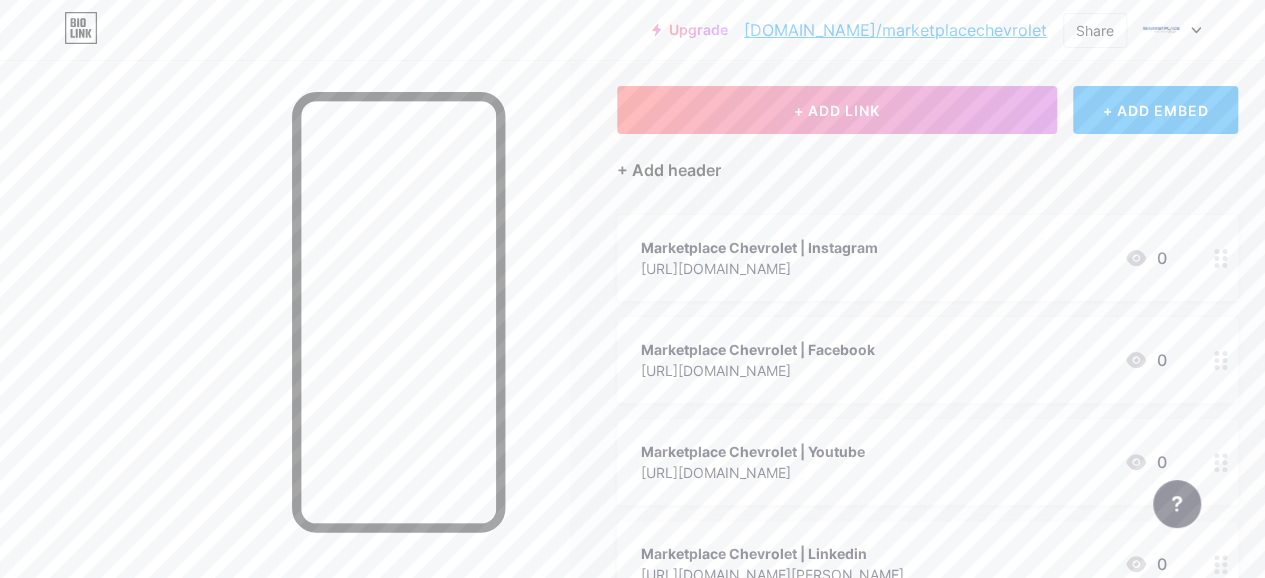 click on "+ Add header" at bounding box center [669, 170] 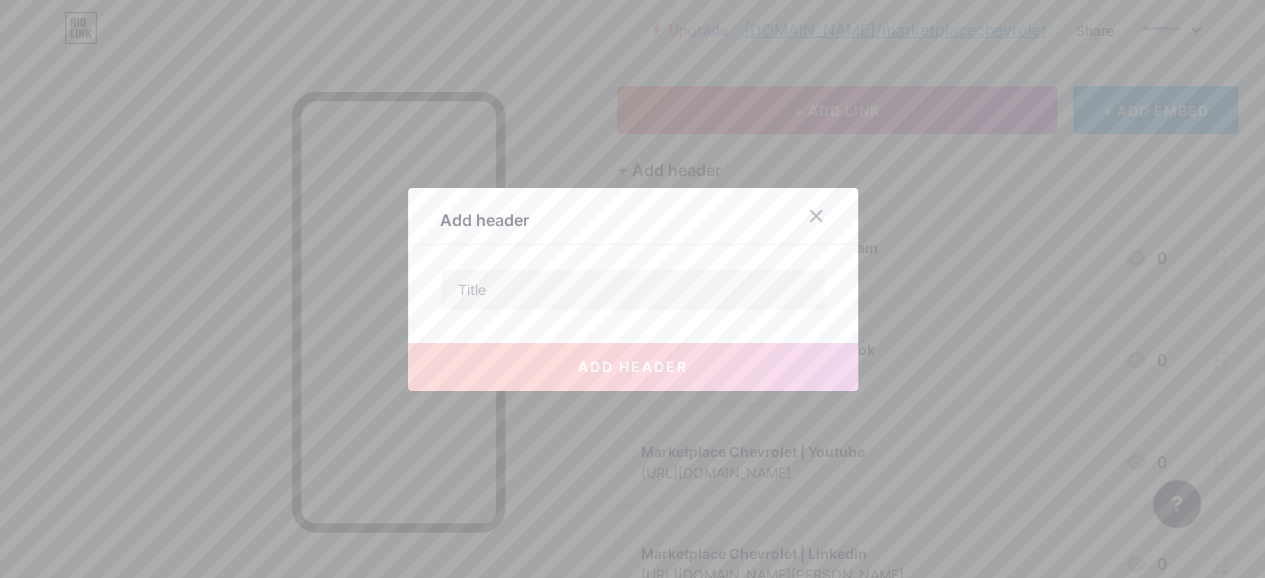 scroll, scrollTop: 200, scrollLeft: 0, axis: vertical 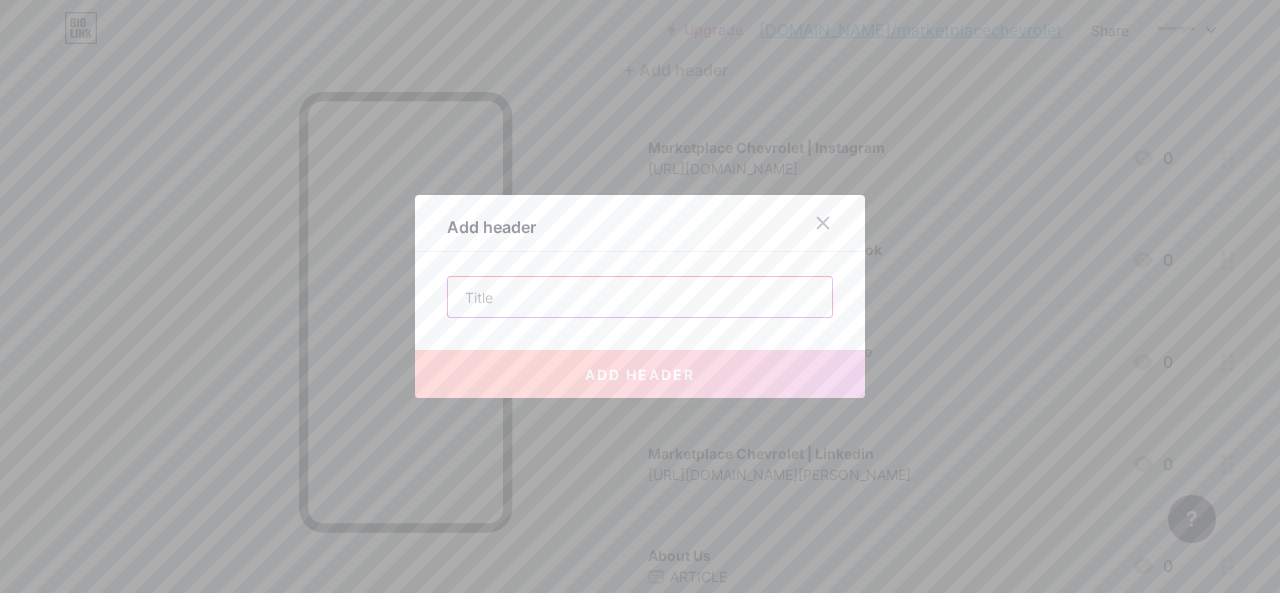 click at bounding box center (640, 297) 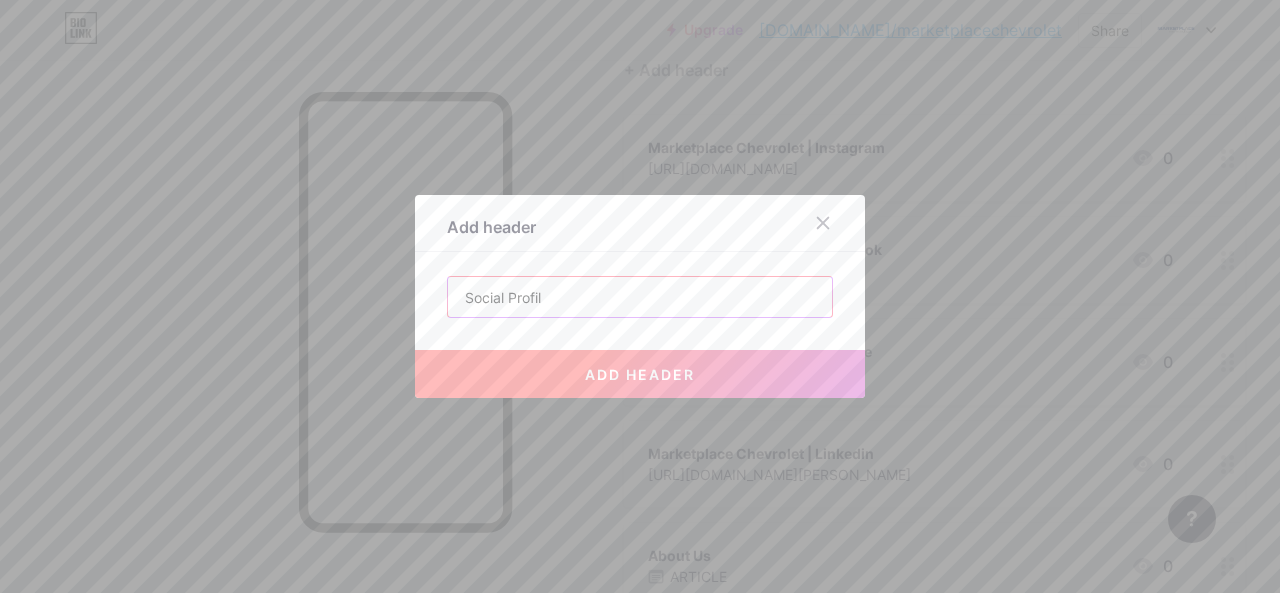 type on "Social Profile" 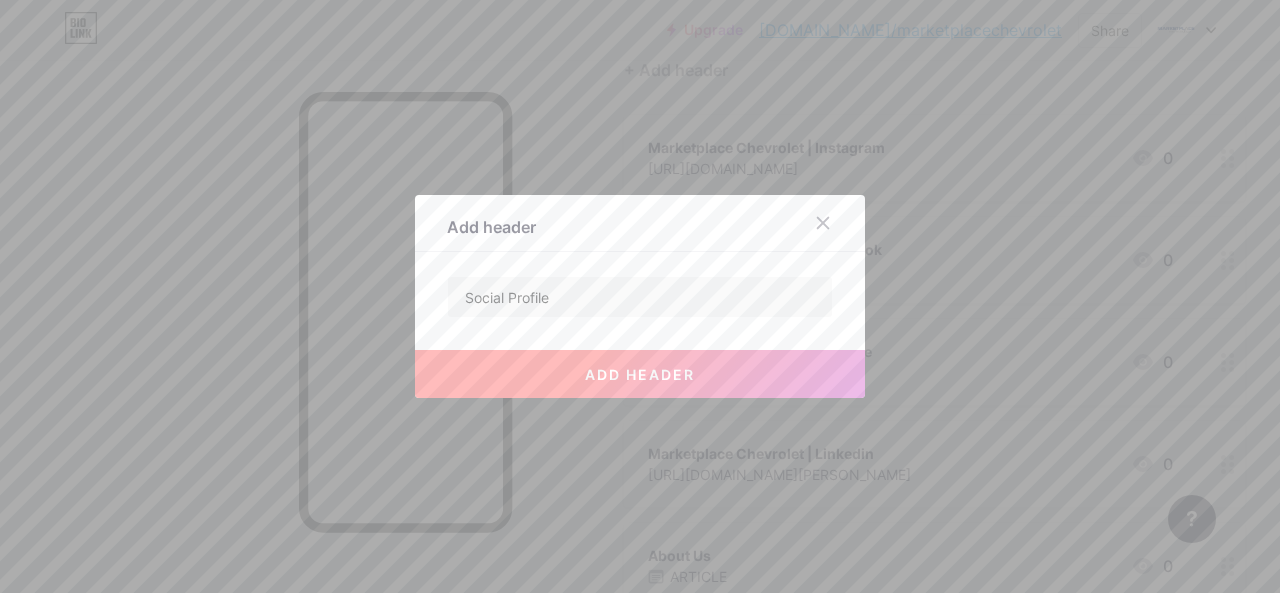 click at bounding box center [640, 296] 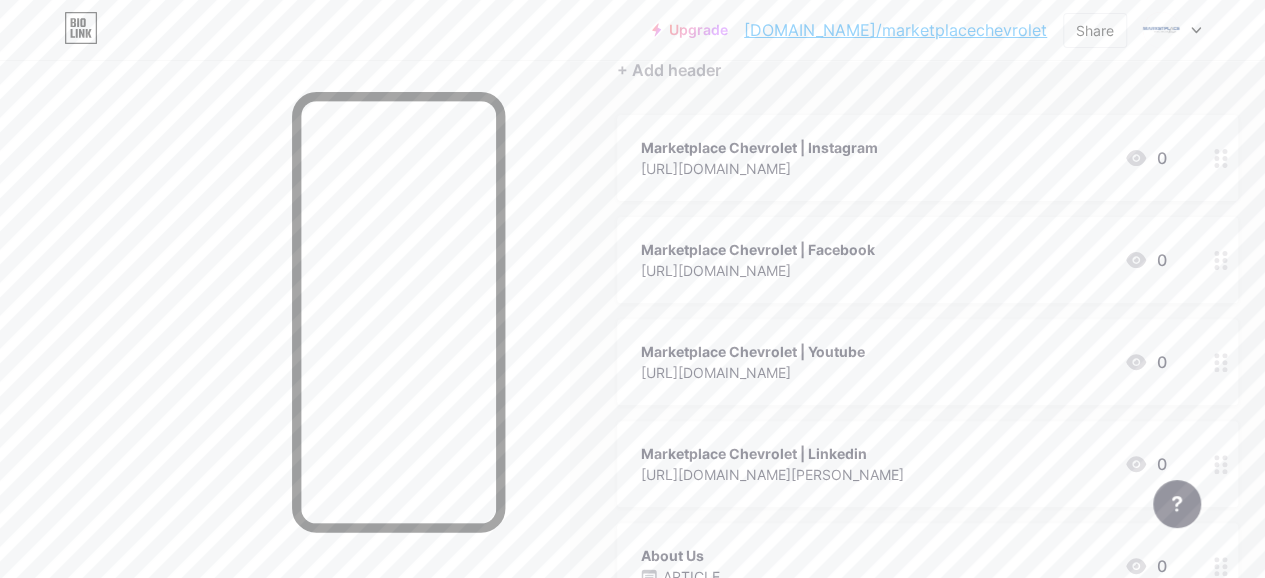 click on "Marketplace Chevrolet | Youtube
[URL][DOMAIN_NAME]
0" at bounding box center [927, 362] 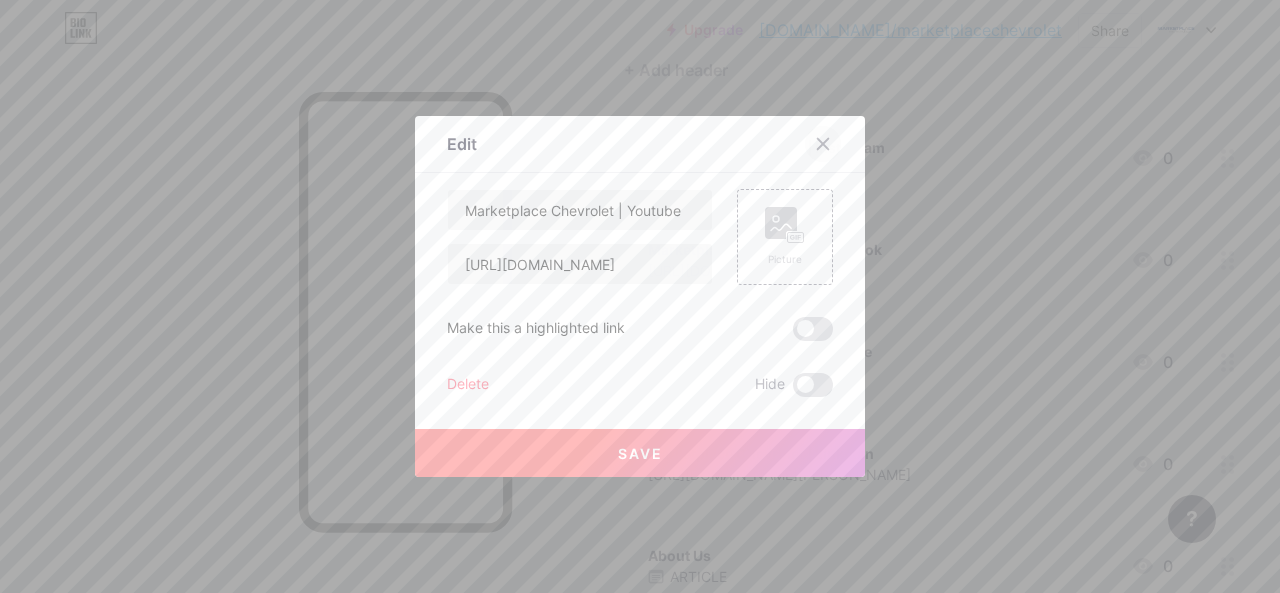 click at bounding box center [823, 144] 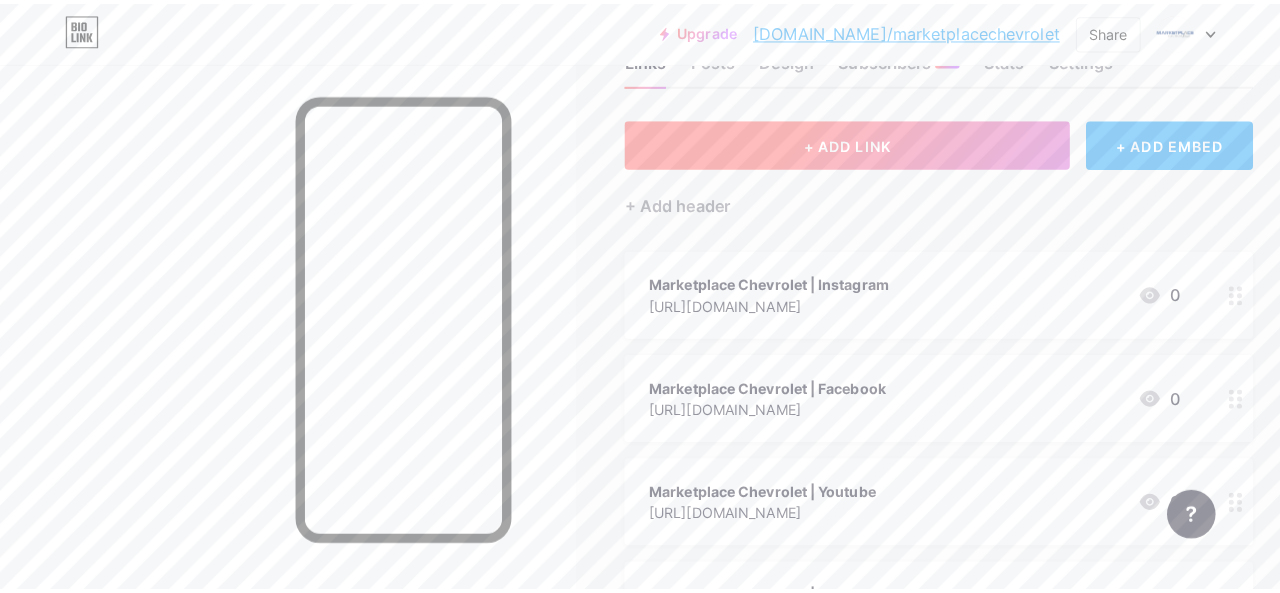 scroll, scrollTop: 52, scrollLeft: 0, axis: vertical 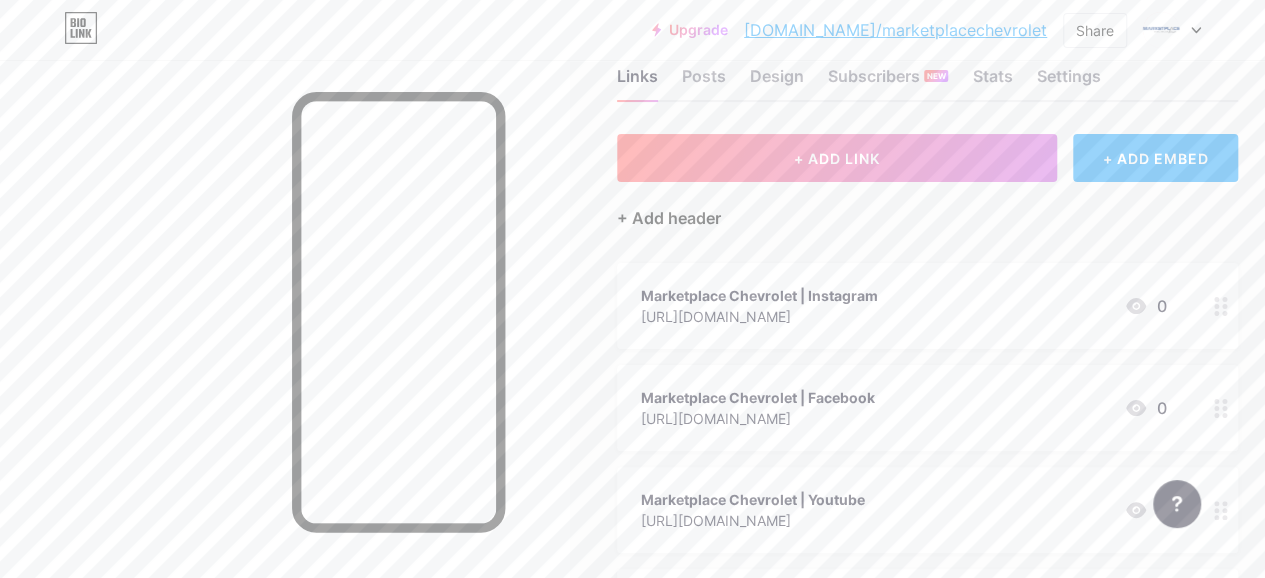 click on "+ Add header" at bounding box center (669, 218) 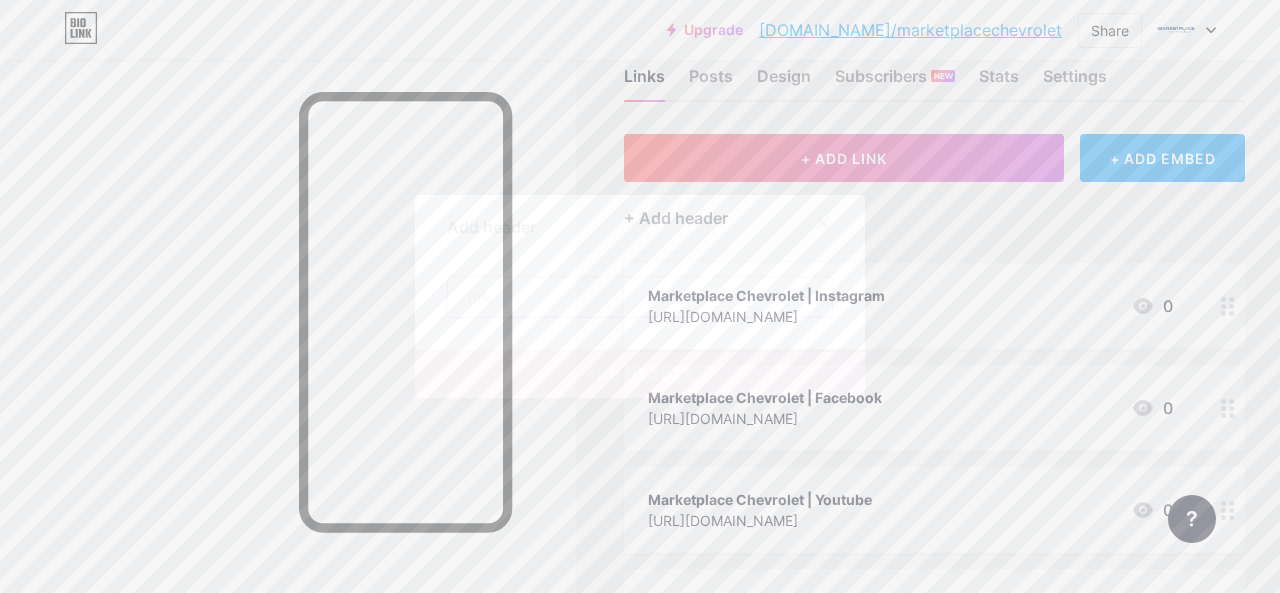 click at bounding box center (640, 297) 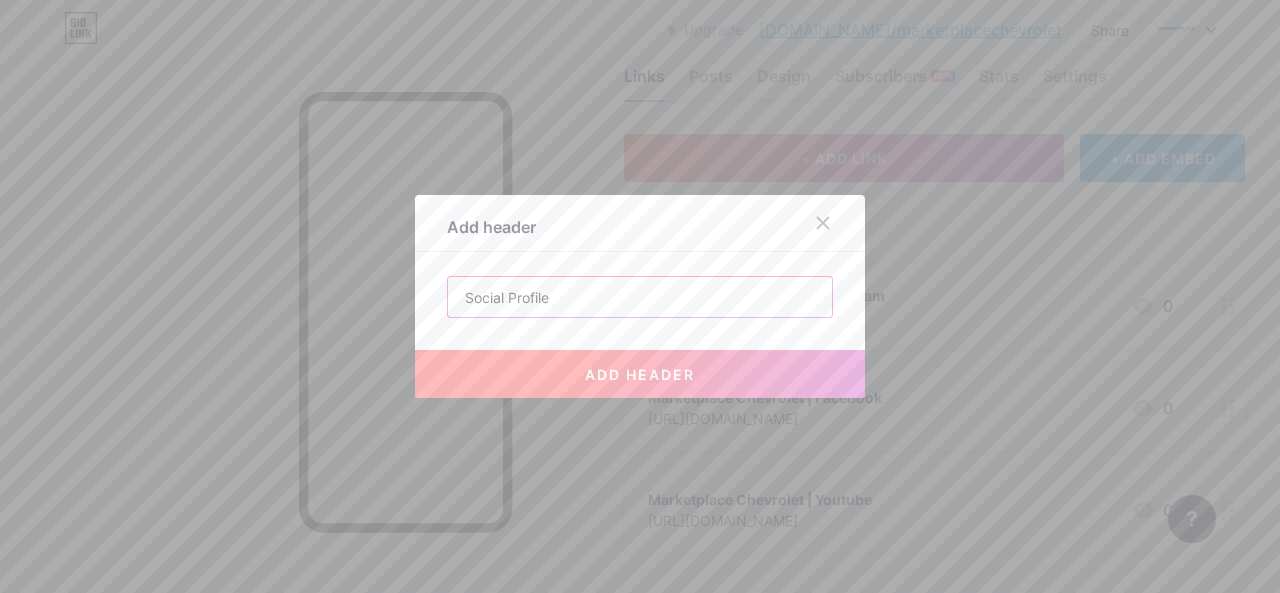 type on "Social Profile" 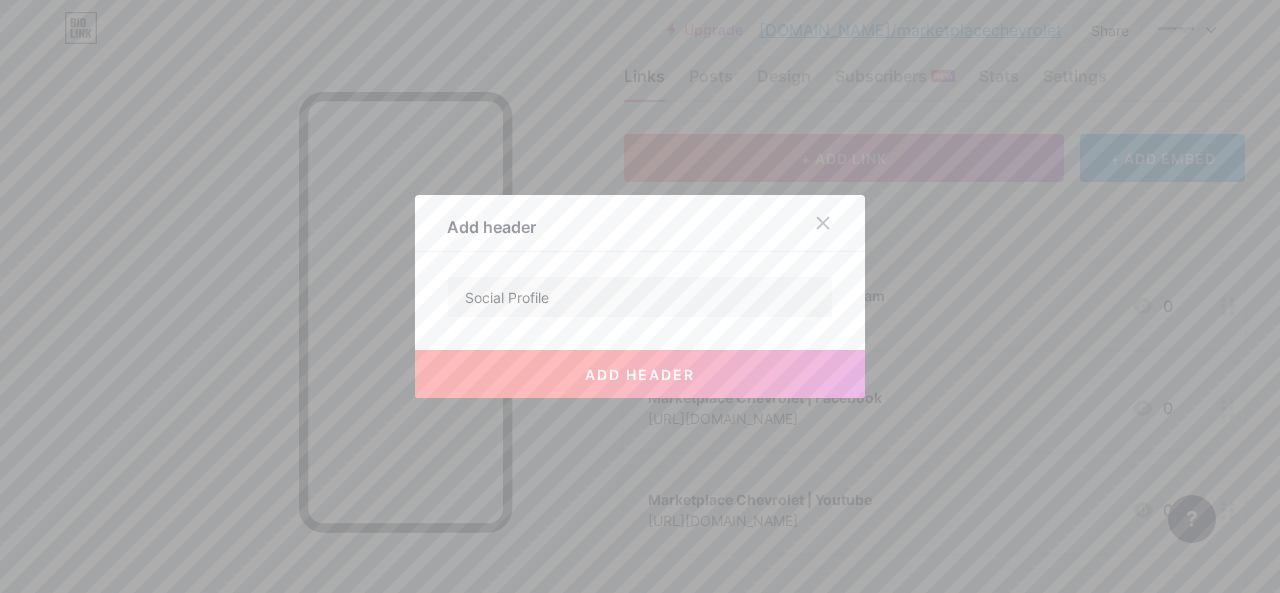 click on "add header" at bounding box center [640, 374] 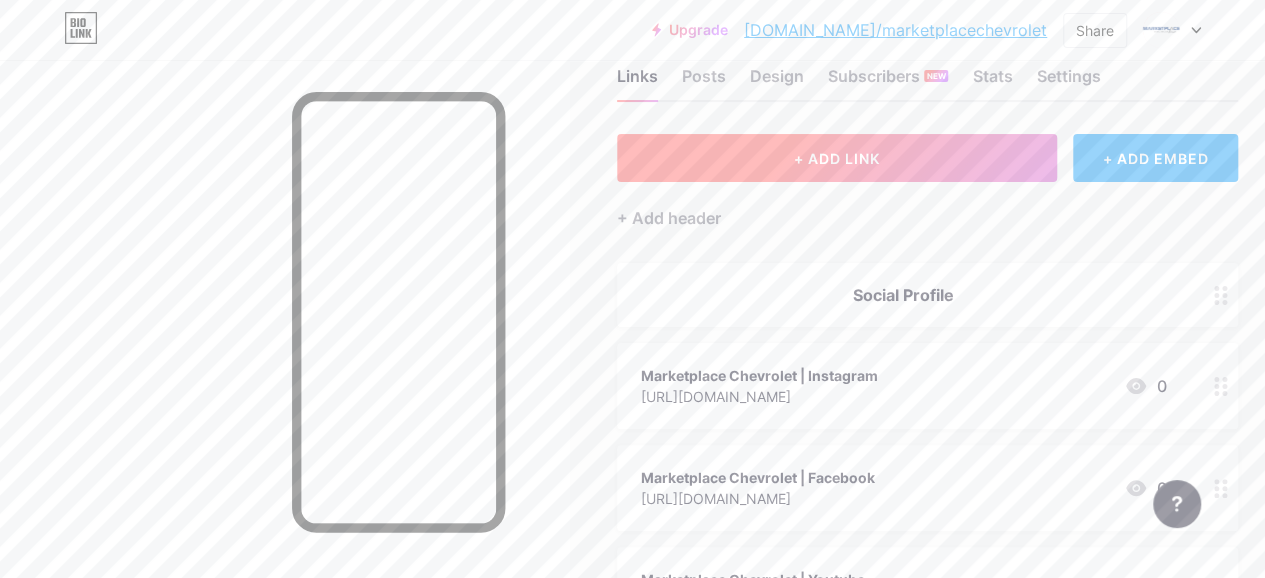 click on "+ ADD LINK" at bounding box center (837, 158) 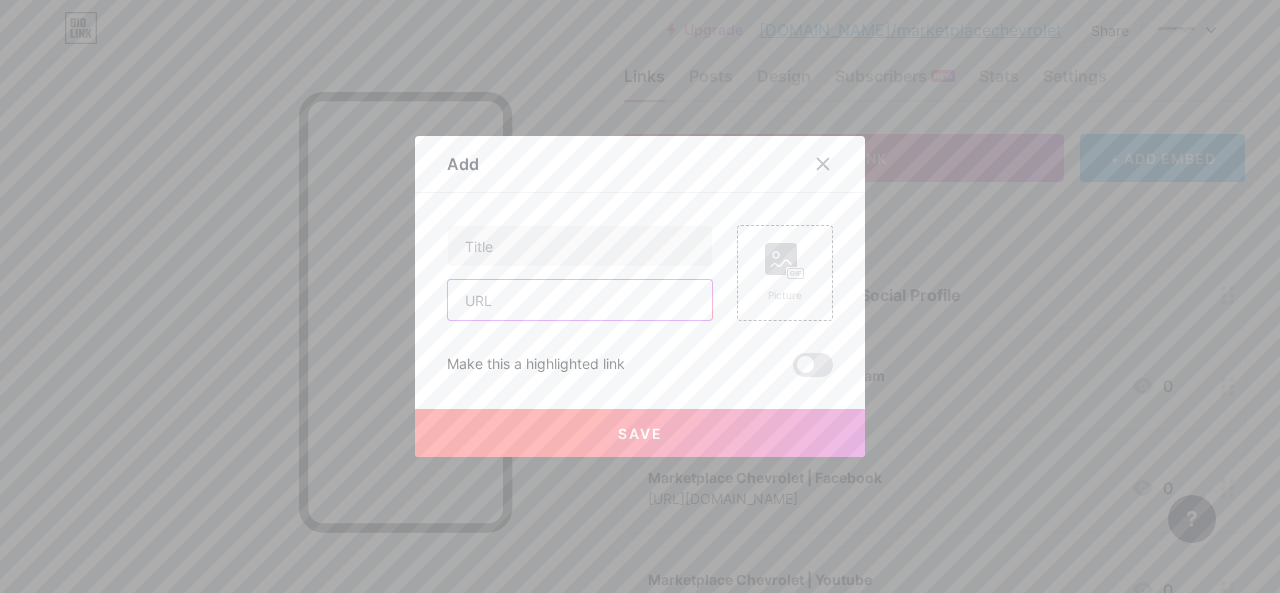 click at bounding box center (580, 300) 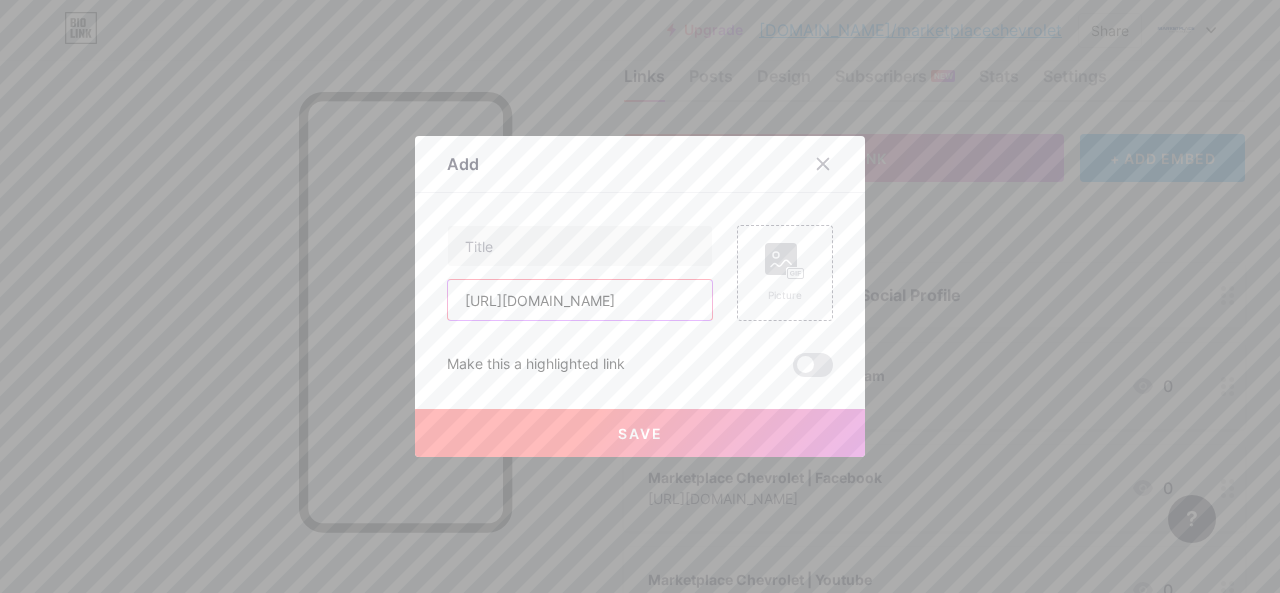 type on "[URL][DOMAIN_NAME]" 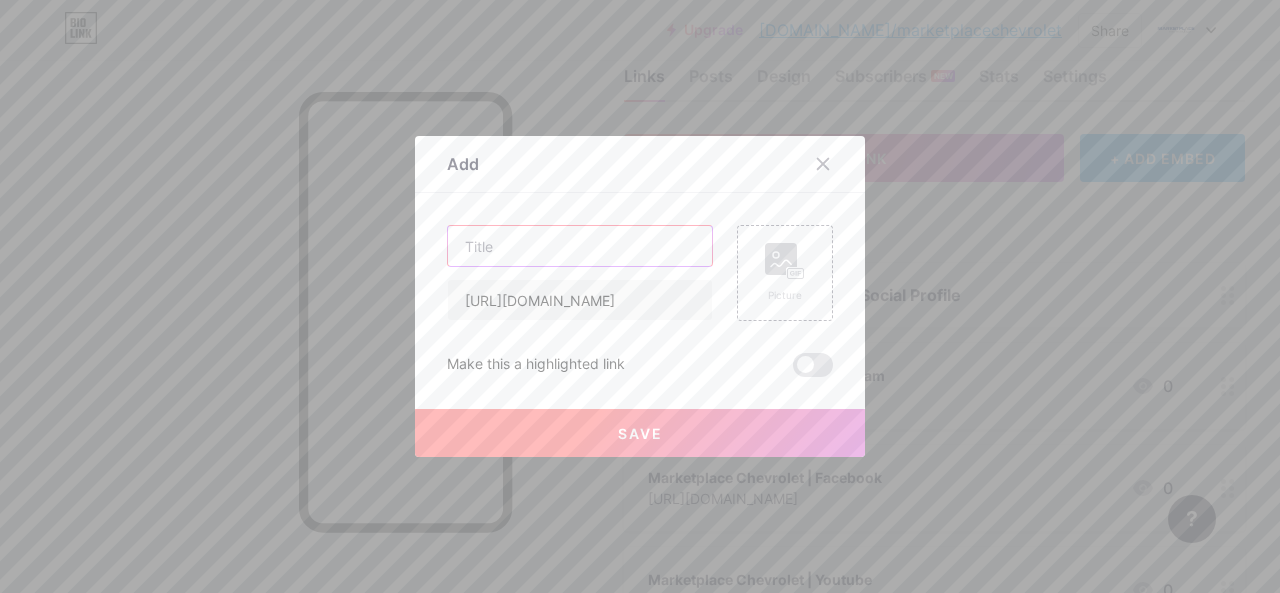 click at bounding box center [580, 246] 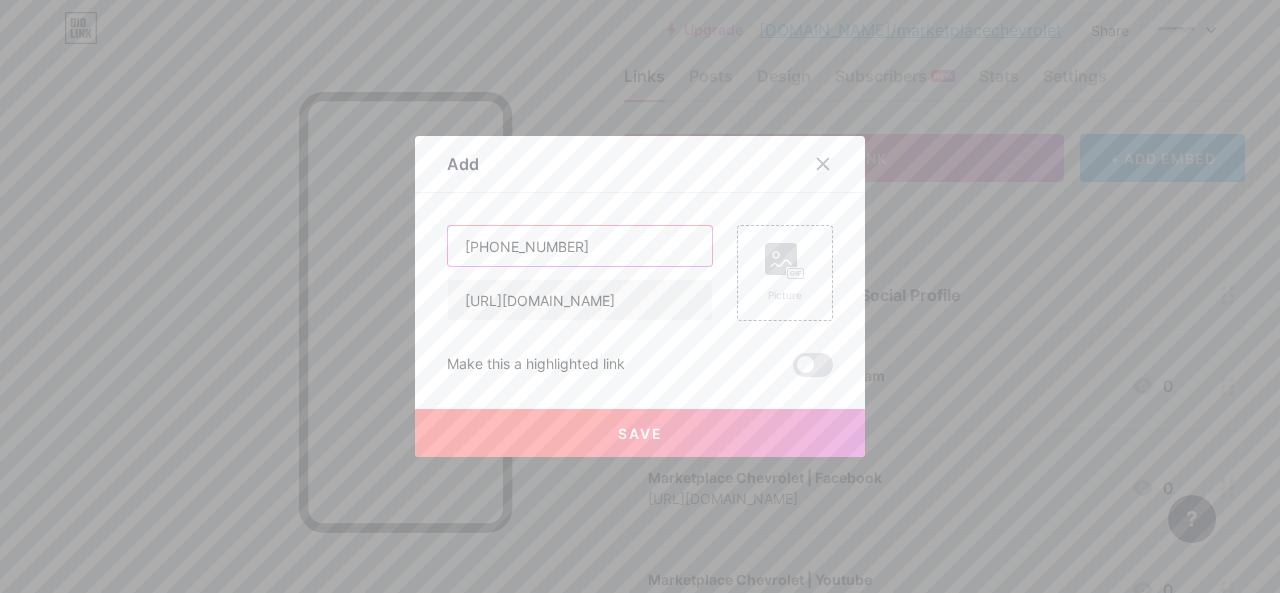 type on "[PHONE_NUMBER]" 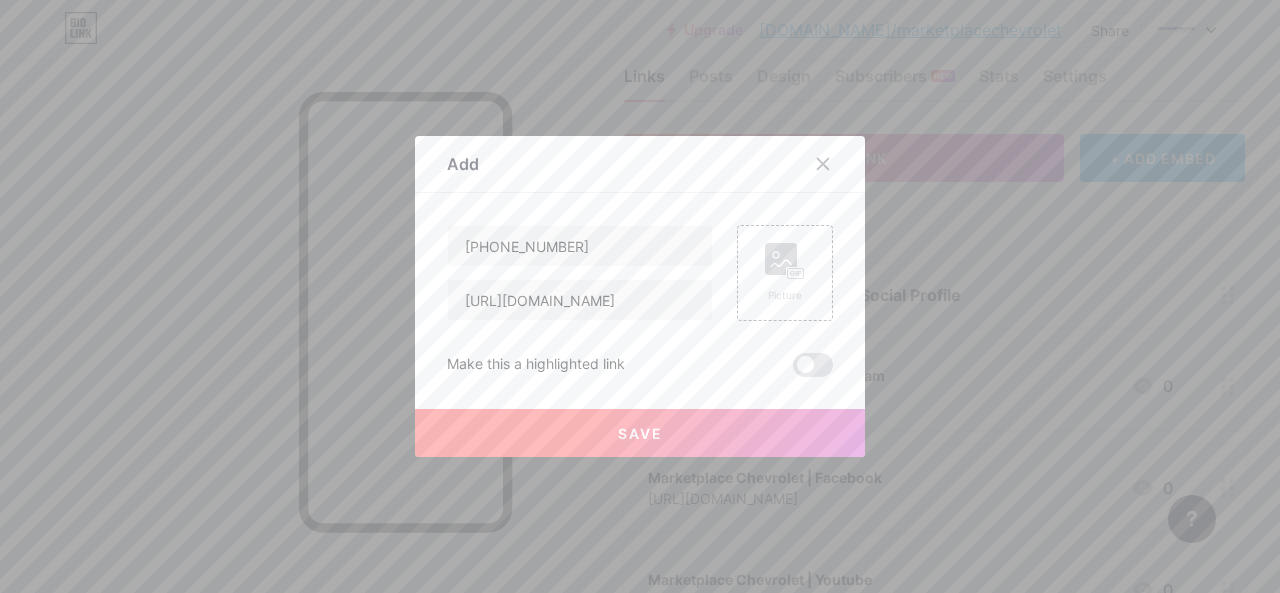 click on "Save" at bounding box center (640, 433) 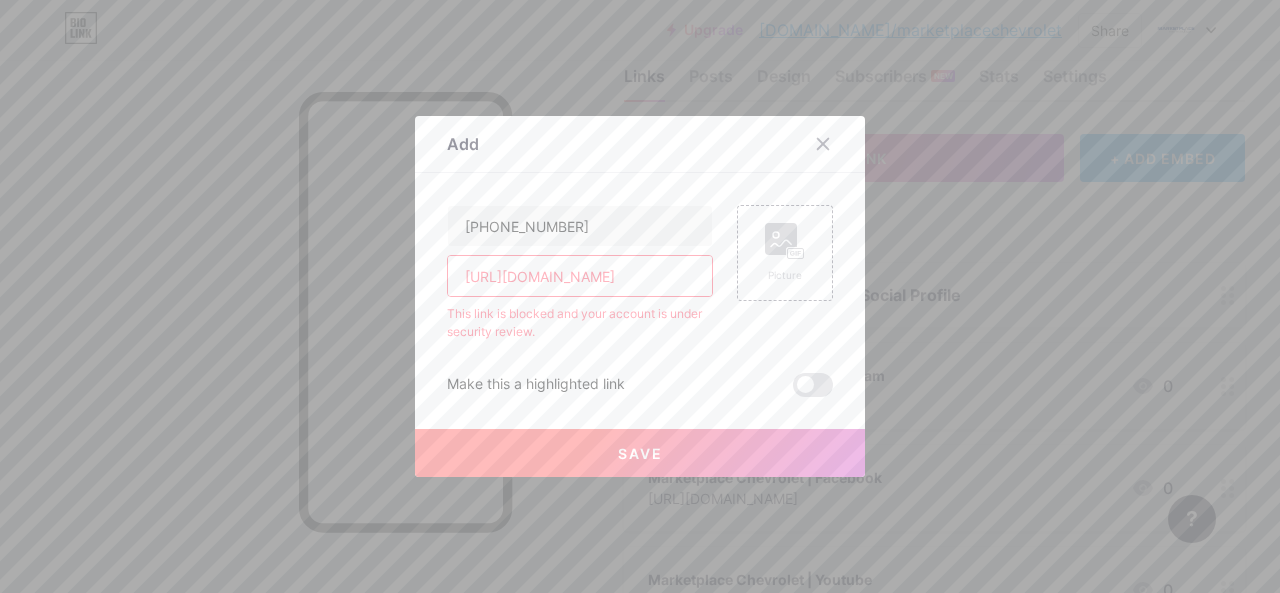 click on "[URL][DOMAIN_NAME]" at bounding box center [580, 276] 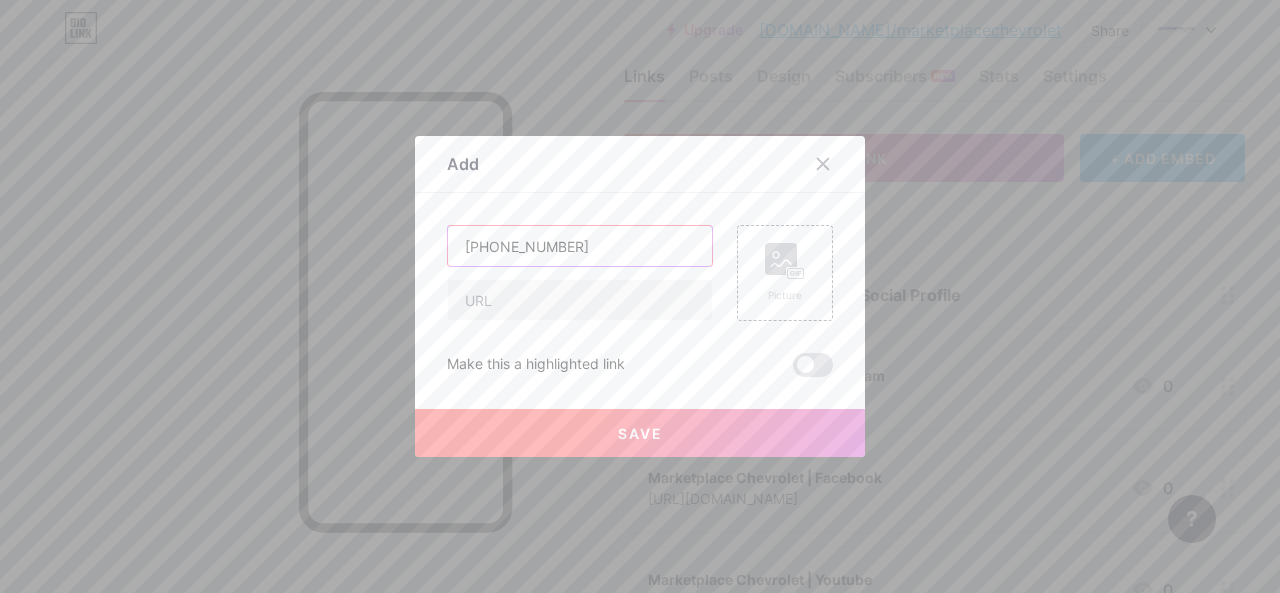 click on "[PHONE_NUMBER]" at bounding box center (580, 246) 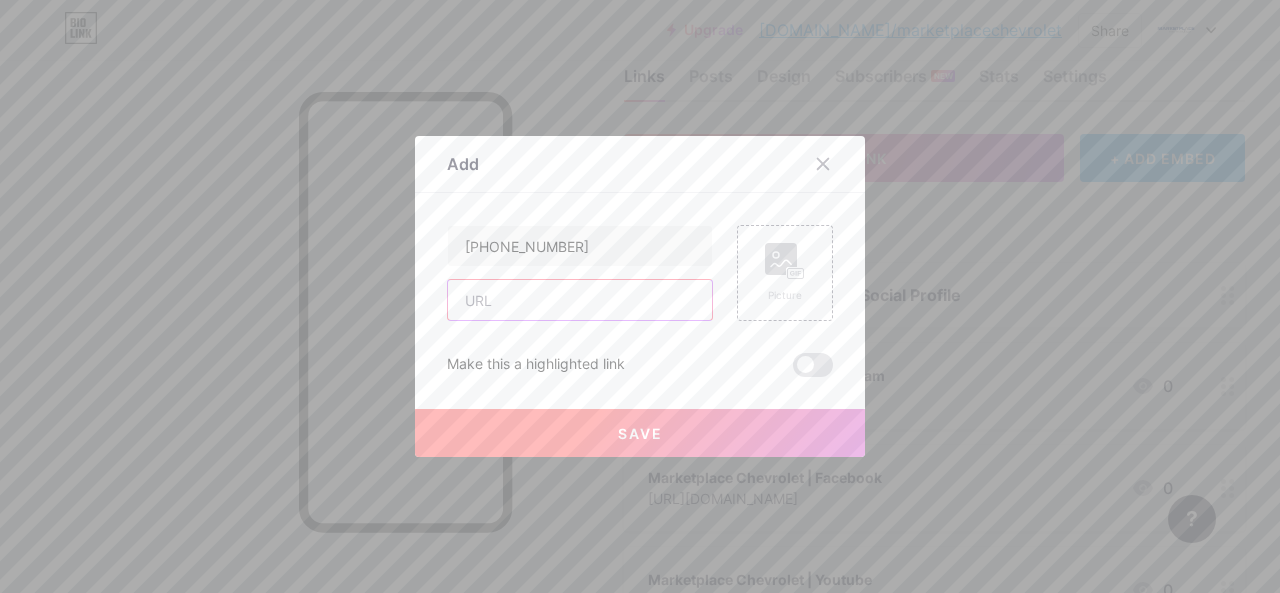 click at bounding box center [580, 300] 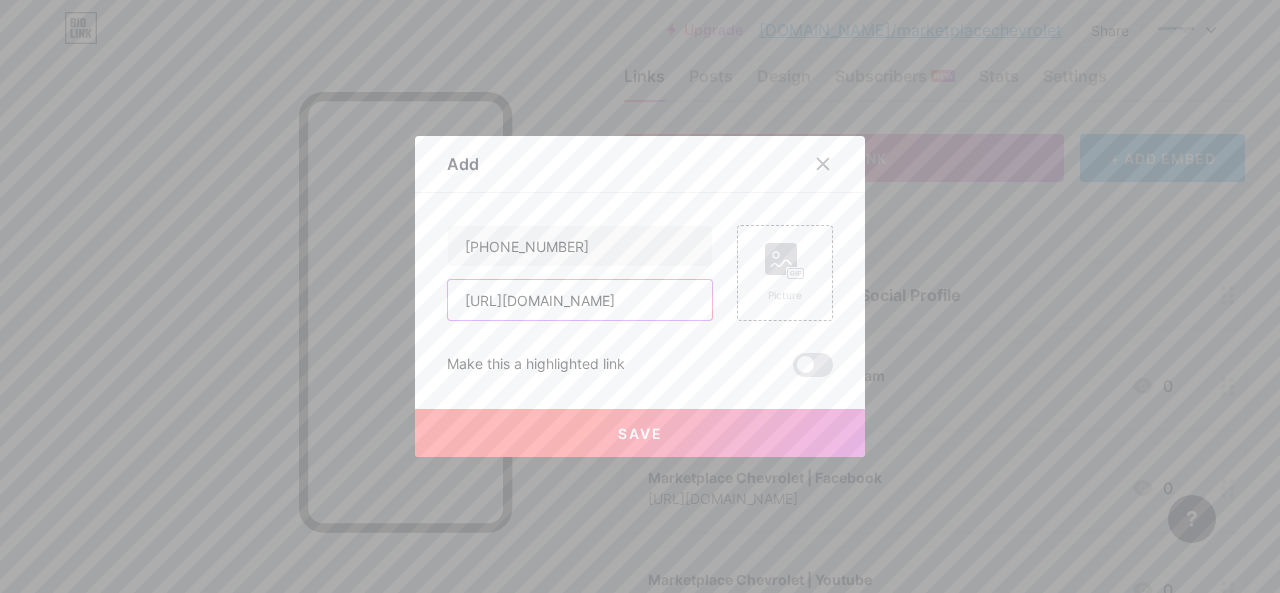type on "[URL][DOMAIN_NAME]" 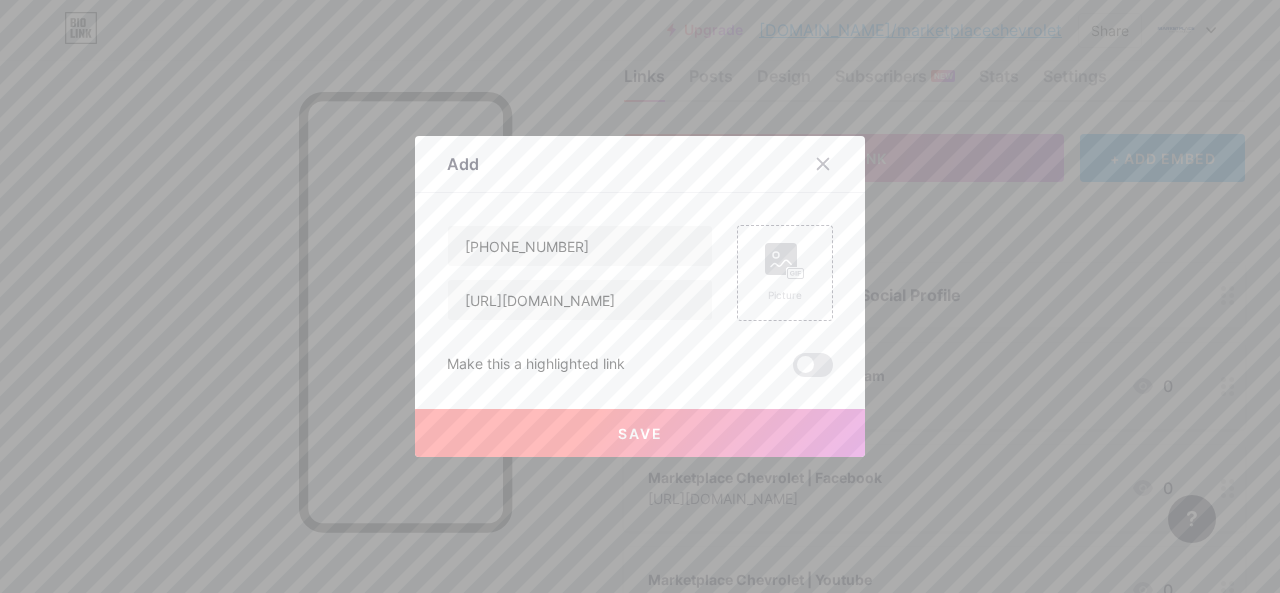 click on "Save" at bounding box center [640, 433] 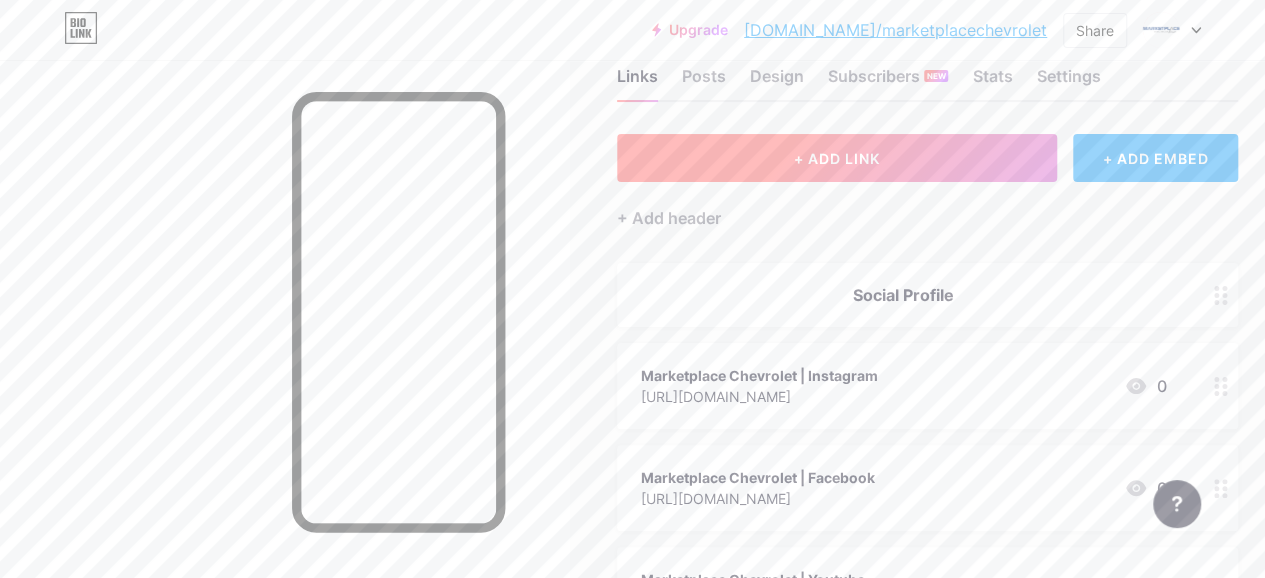 click on "+ ADD LINK" at bounding box center (837, 158) 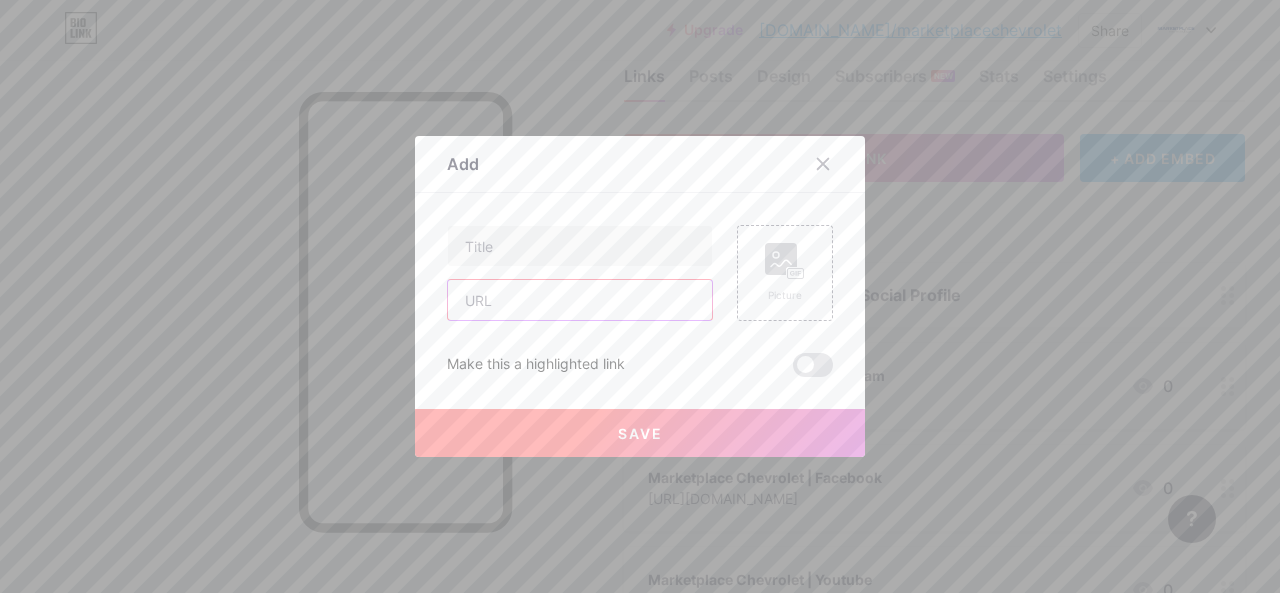 click at bounding box center [580, 300] 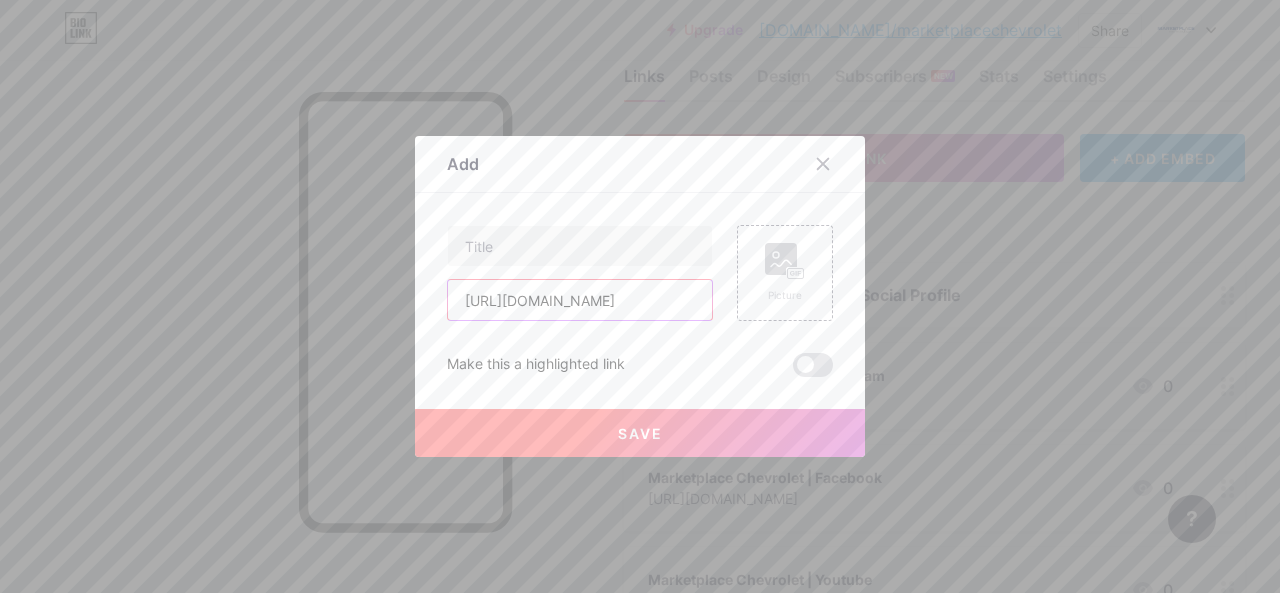 scroll, scrollTop: 0, scrollLeft: 175, axis: horizontal 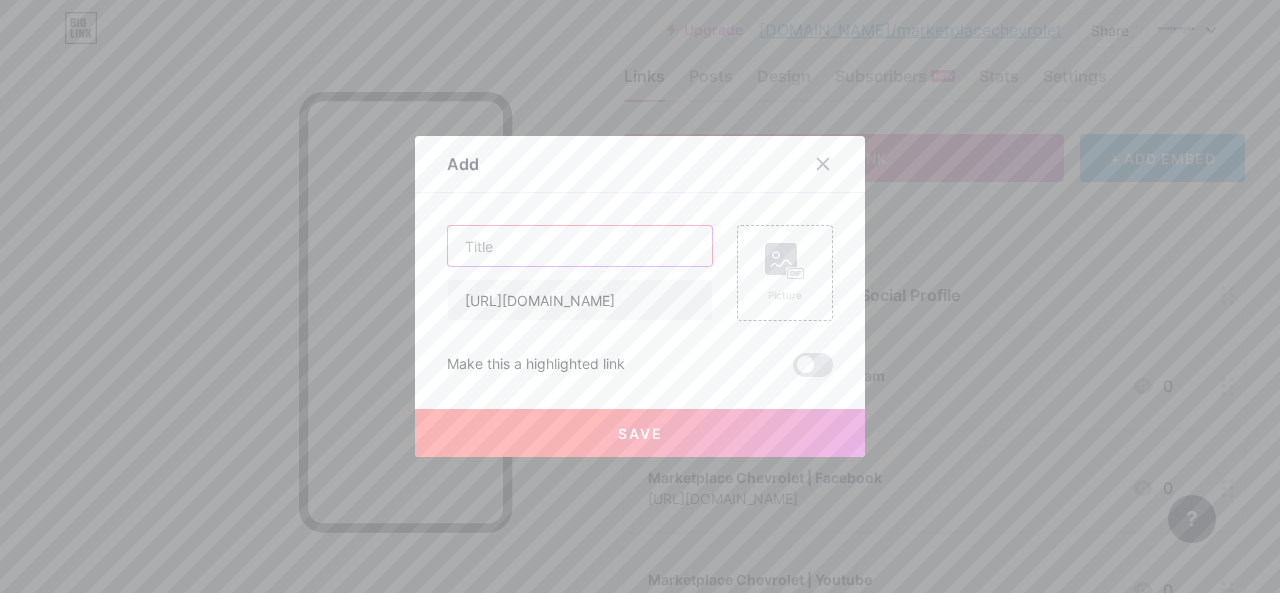 click at bounding box center [580, 246] 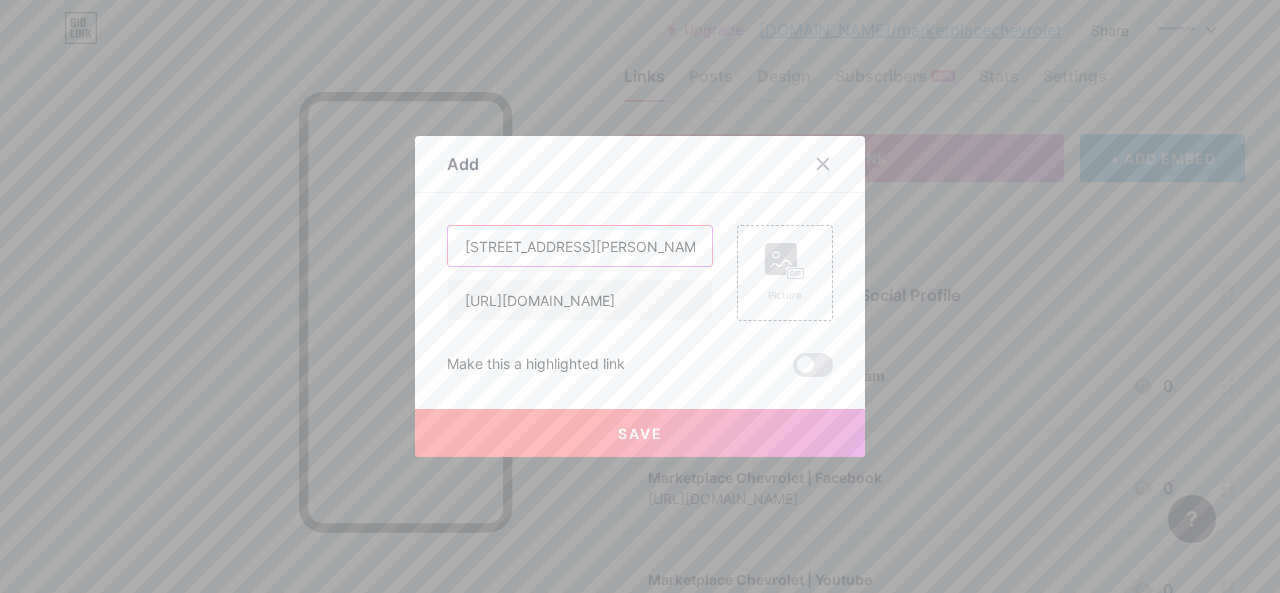 scroll, scrollTop: 0, scrollLeft: 38, axis: horizontal 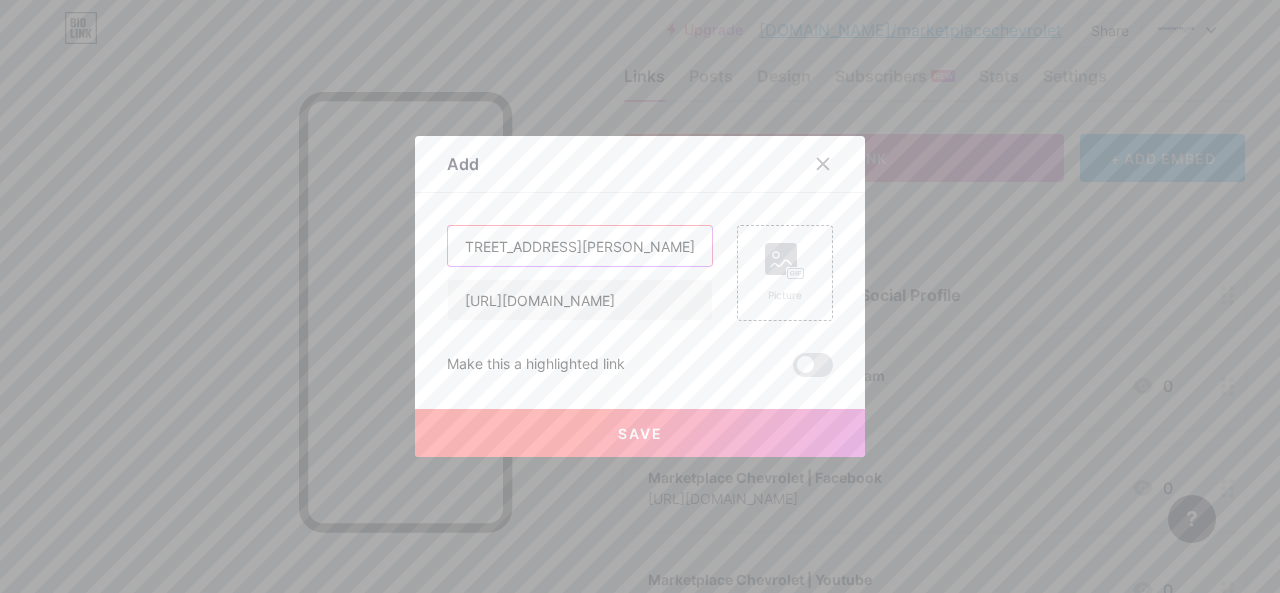 type on "[STREET_ADDRESS][PERSON_NAME]" 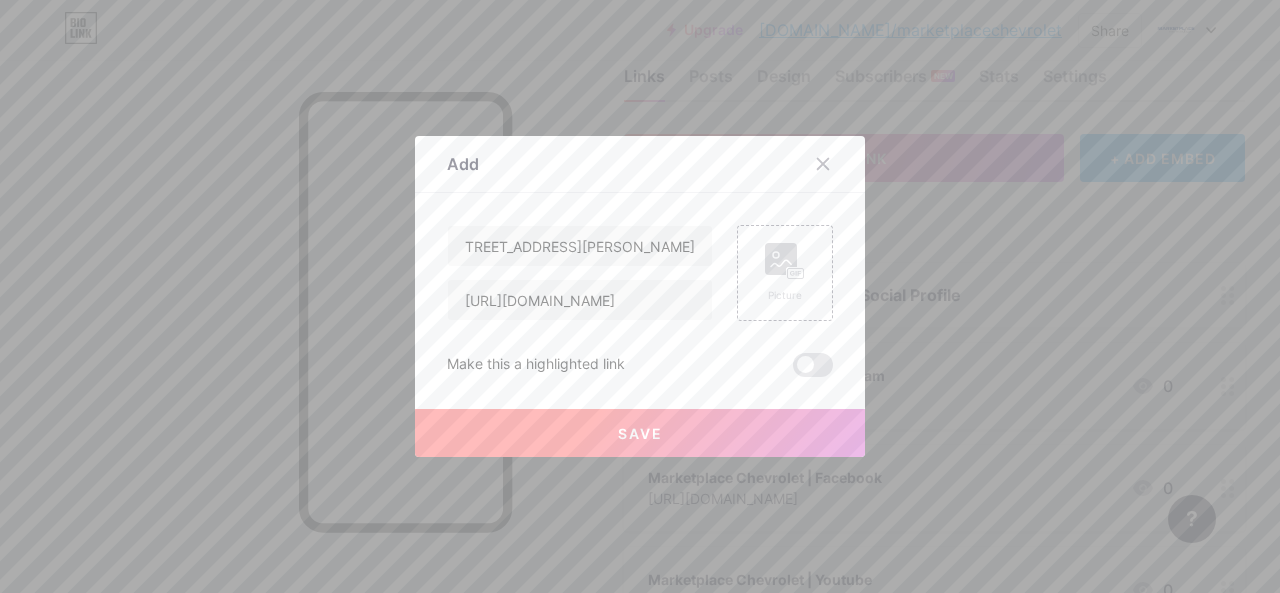 click on "Save" at bounding box center (640, 433) 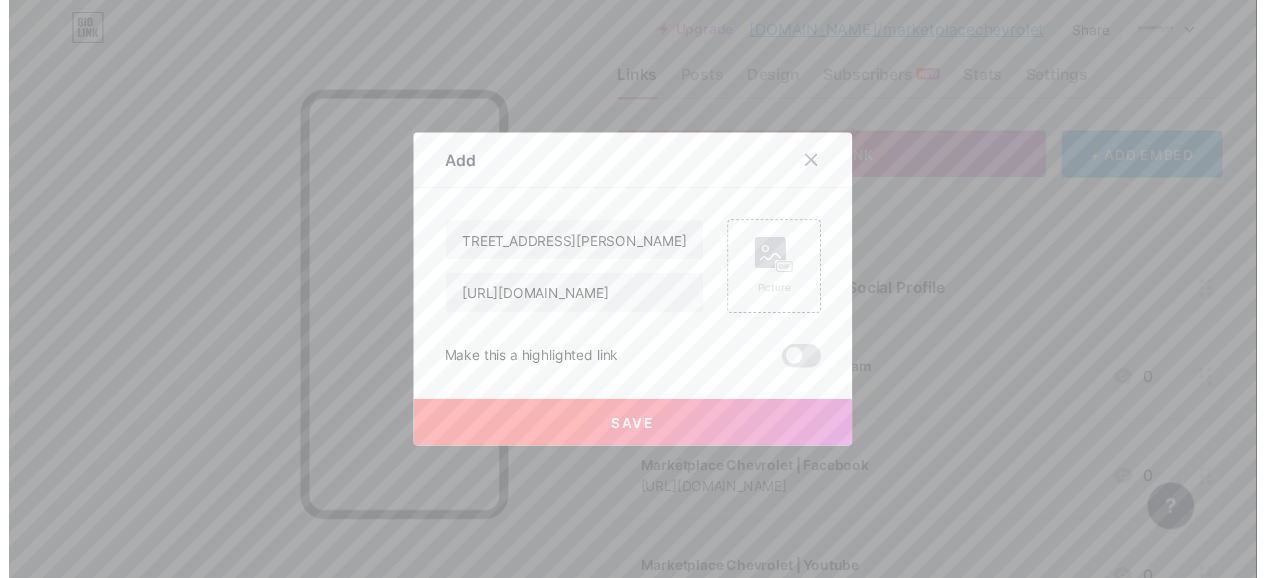 scroll, scrollTop: 0, scrollLeft: 0, axis: both 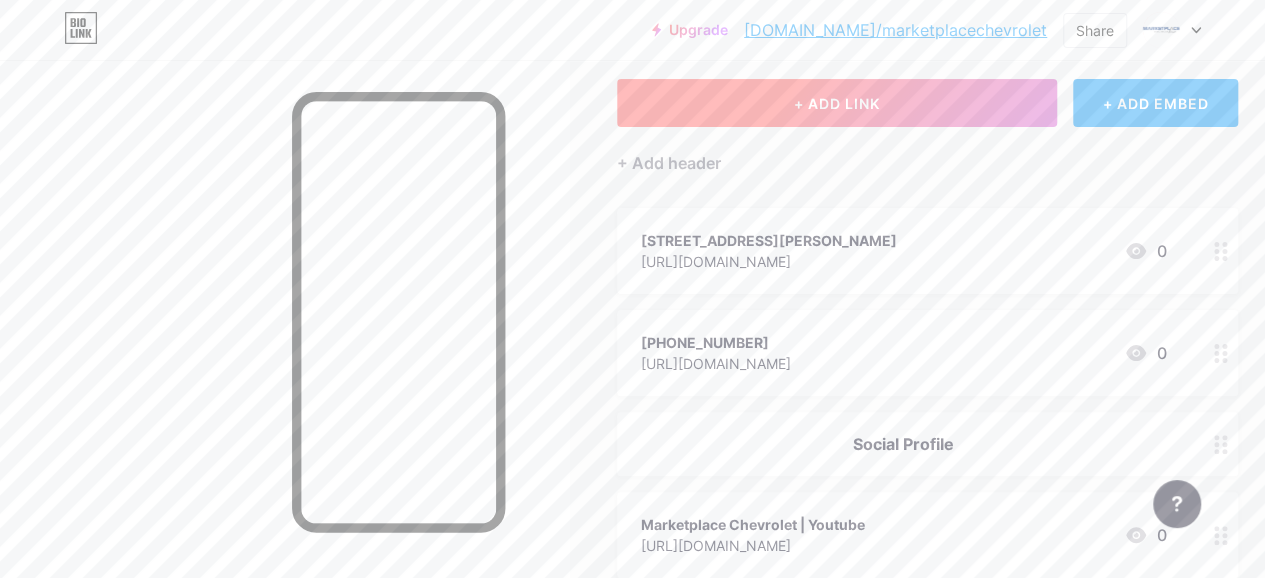 click on "+ ADD LINK" at bounding box center (837, 103) 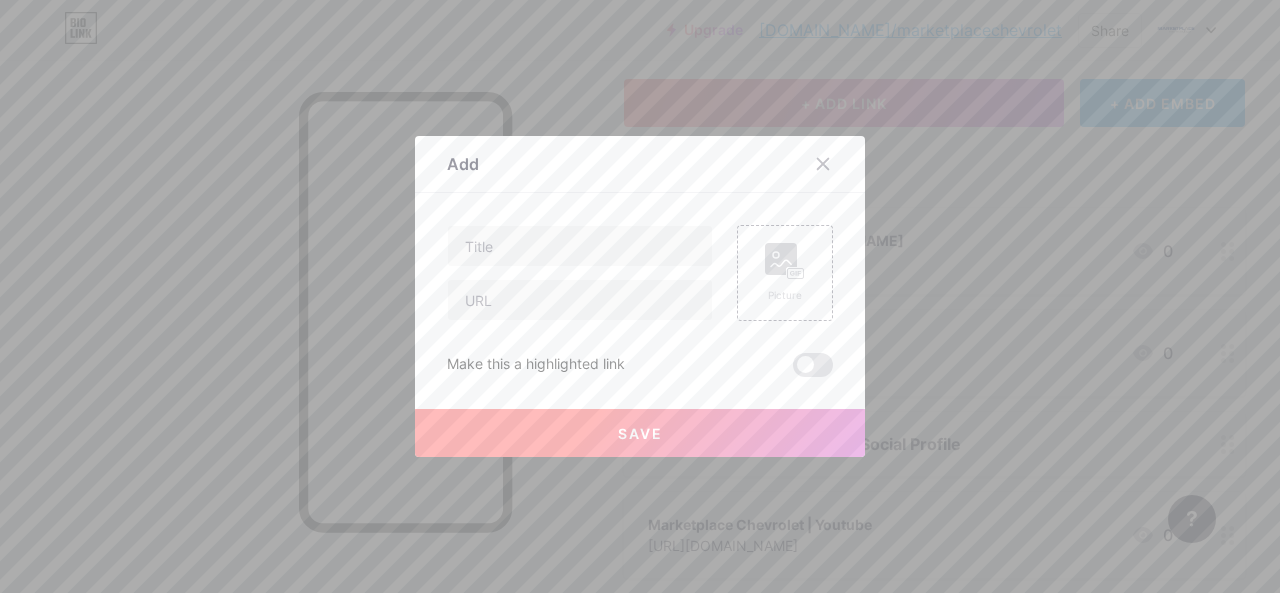 click at bounding box center [580, 273] 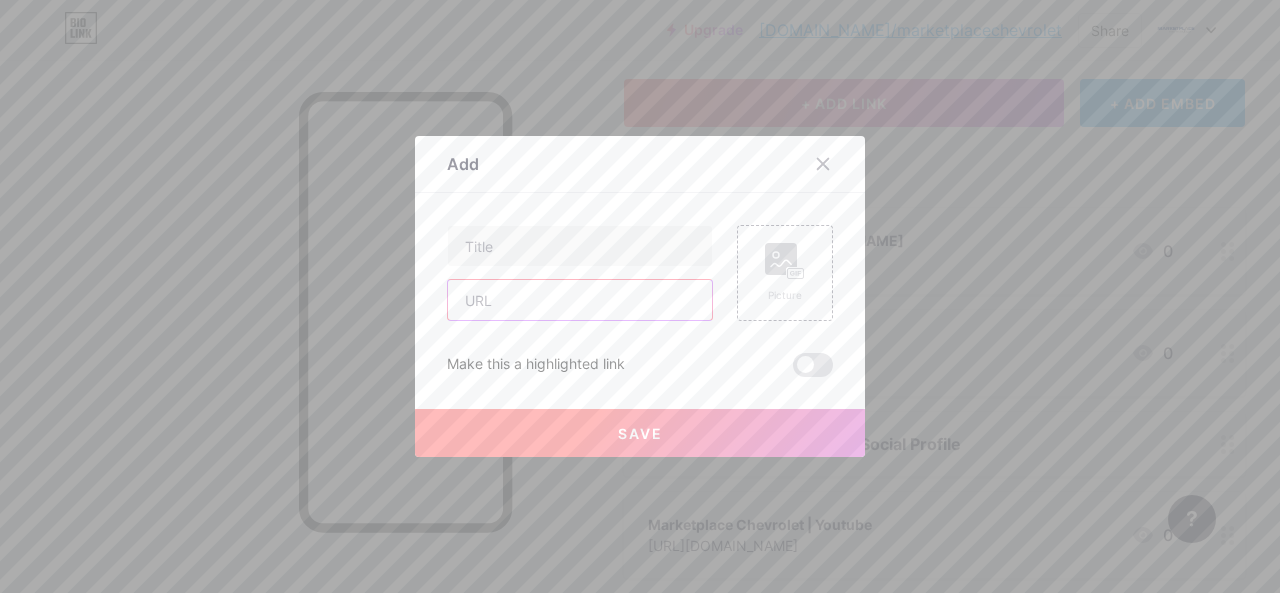 click at bounding box center [580, 300] 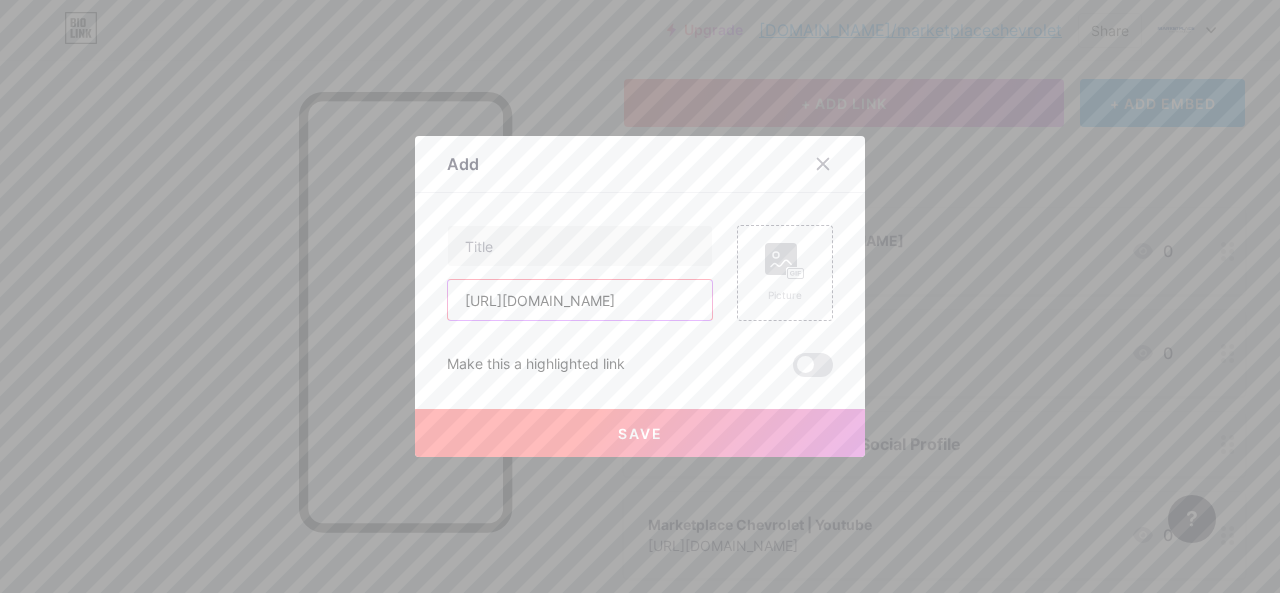scroll, scrollTop: 0, scrollLeft: 11, axis: horizontal 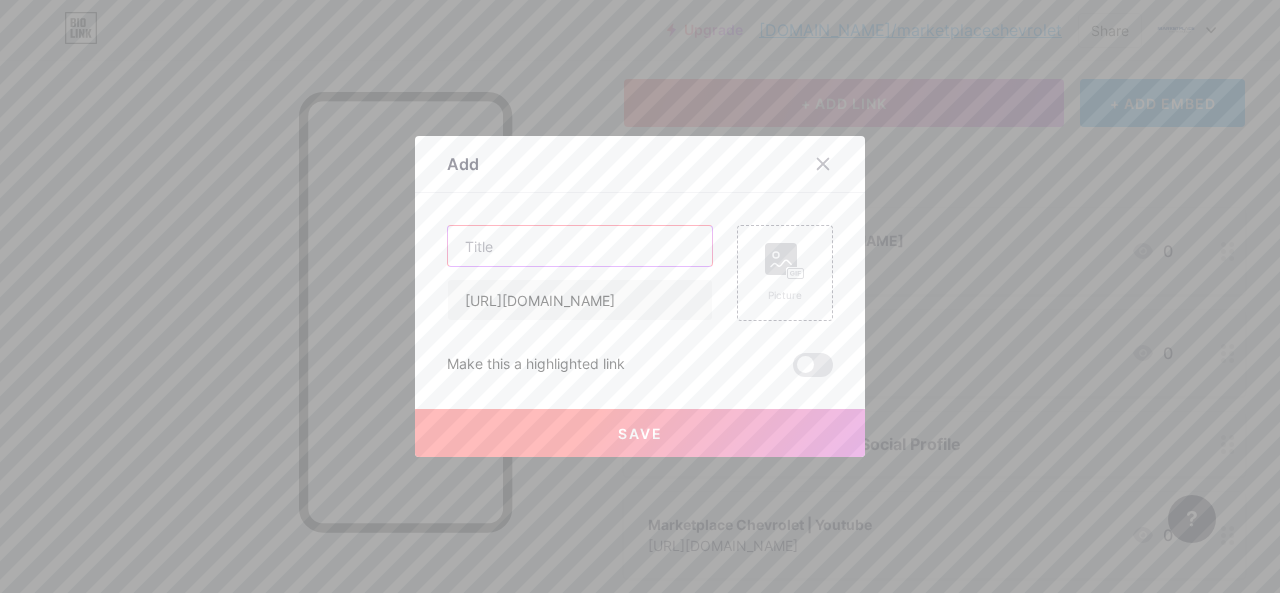 drag, startPoint x: 536, startPoint y: 248, endPoint x: 553, endPoint y: 351, distance: 104.393486 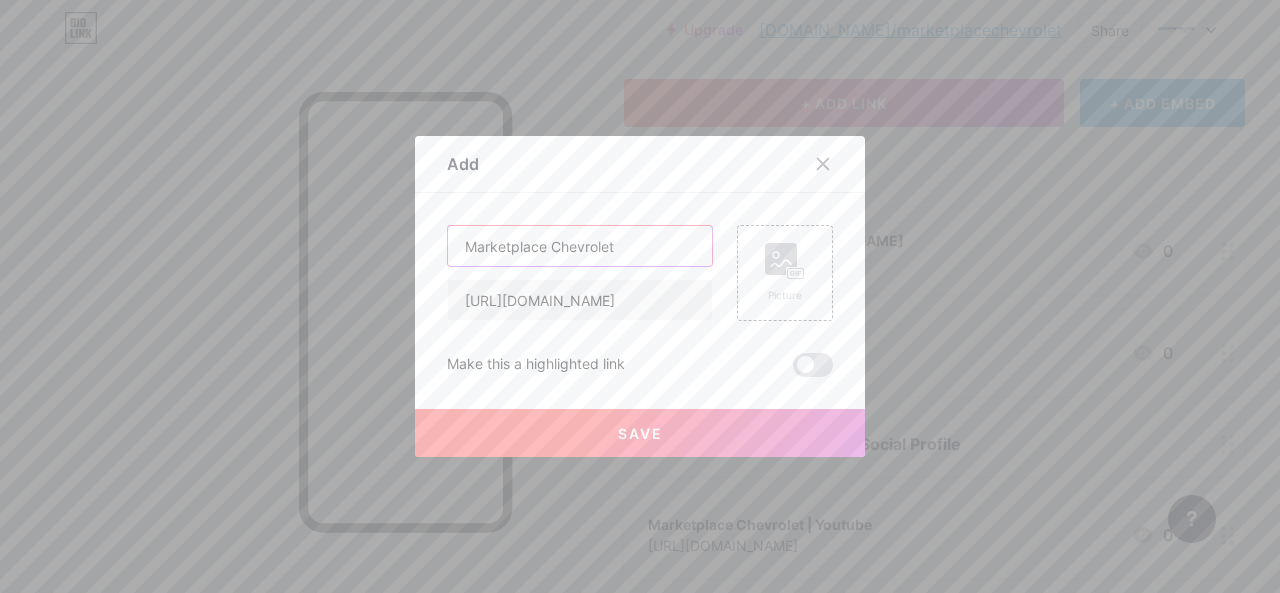 type on "Marketplace Chevrolet" 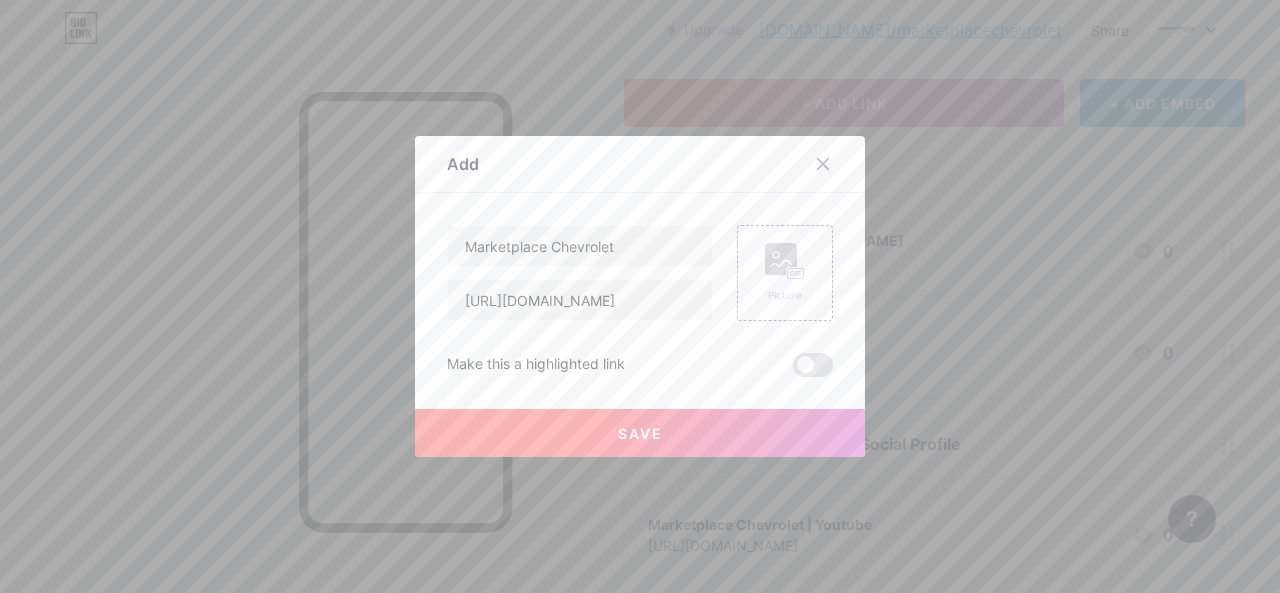 click on "Save" at bounding box center [640, 433] 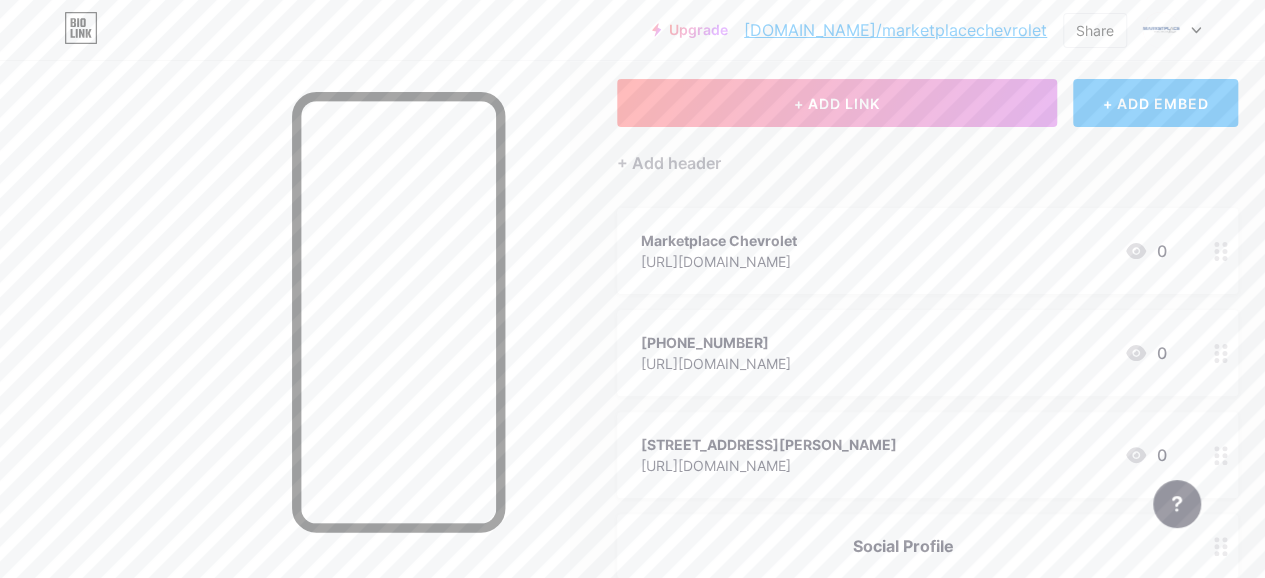 click on "+ ADD LINK     + ADD EMBED
+ Add header
Marketplace Chevrolet
[URL][DOMAIN_NAME]
0
[PHONE_NUMBER]
[URL][DOMAIN_NAME]
0
[STREET_ADDRESS][PERSON_NAME]
[URL][DOMAIN_NAME]
0
Social Profile
Marketplace Chevrolet | Youtube
[URL][DOMAIN_NAME]
0
Marketplace Chevrolet | Instagram
[URL][DOMAIN_NAME]
0
Marketplace Chevrolet | Facebook
[URL][DOMAIN_NAME]" at bounding box center [927, 1830] 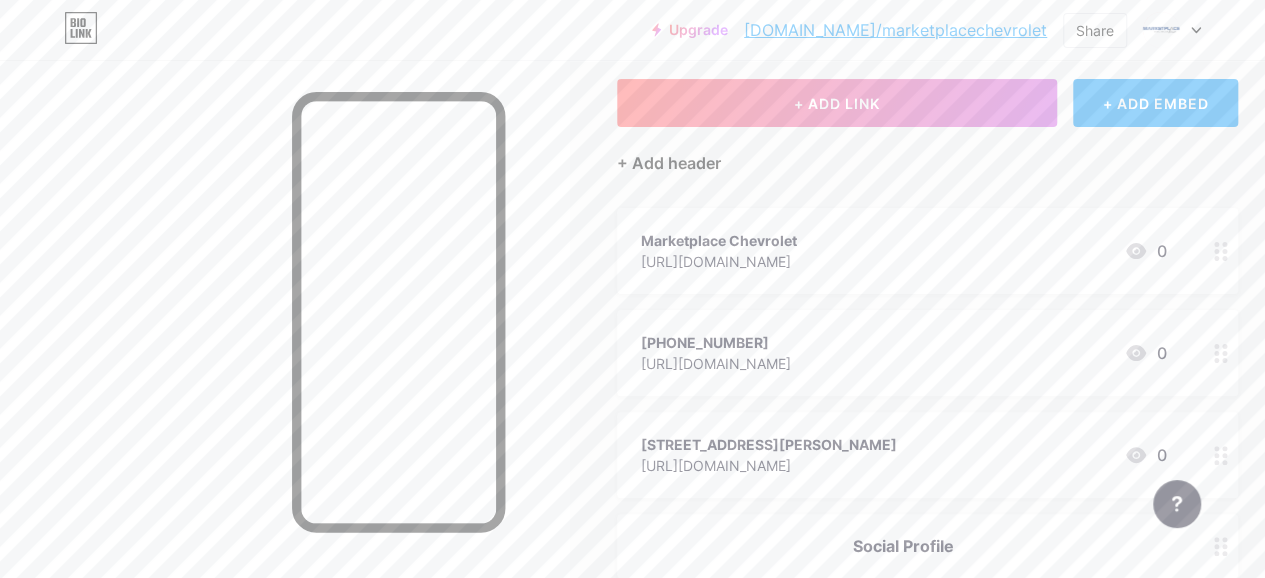 click on "+ Add header" at bounding box center (669, 163) 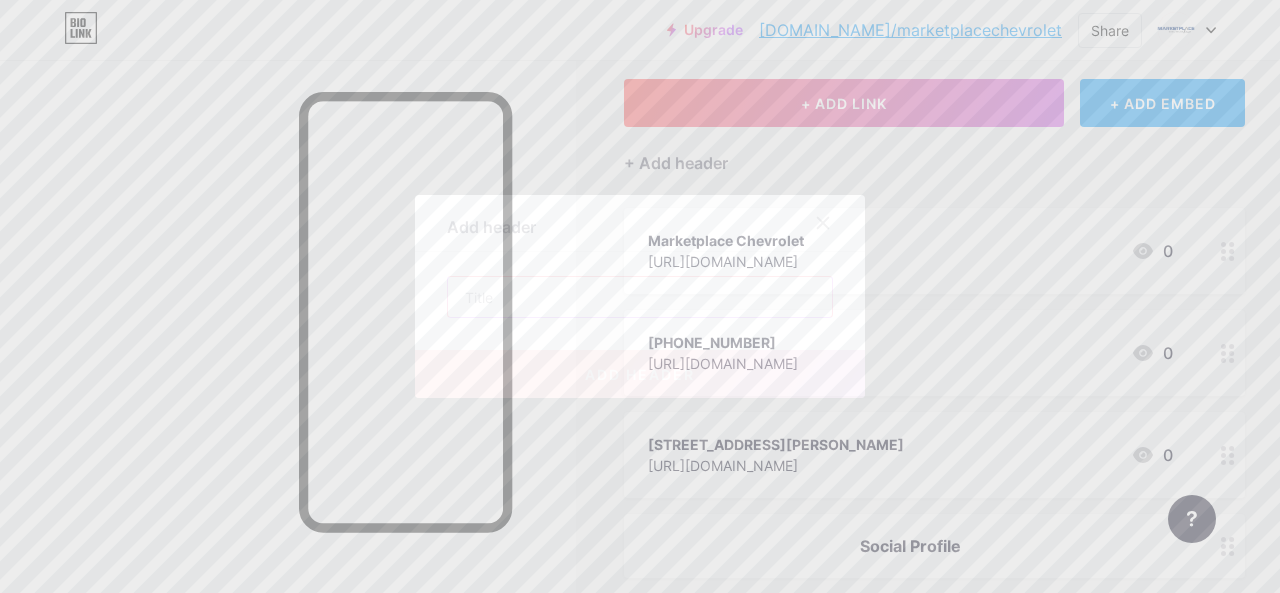 click at bounding box center (640, 297) 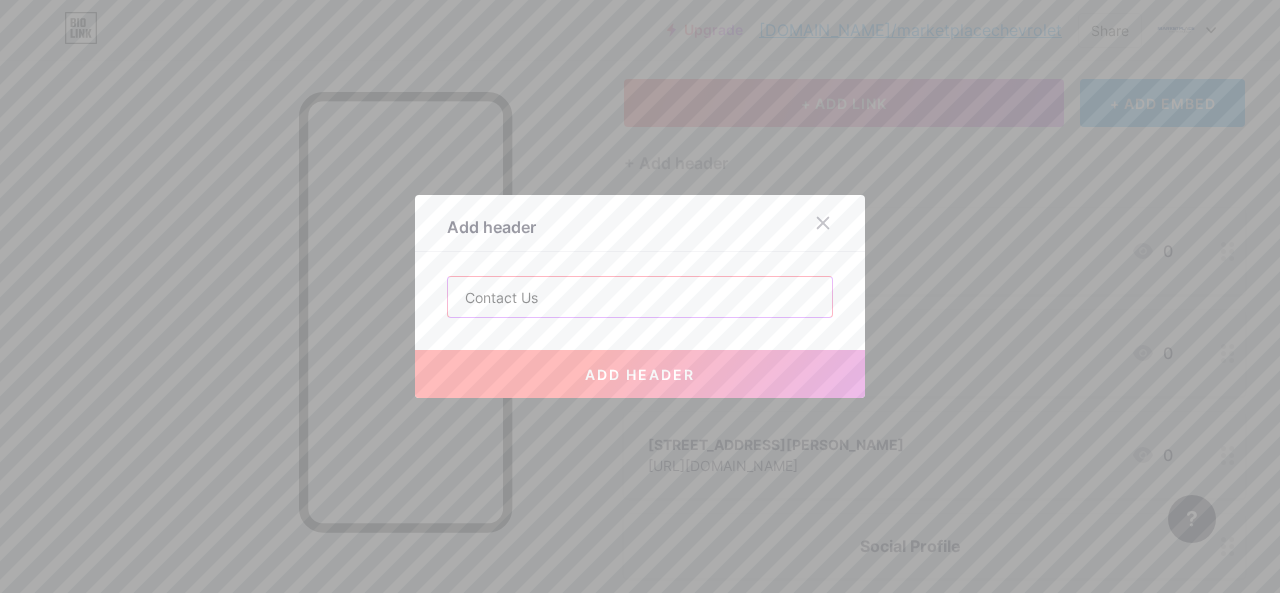 type on "Contact Us" 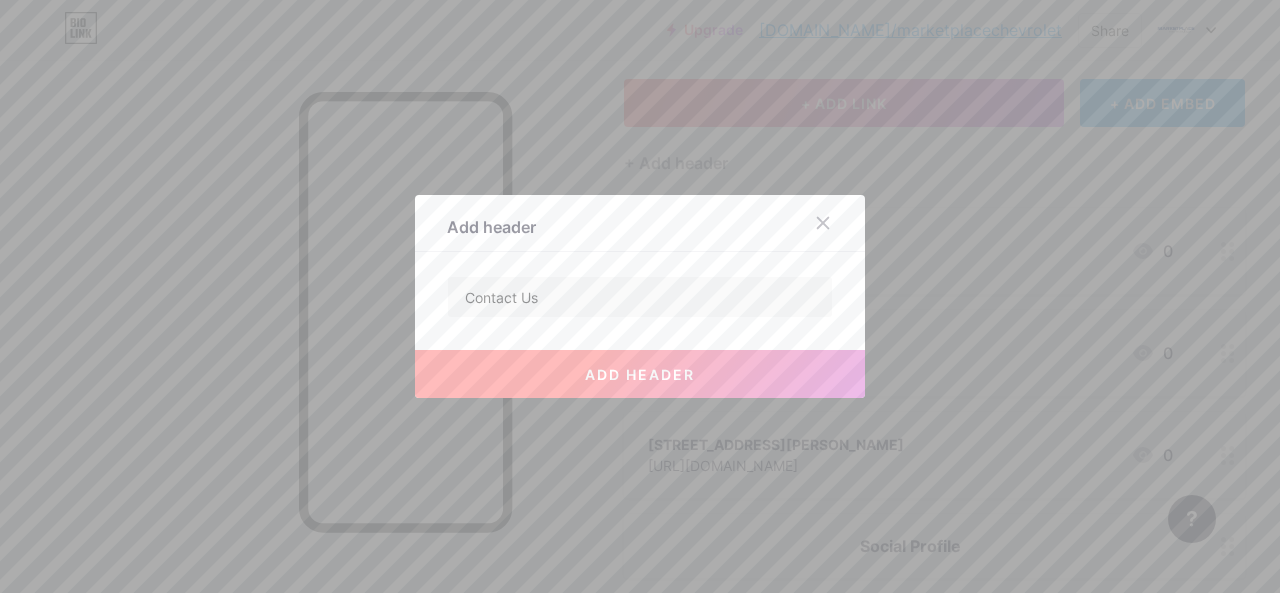 click on "add header" at bounding box center (640, 358) 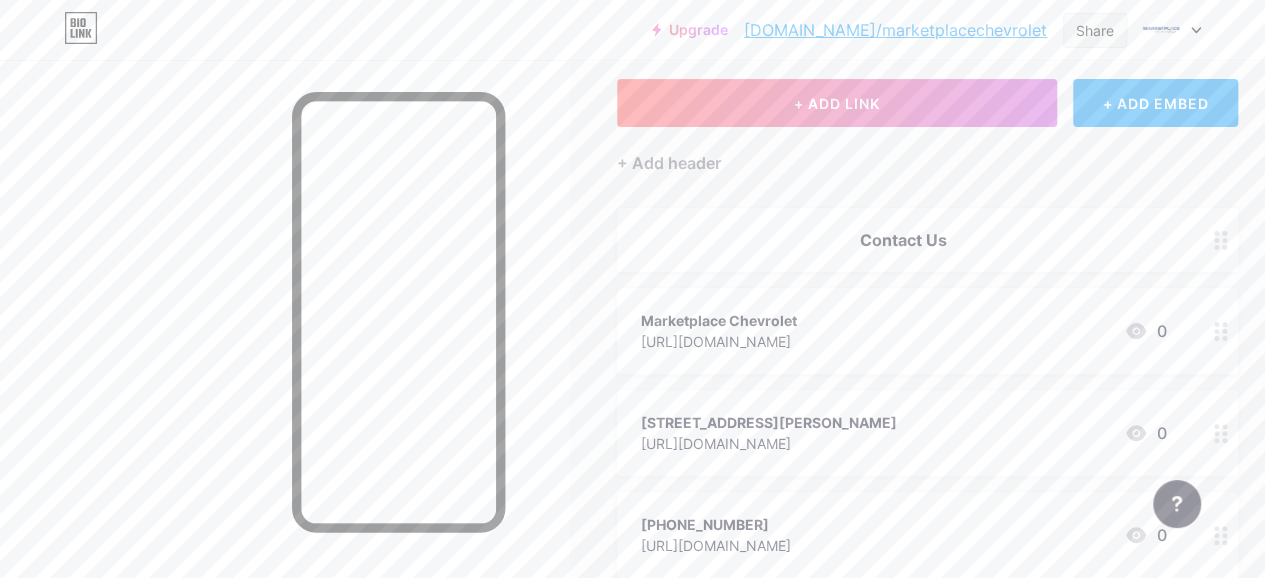 click on "Share" at bounding box center (1095, 30) 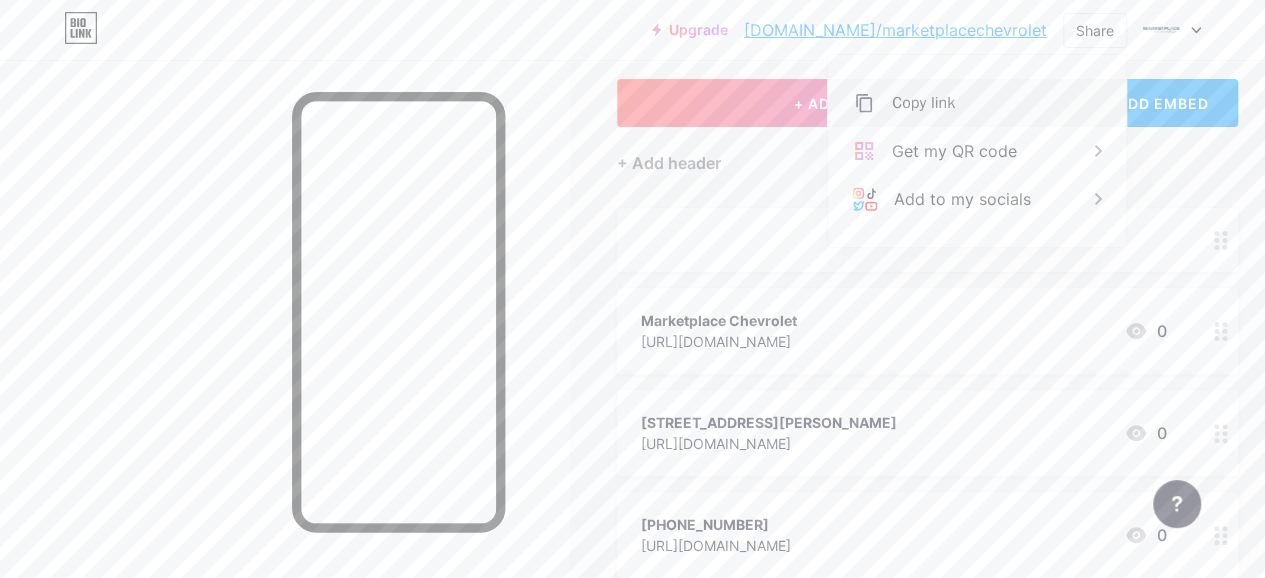 click on "Copy link" at bounding box center [977, 103] 